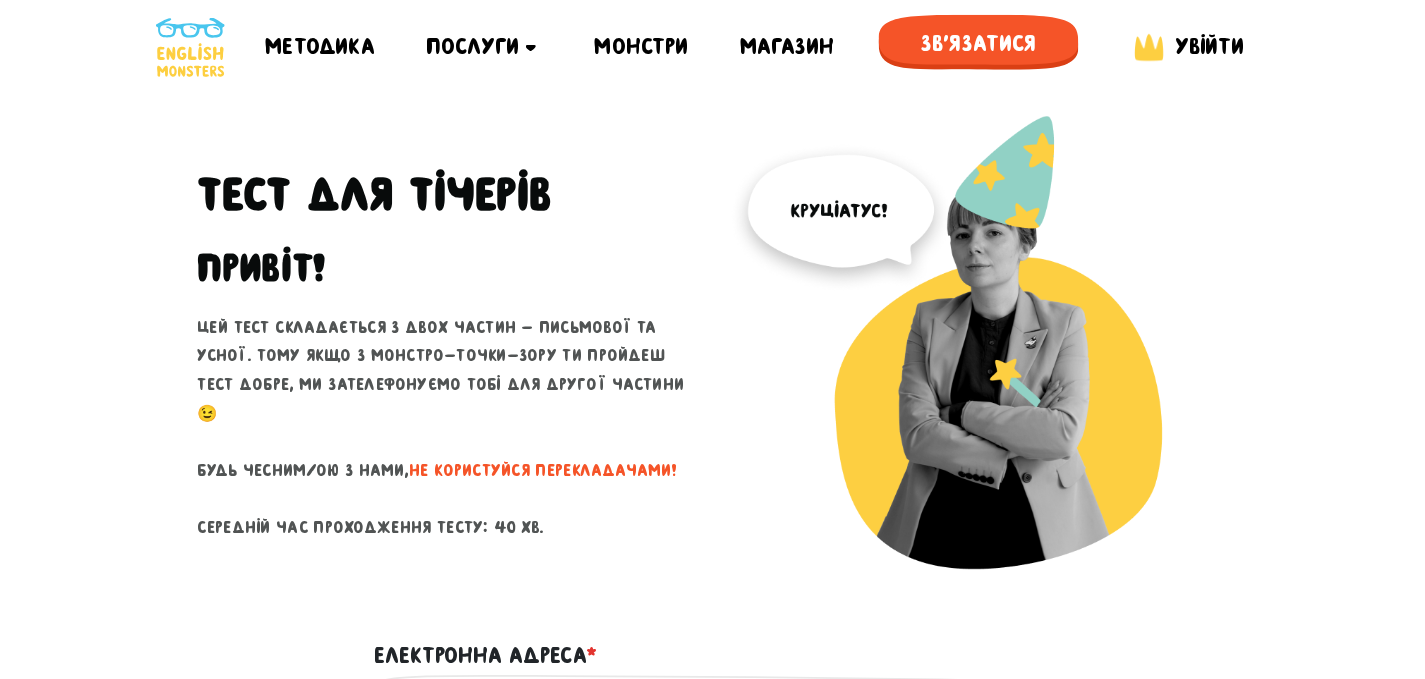 scroll, scrollTop: 0, scrollLeft: 0, axis: both 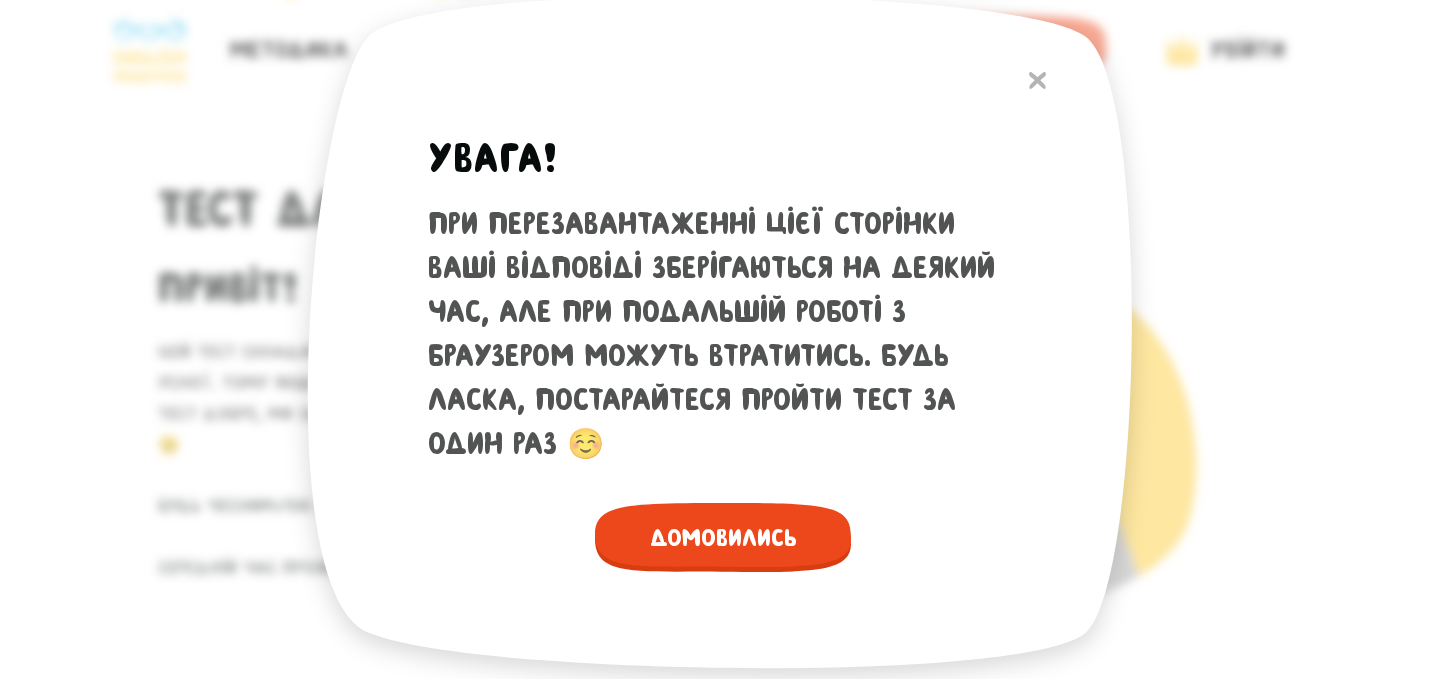 click on "Домовились" at bounding box center [723, 537] 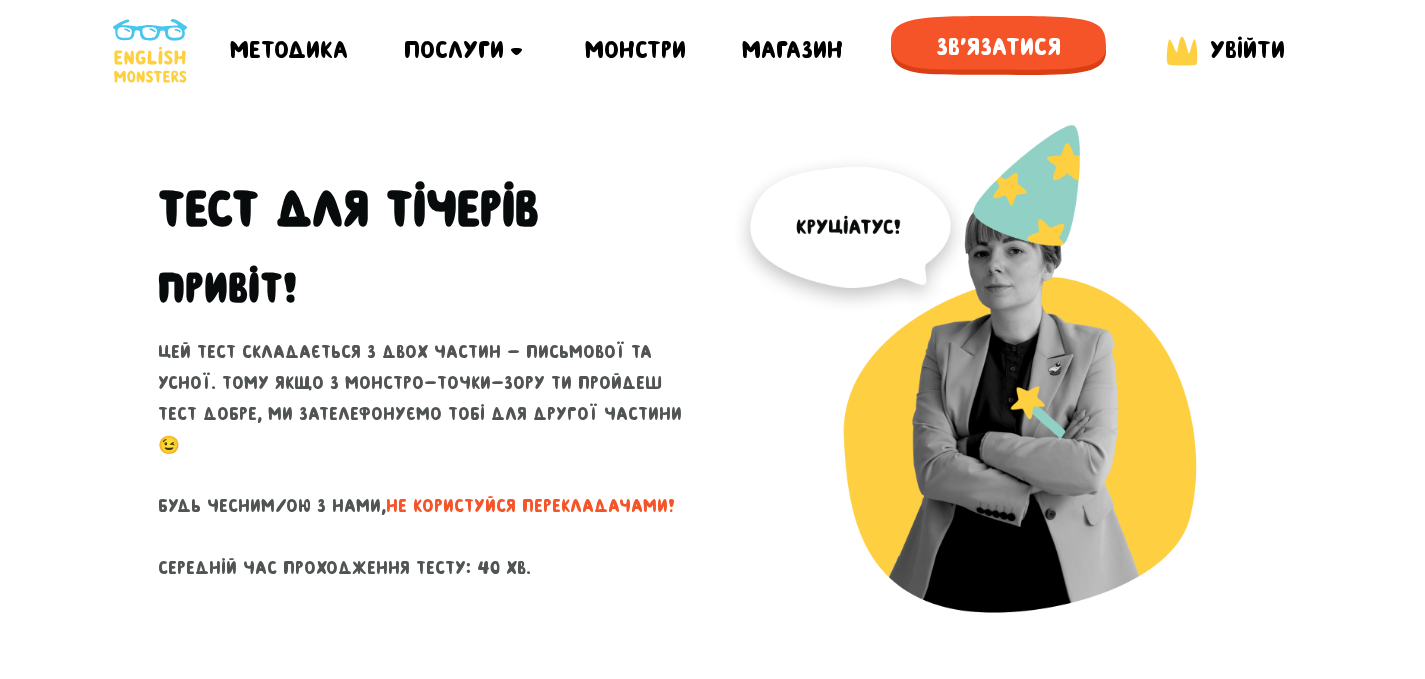 drag, startPoint x: 518, startPoint y: 553, endPoint x: 462, endPoint y: 555, distance: 56.0357 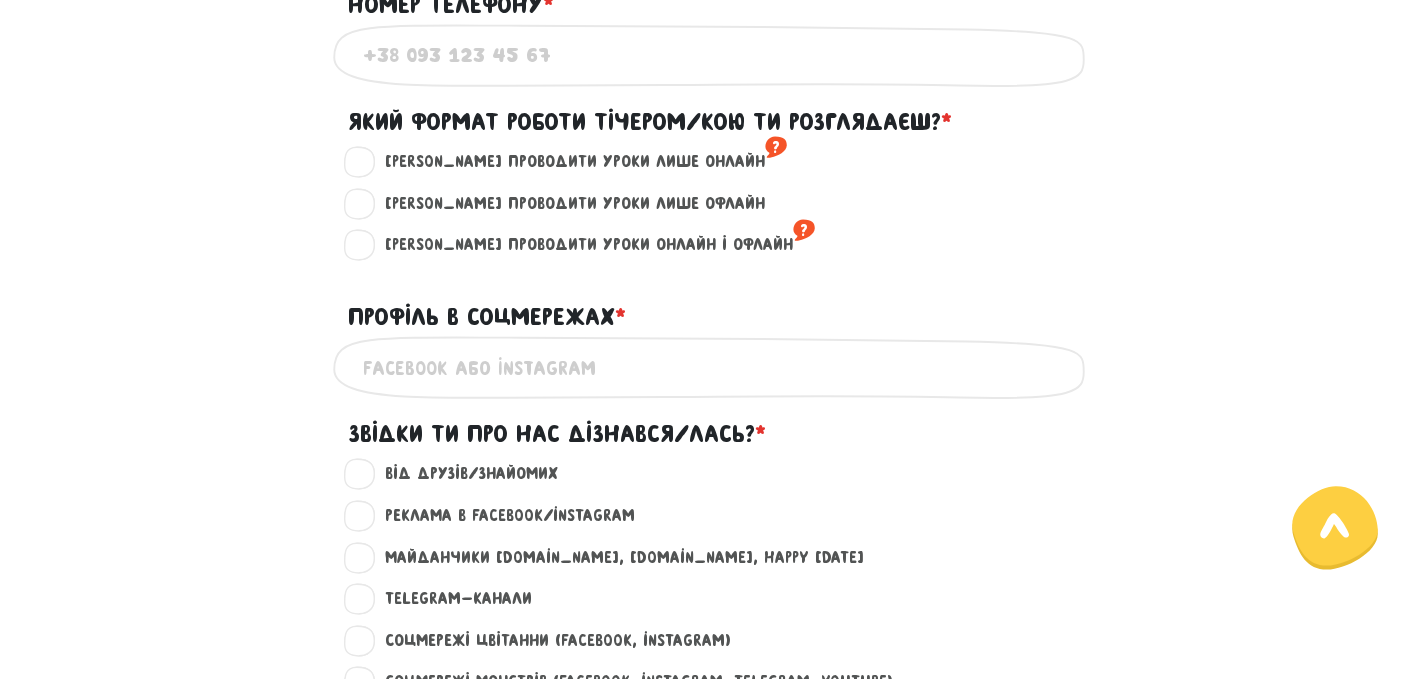 scroll, scrollTop: 1126, scrollLeft: 0, axis: vertical 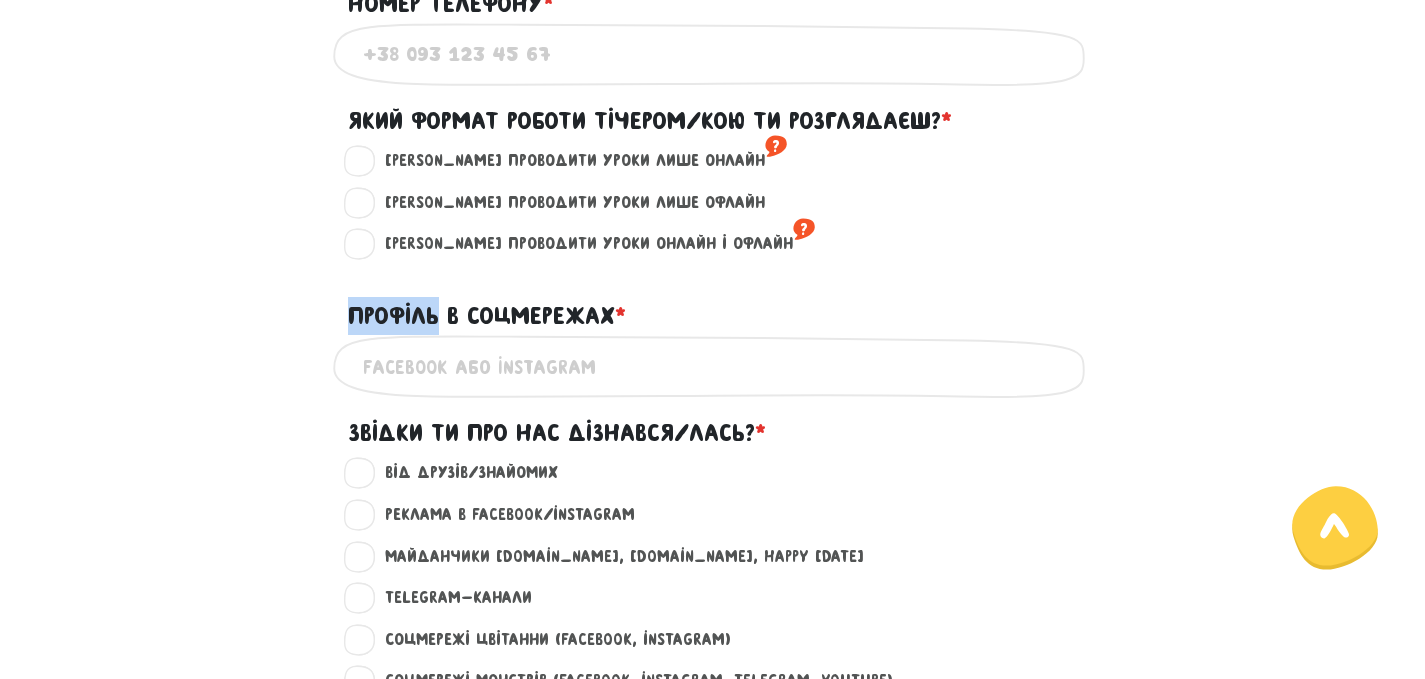 drag, startPoint x: 343, startPoint y: 314, endPoint x: 439, endPoint y: 316, distance: 96.02083 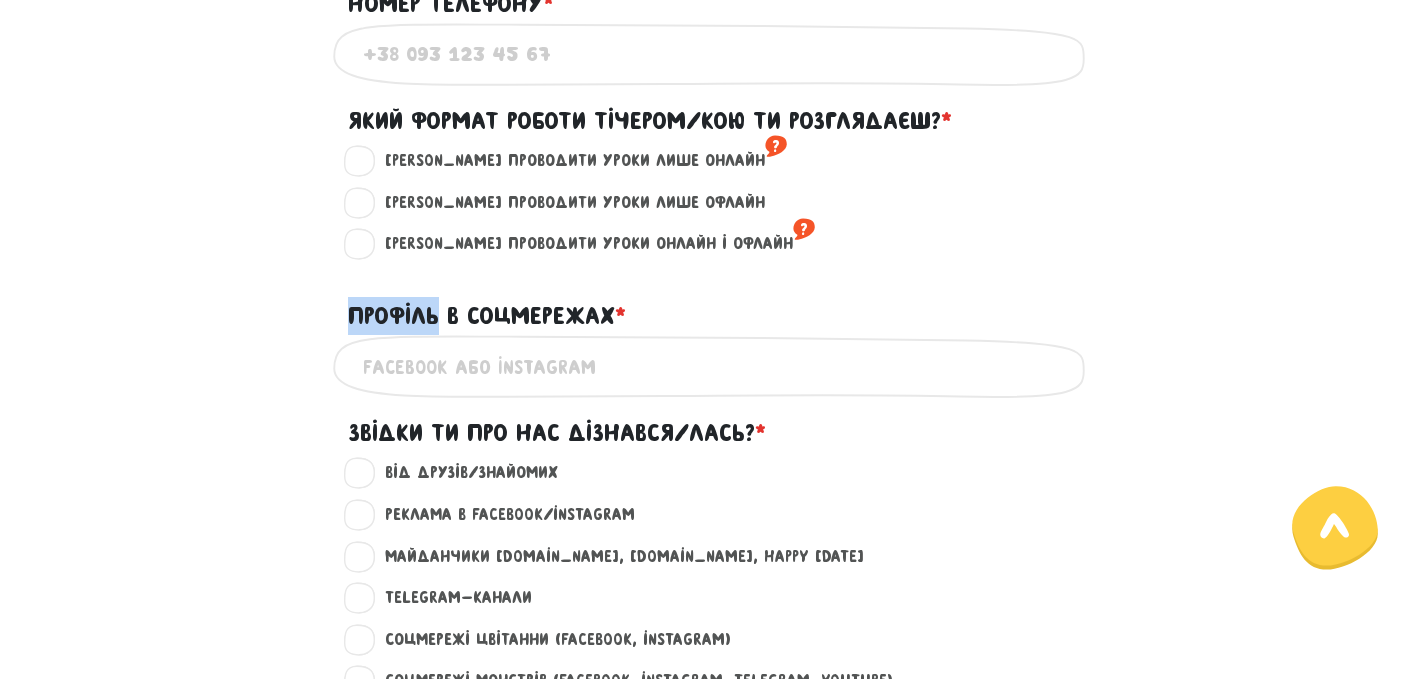click on "Профіль в соцмережах *
?" at bounding box center (713, 304) 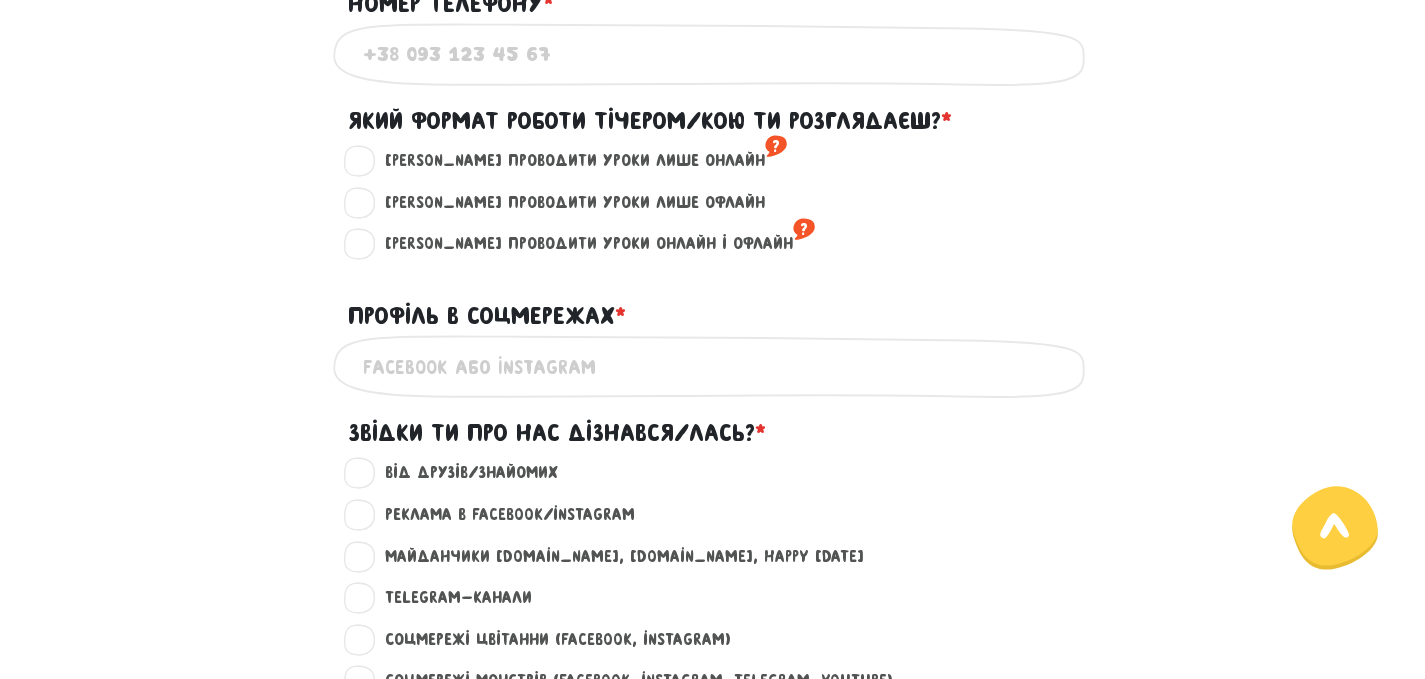 click on "Профіль в соцмережах *
?" at bounding box center [713, 304] 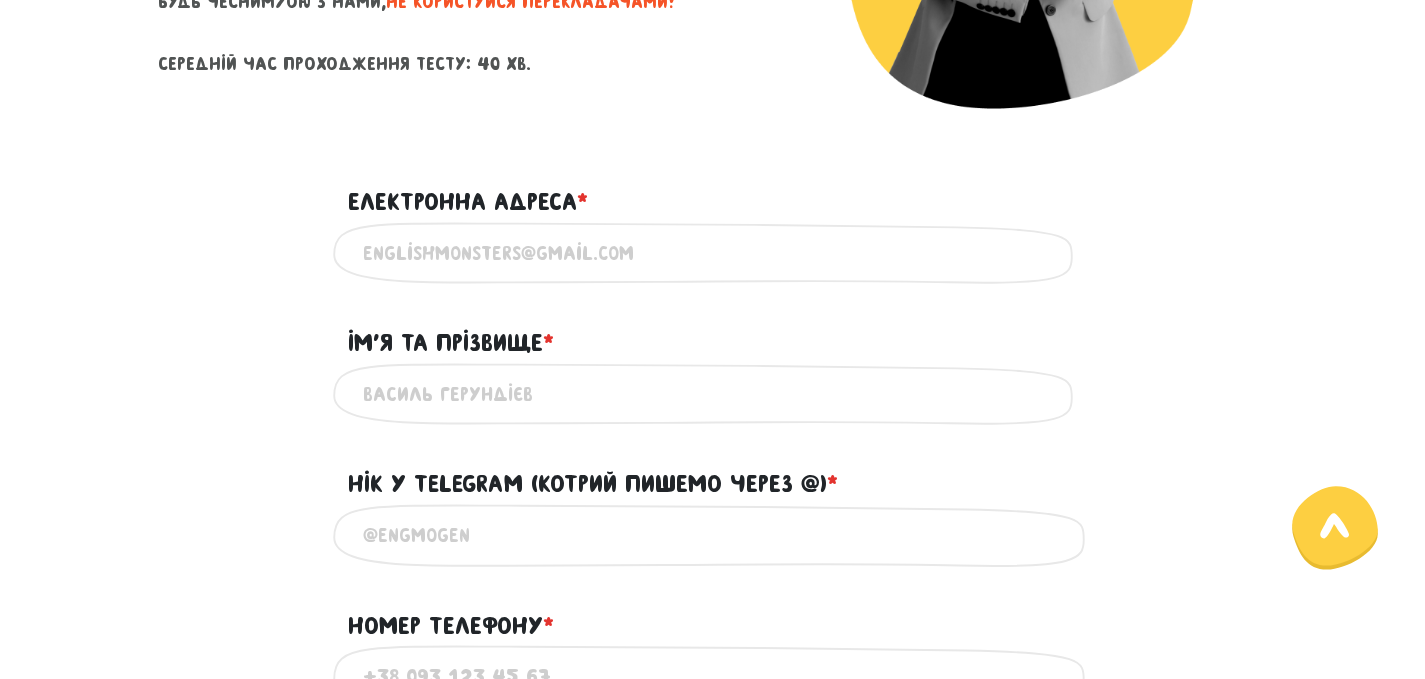 scroll, scrollTop: 476, scrollLeft: 0, axis: vertical 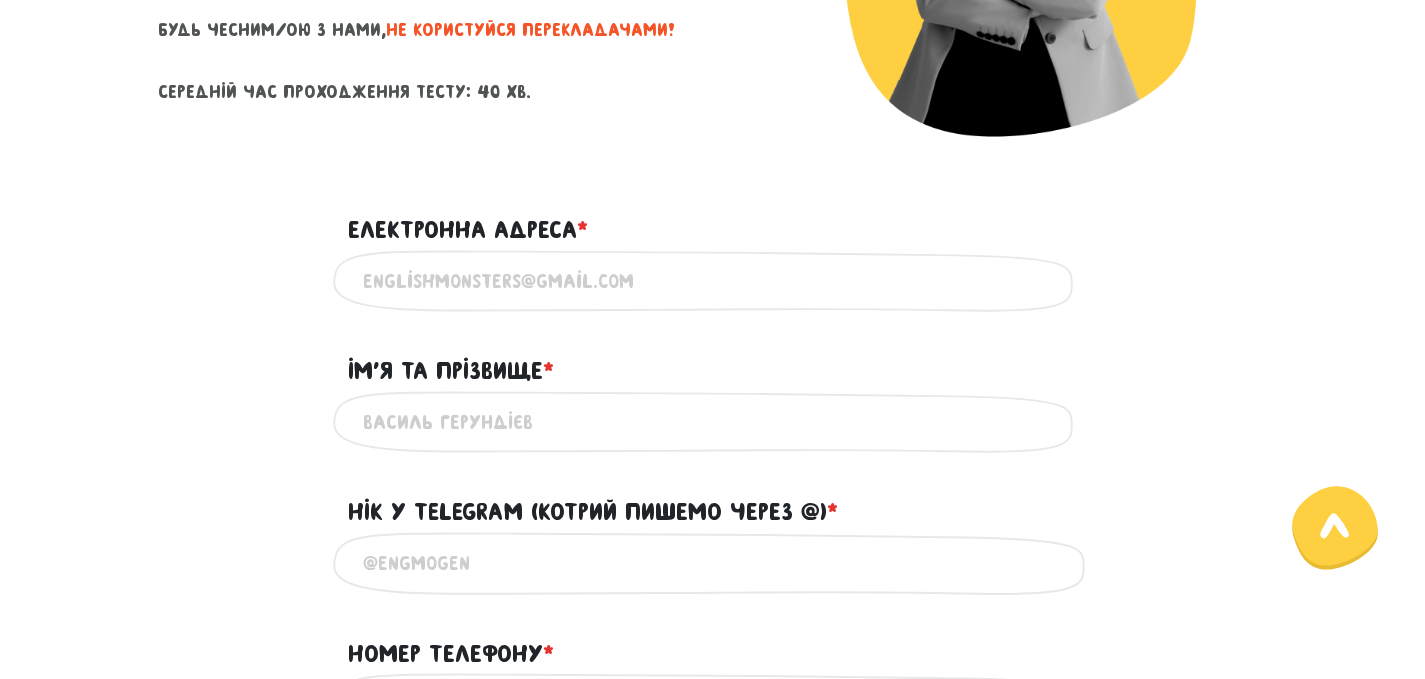 click on "Електронна адреса *
?" at bounding box center (713, 281) 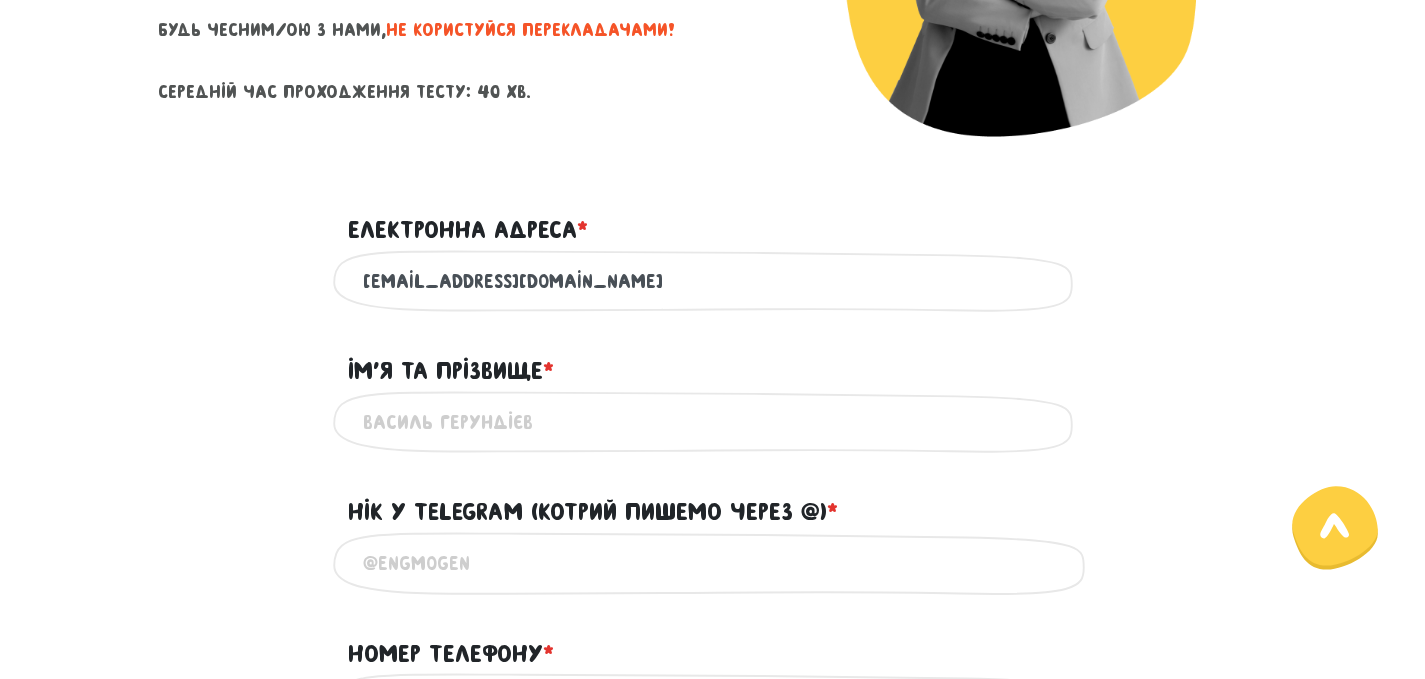 type on "[EMAIL_ADDRESS][DOMAIN_NAME]" 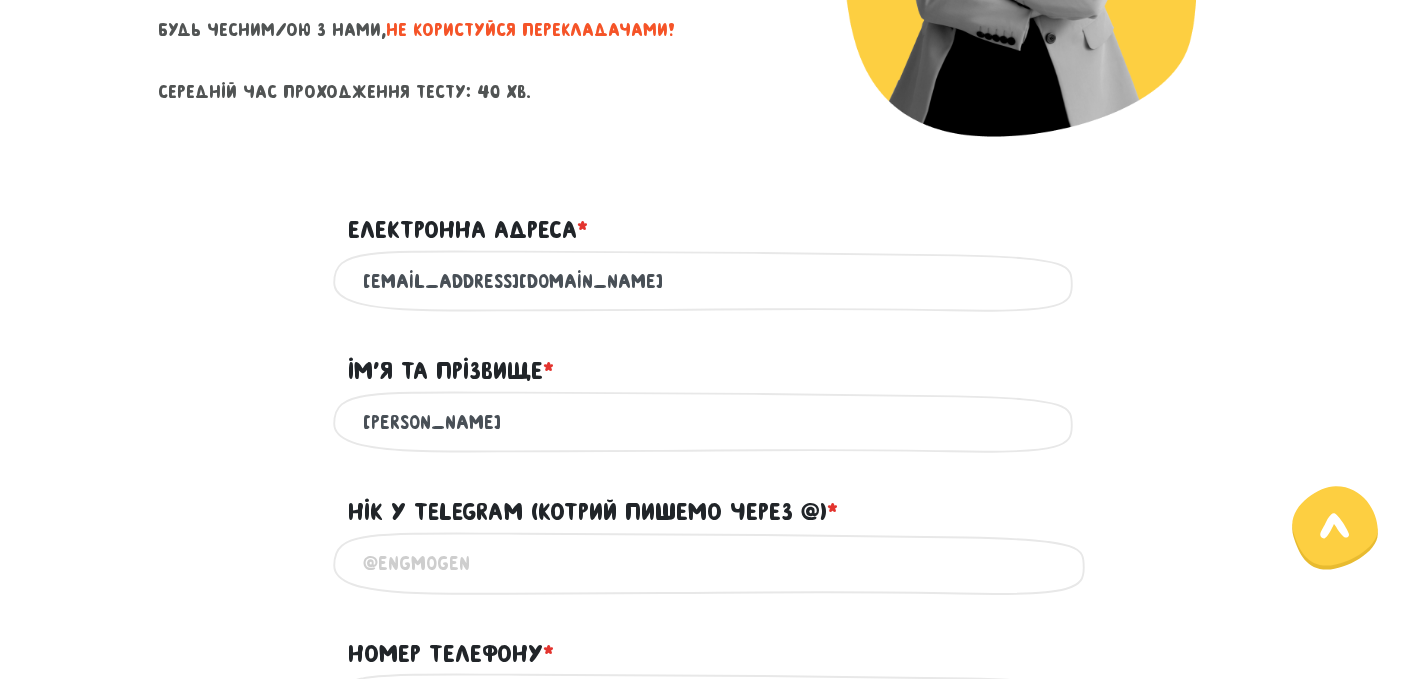 type on "[PERSON_NAME]" 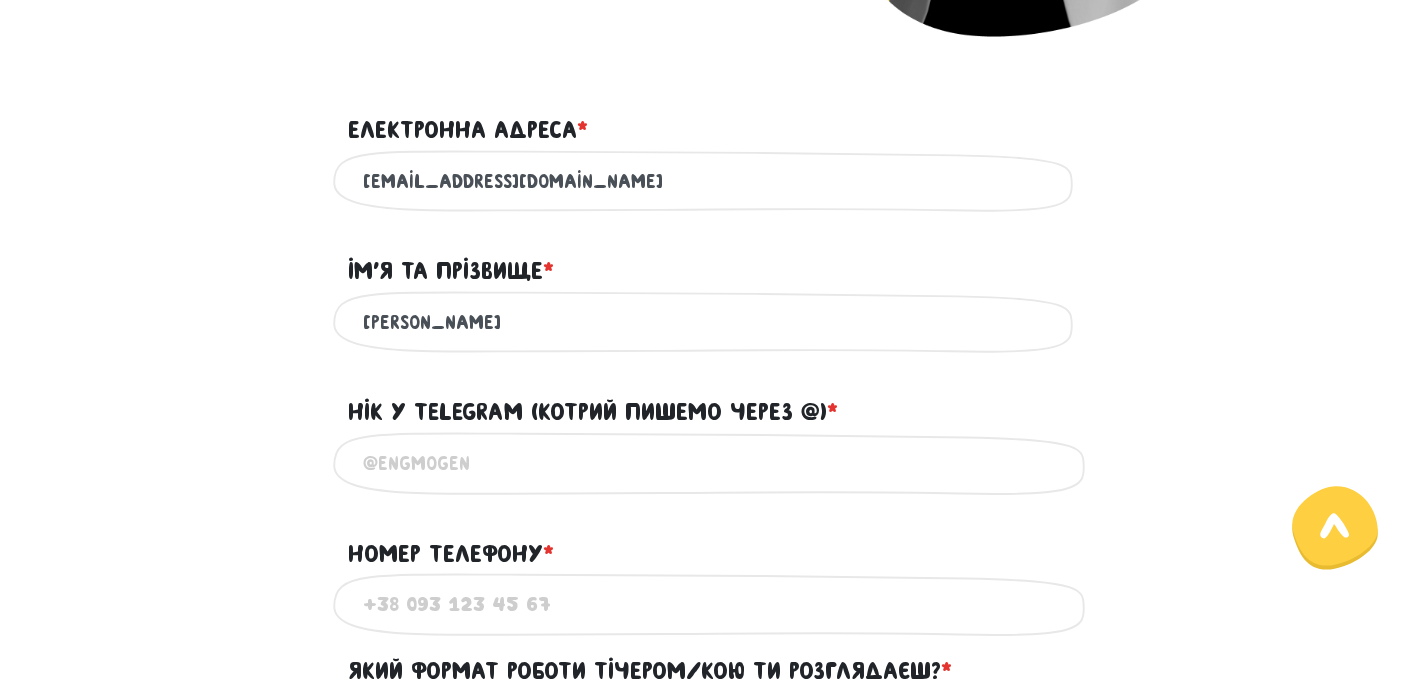 scroll, scrollTop: 584, scrollLeft: 0, axis: vertical 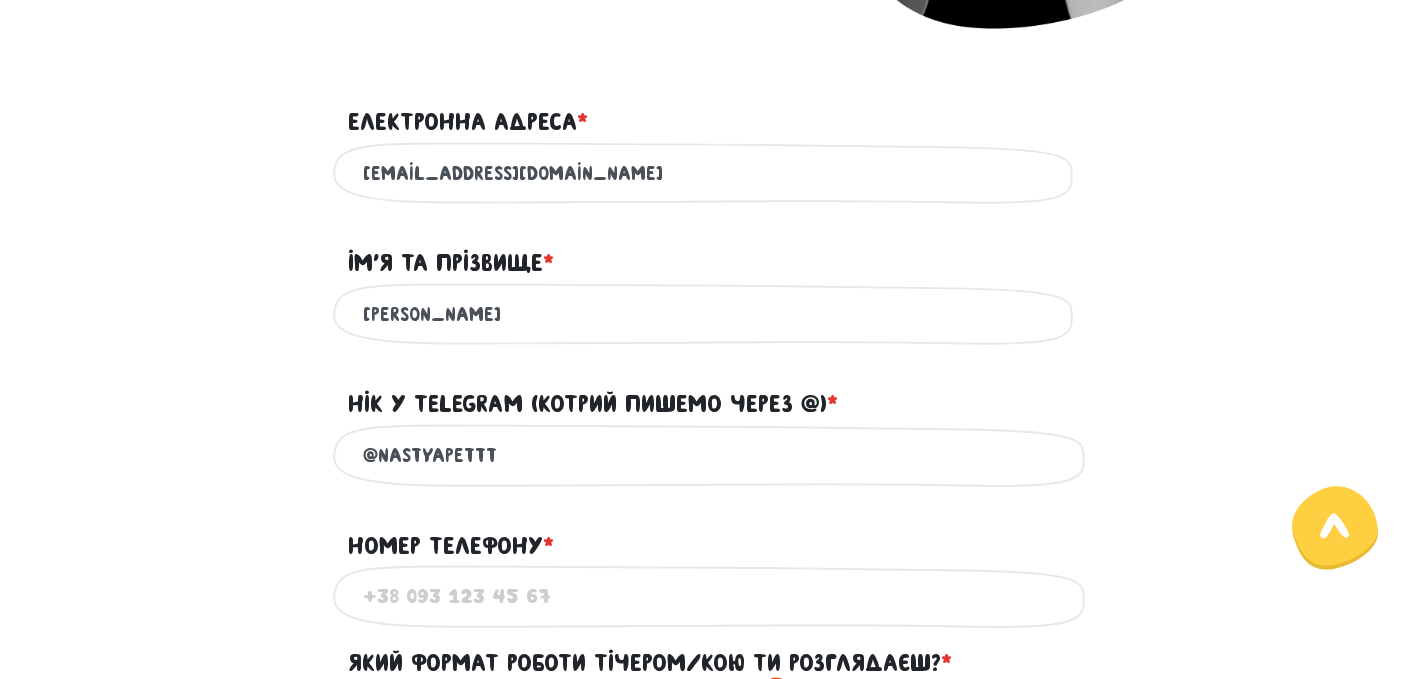 type on "@nastyapettt" 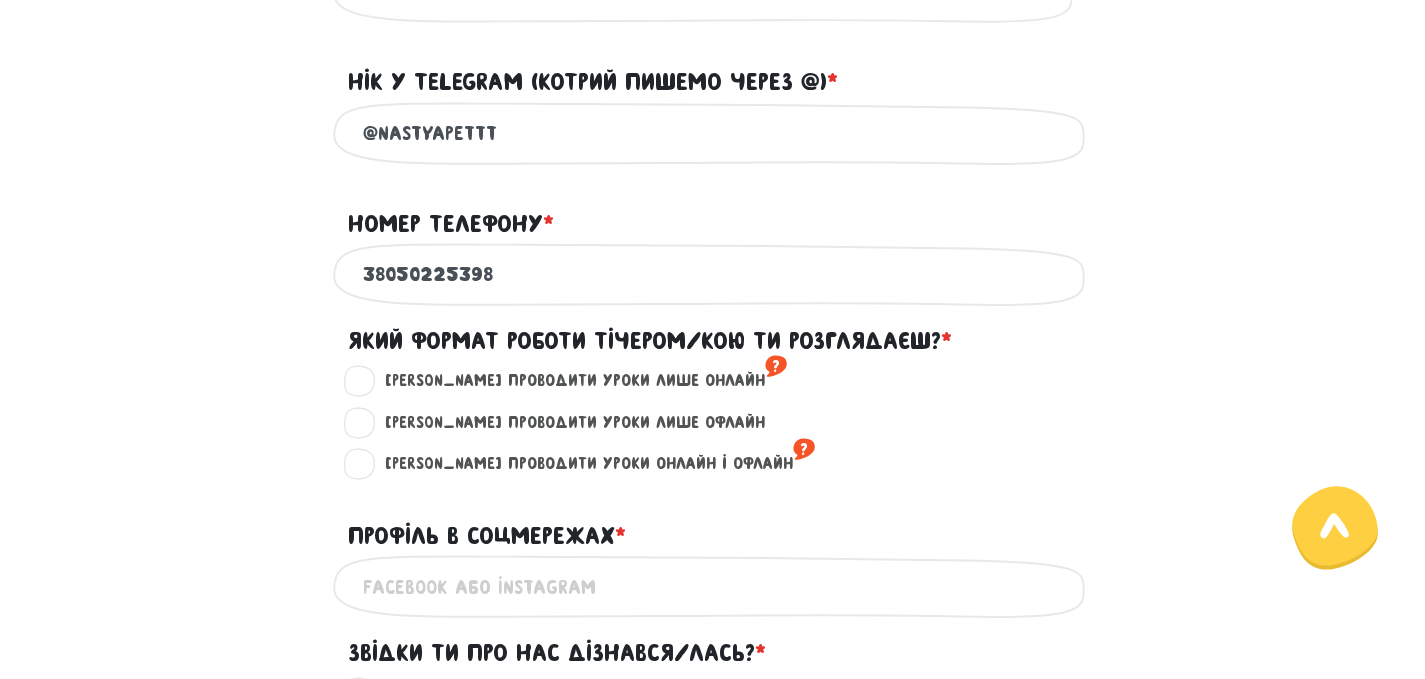 scroll, scrollTop: 938, scrollLeft: 0, axis: vertical 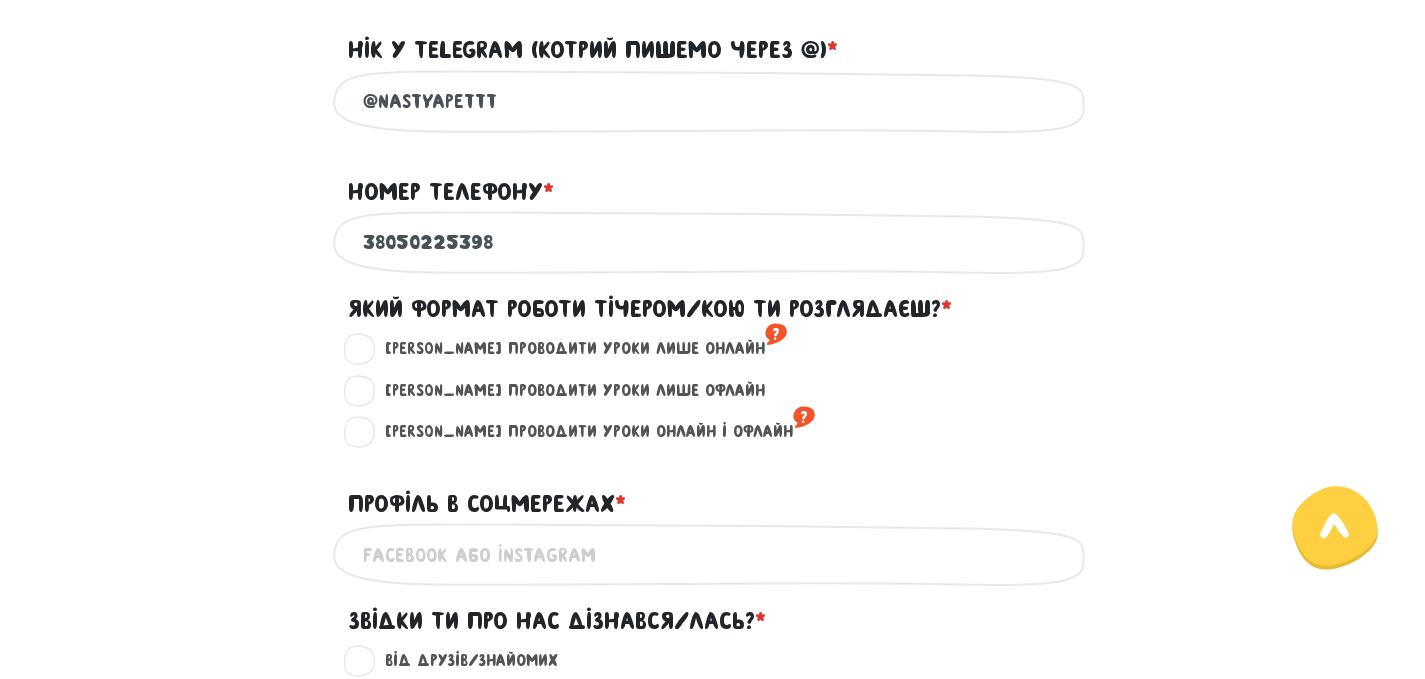 type on "38050225398" 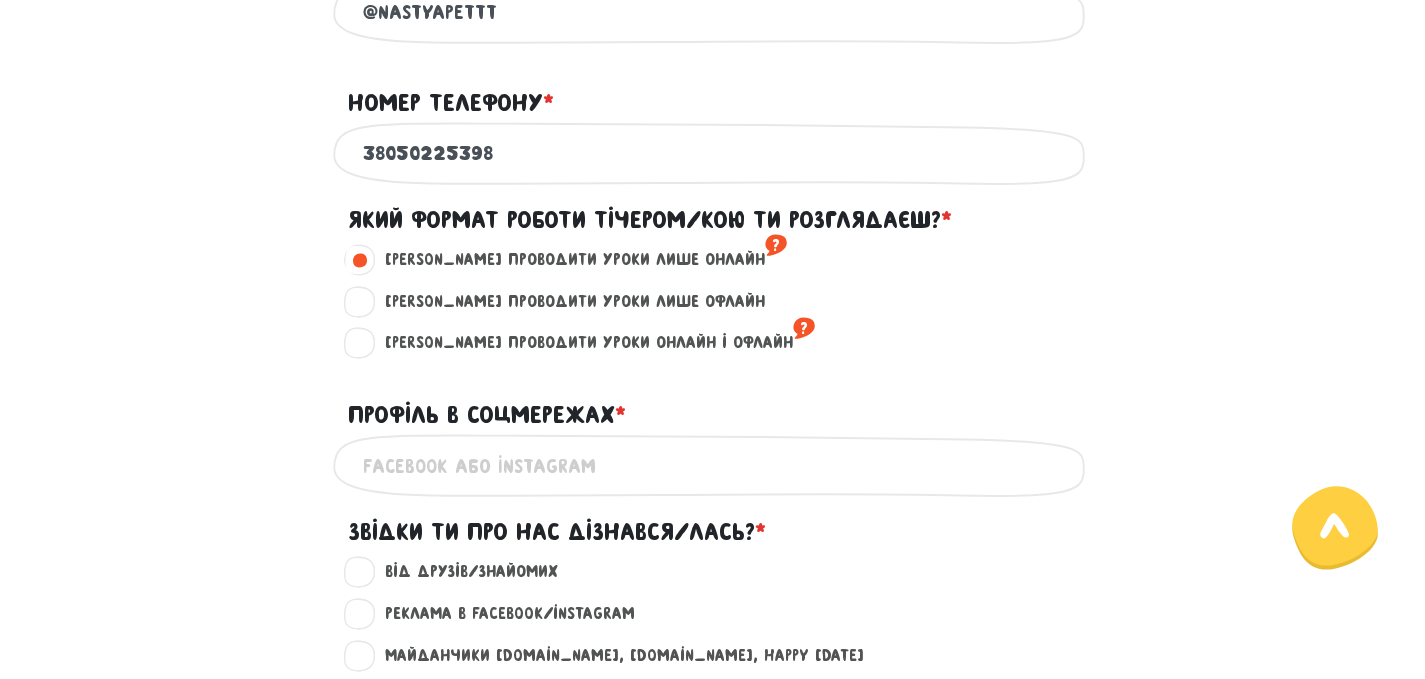 scroll, scrollTop: 1038, scrollLeft: 0, axis: vertical 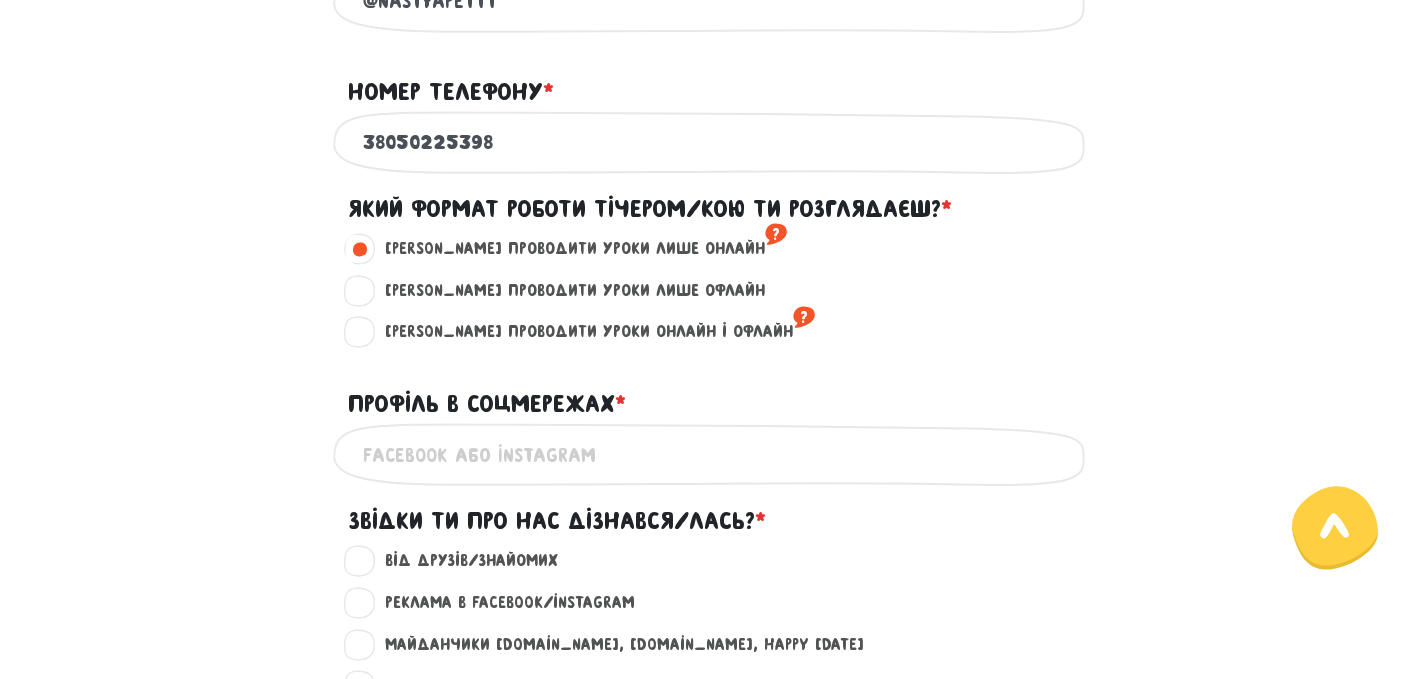 click on "Профіль в соцмережах *
?" at bounding box center (713, 454) 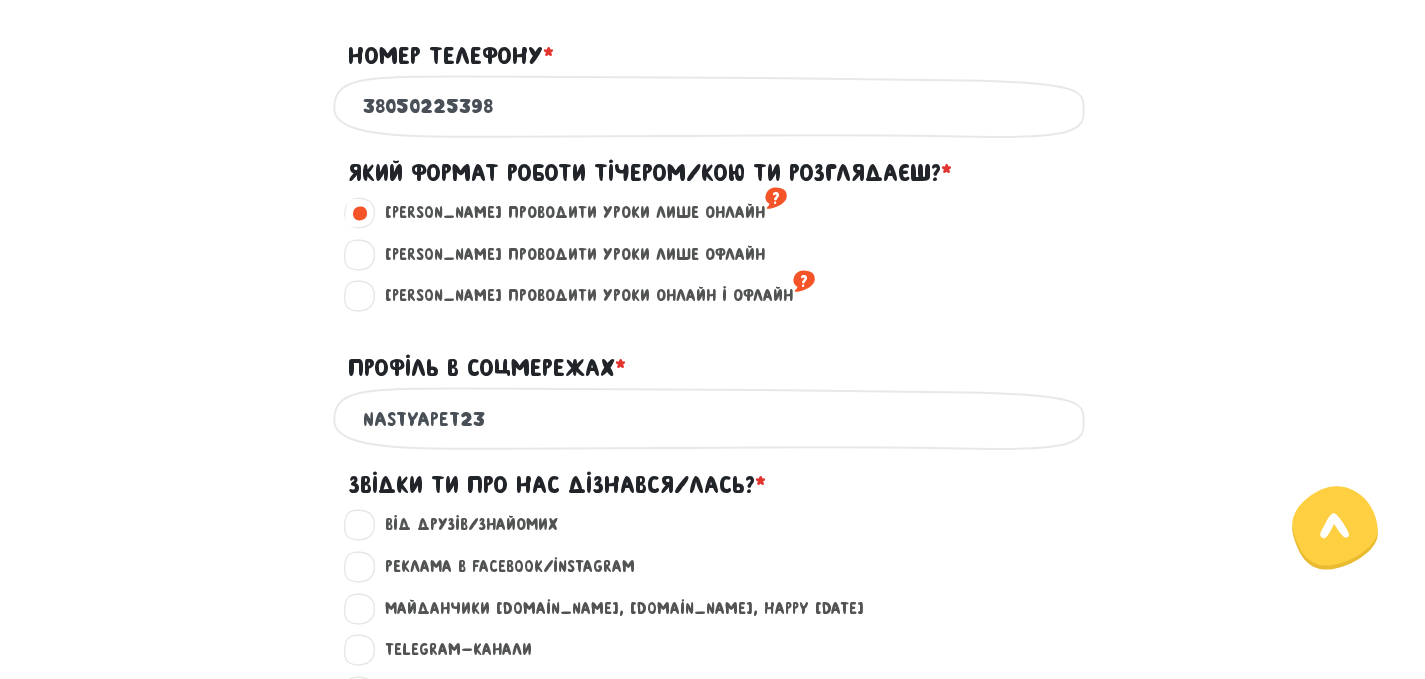 scroll, scrollTop: 1238, scrollLeft: 0, axis: vertical 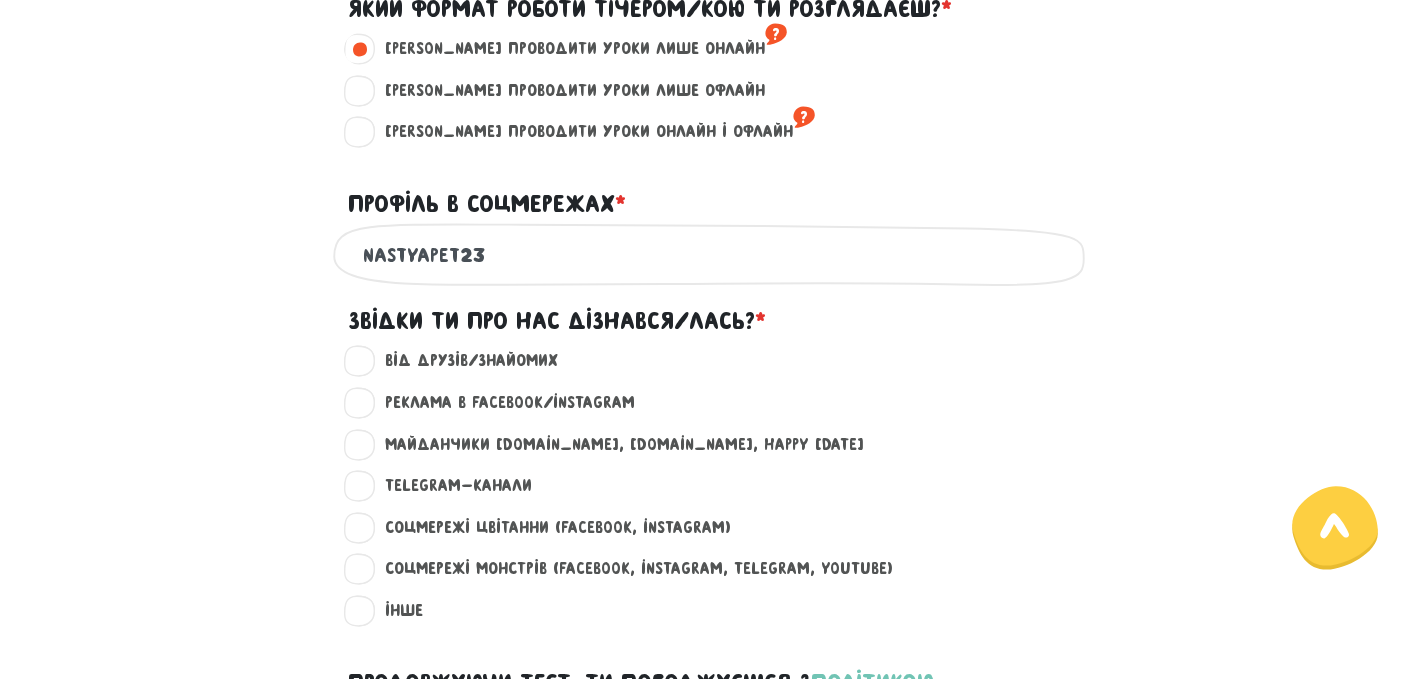 type on "nastyapet23" 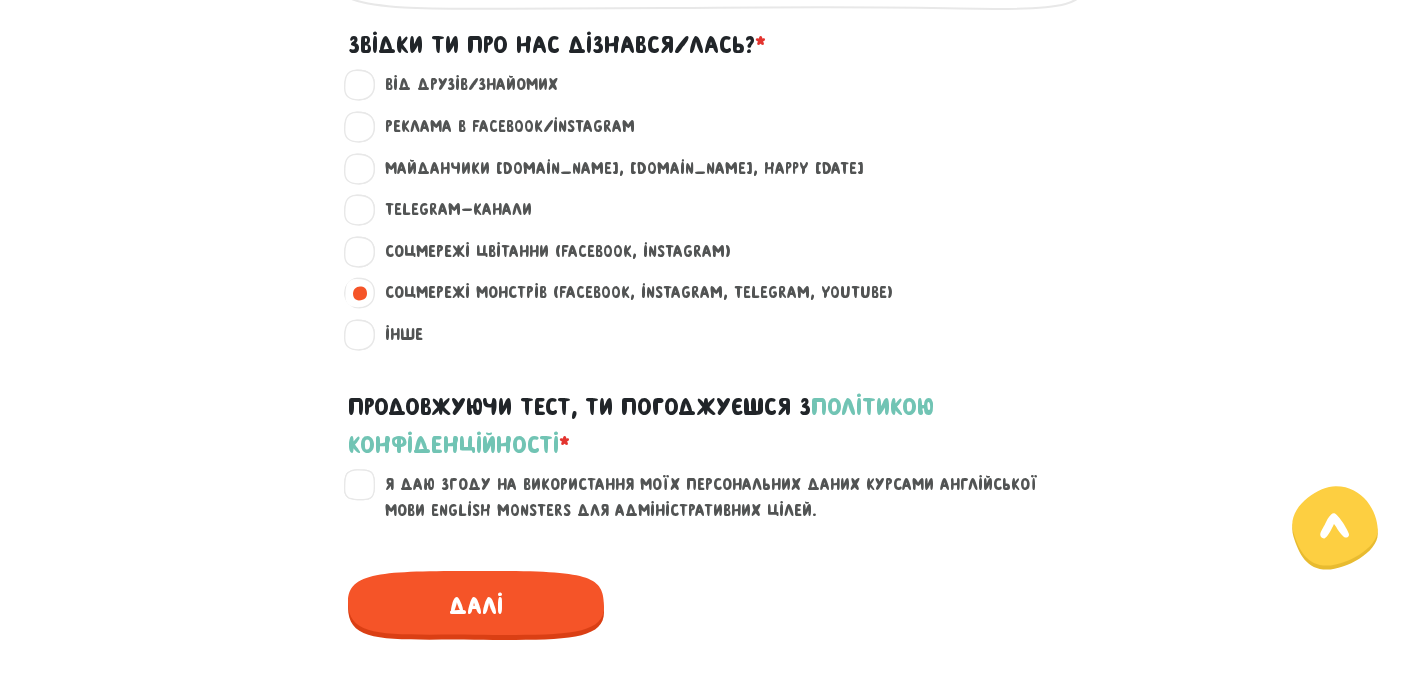 scroll, scrollTop: 1538, scrollLeft: 0, axis: vertical 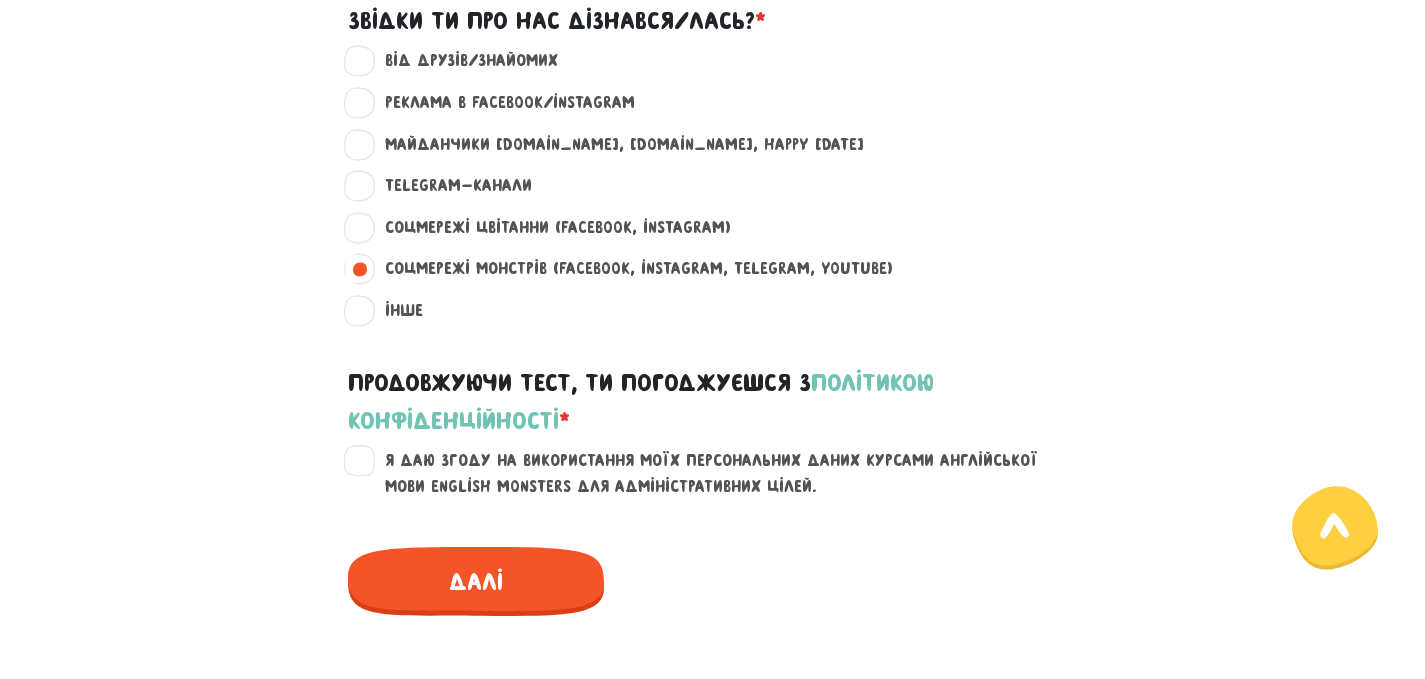 click on "Я даю згоду на використання моїх персональних даних курсами англійської мови English Monsters для адміністративних цілей." at bounding box center (725, 473) 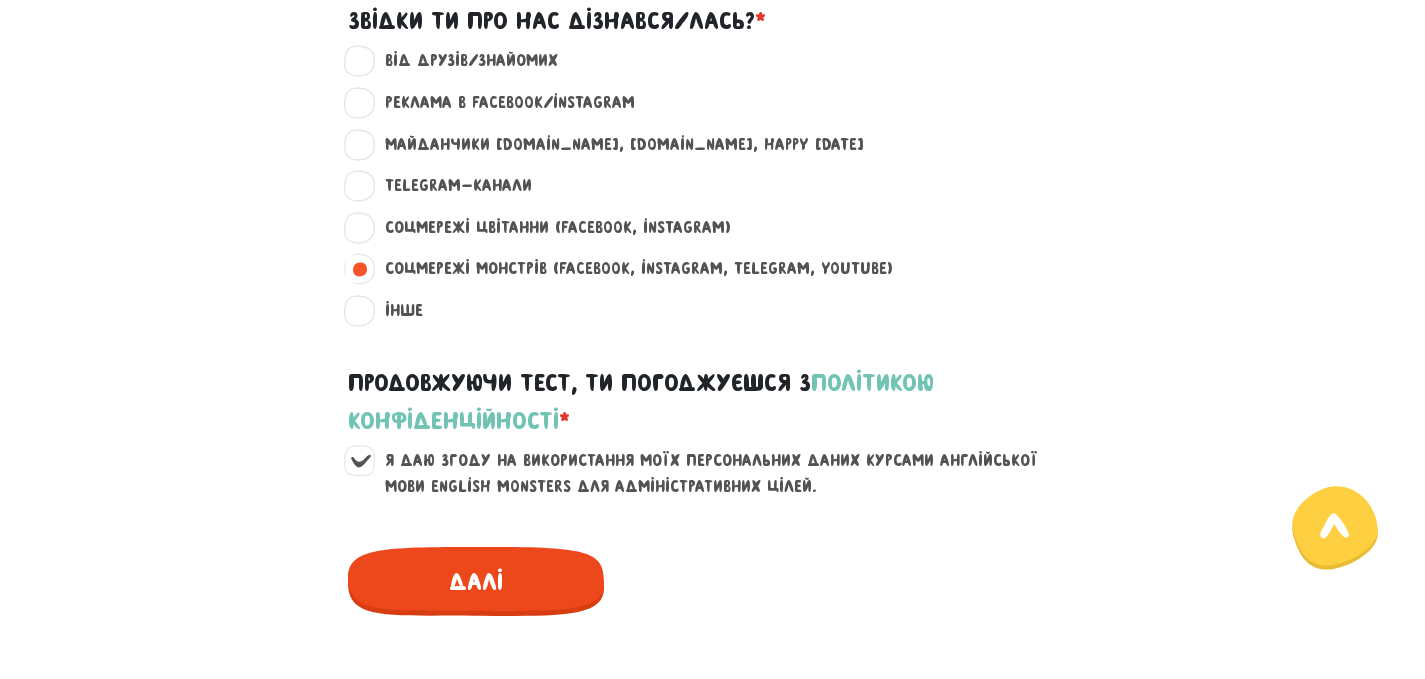 click on "Далі" at bounding box center (476, 581) 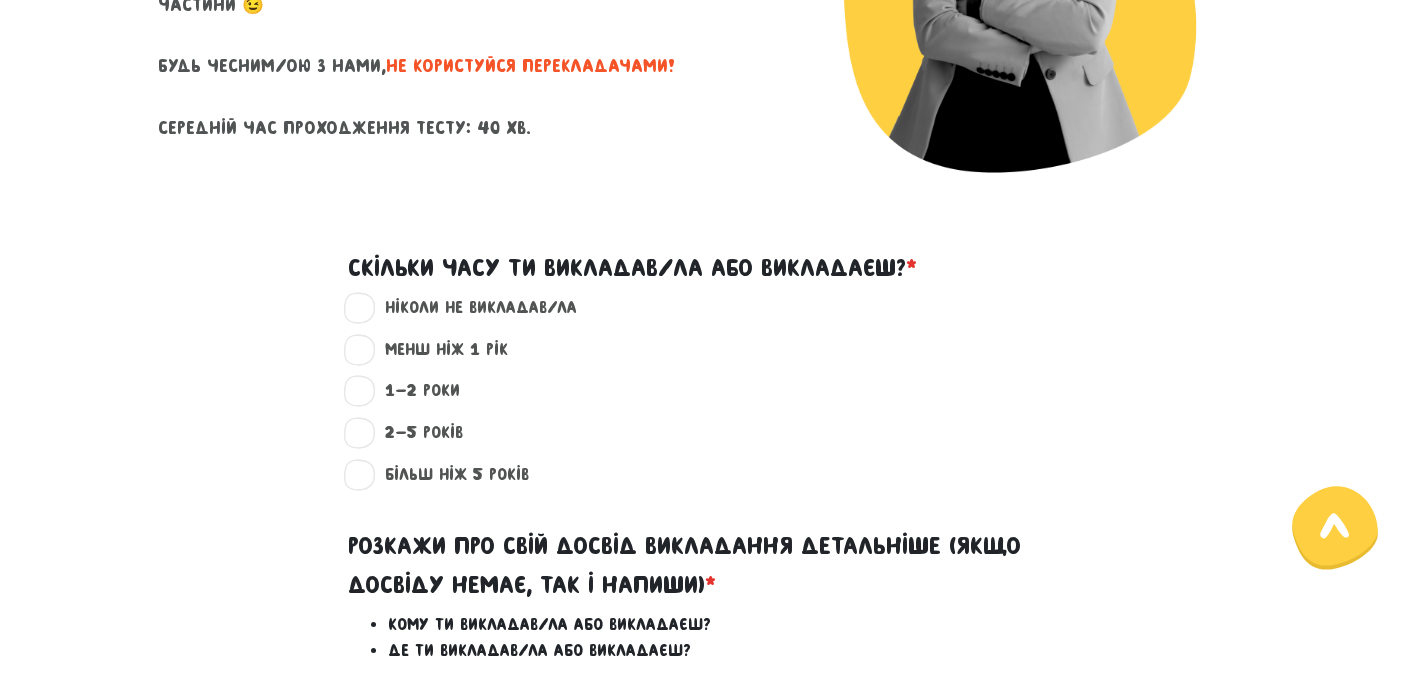 scroll, scrollTop: 473, scrollLeft: 0, axis: vertical 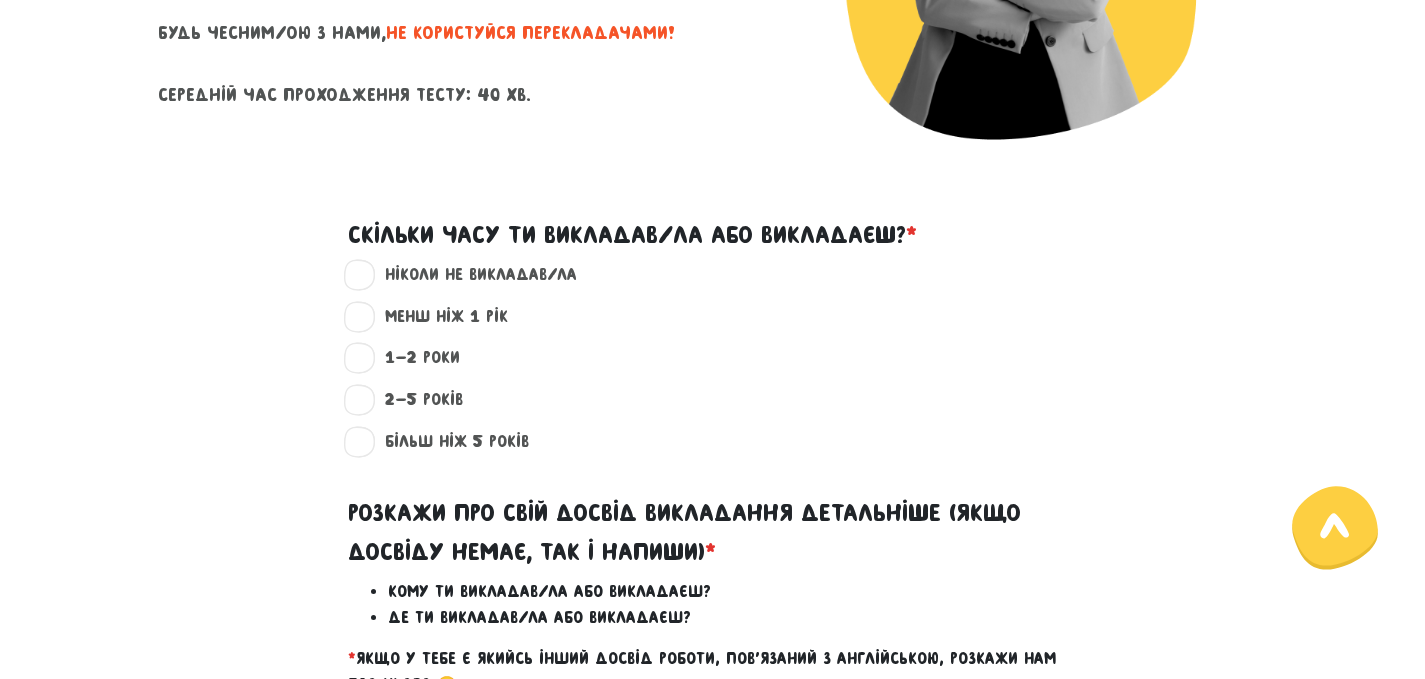click on "ніколи не викладав/ла
?" at bounding box center (472, 275) 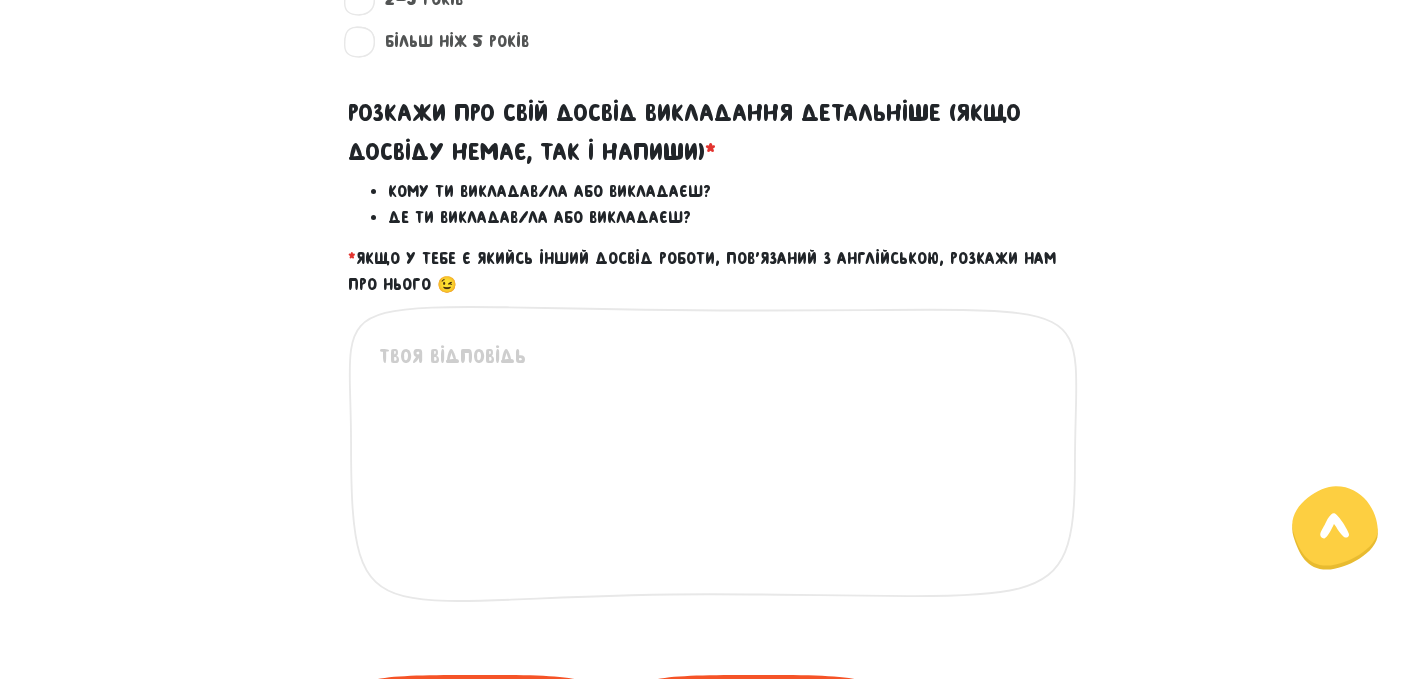 scroll, scrollTop: 1073, scrollLeft: 0, axis: vertical 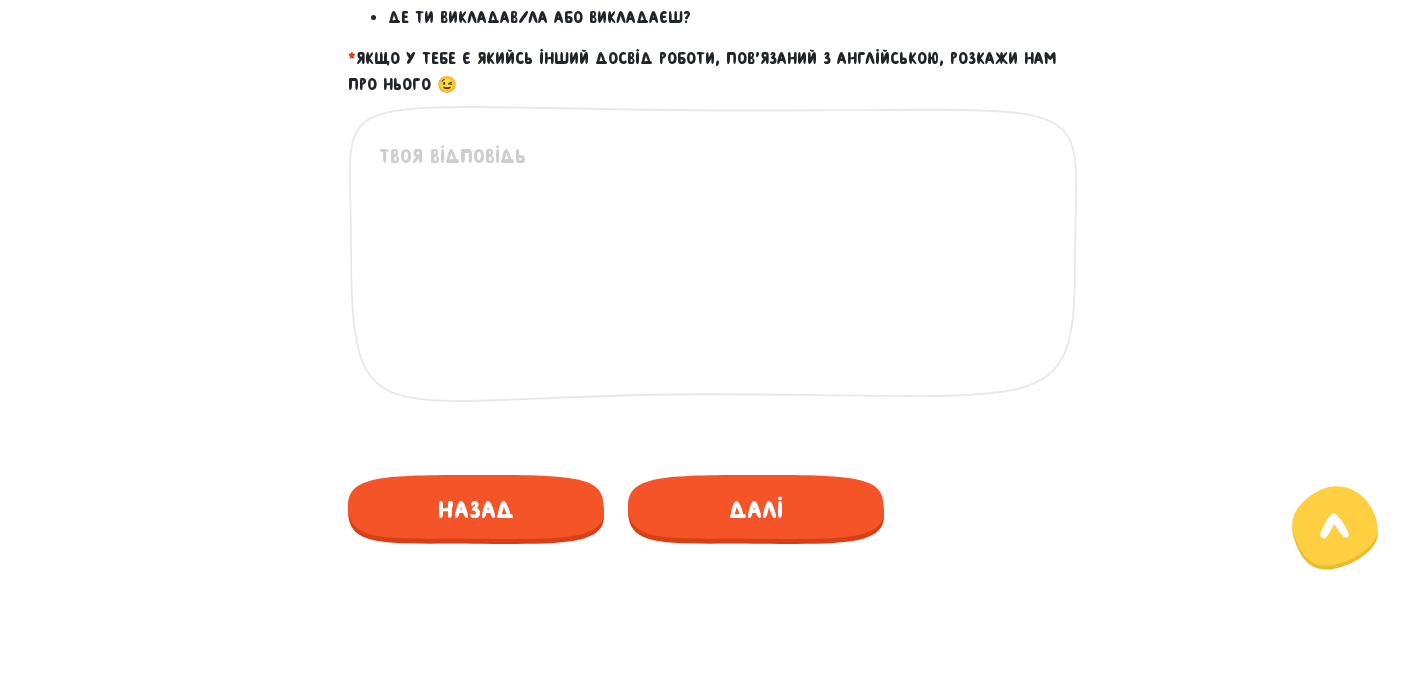 click at bounding box center (714, 264) 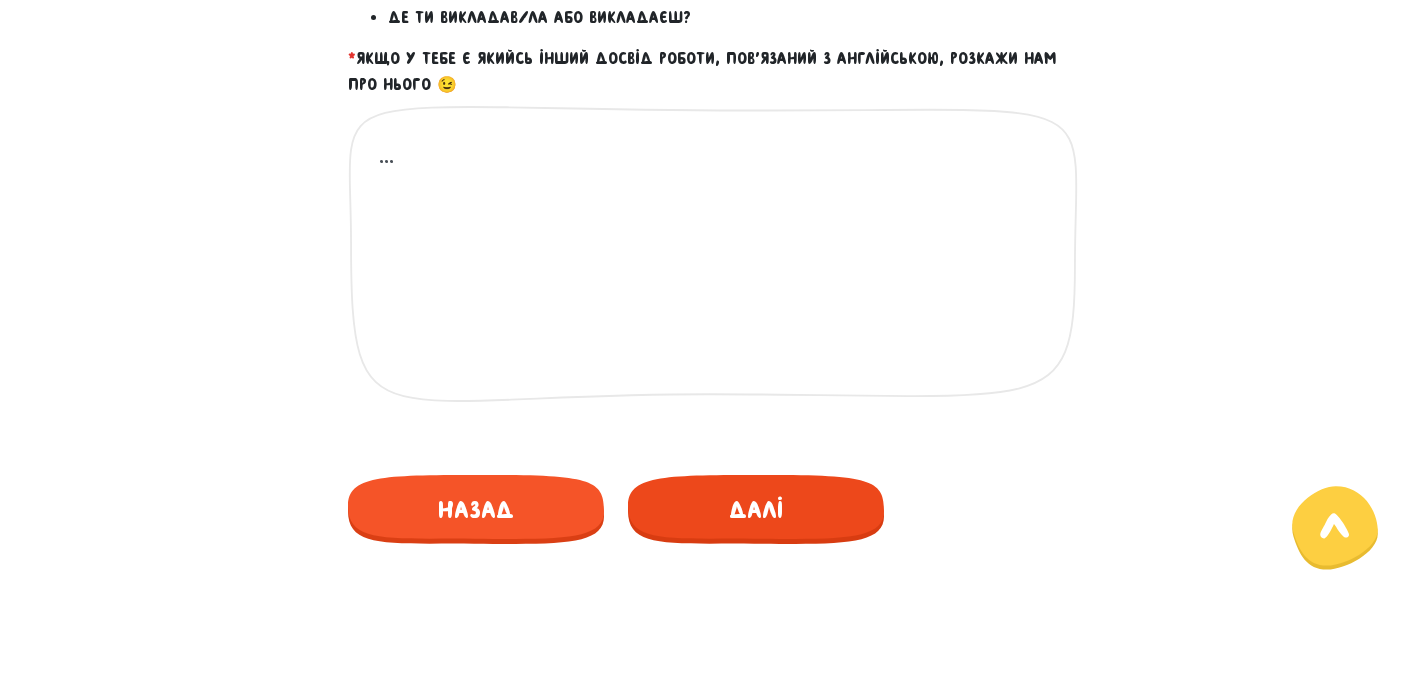 type on "..." 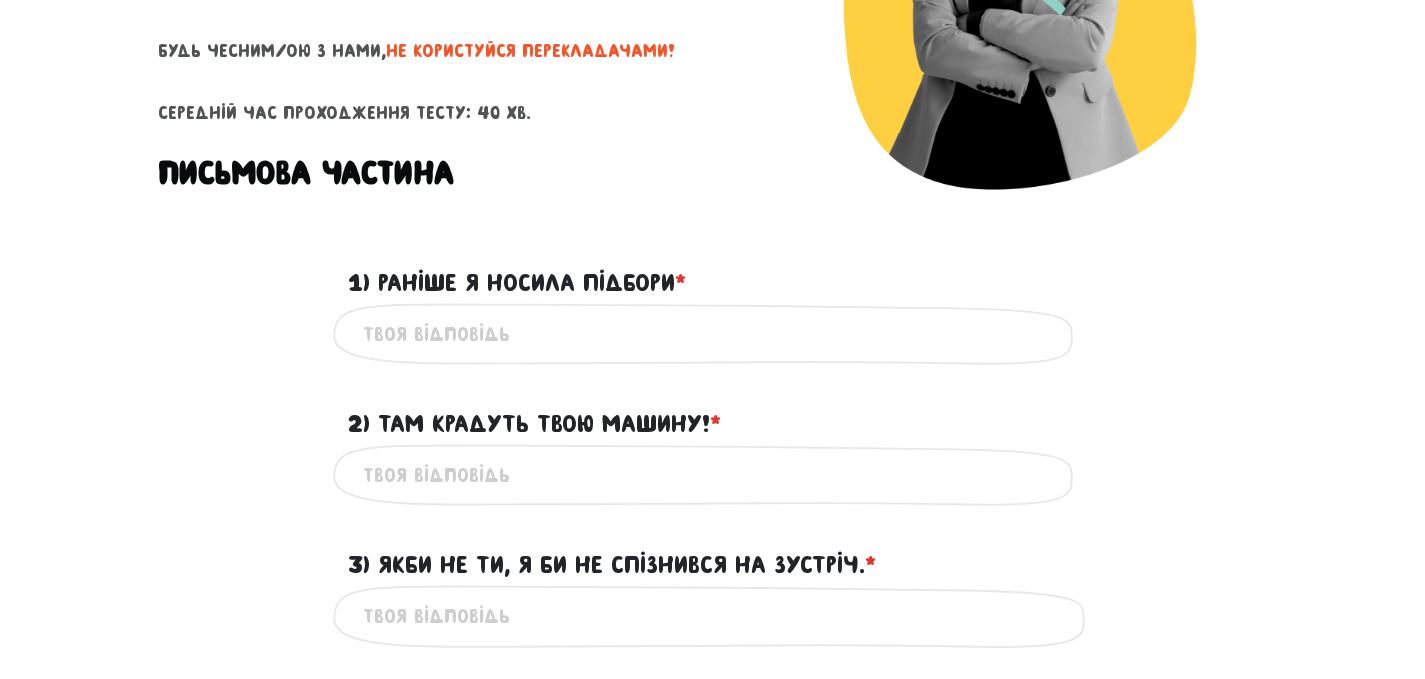 scroll, scrollTop: 217, scrollLeft: 0, axis: vertical 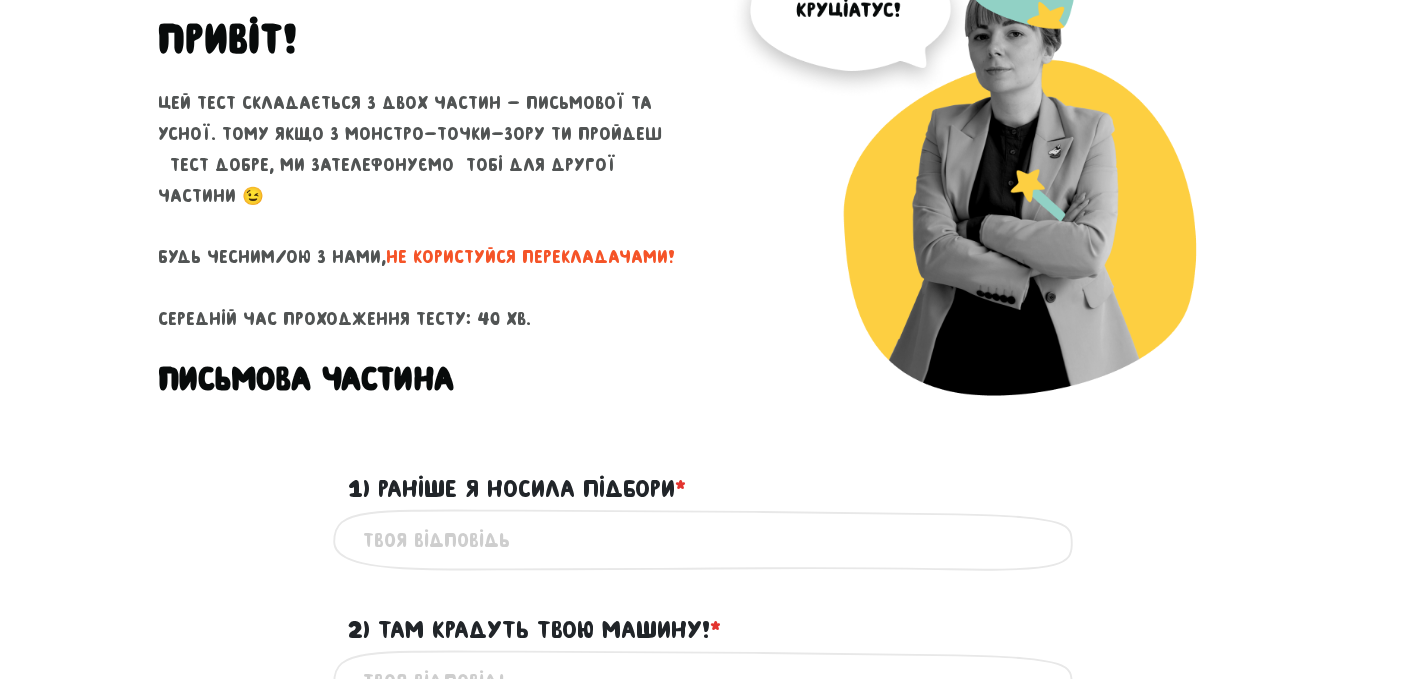 click on "1) Раніше я носила підбори *
?" at bounding box center [713, 540] 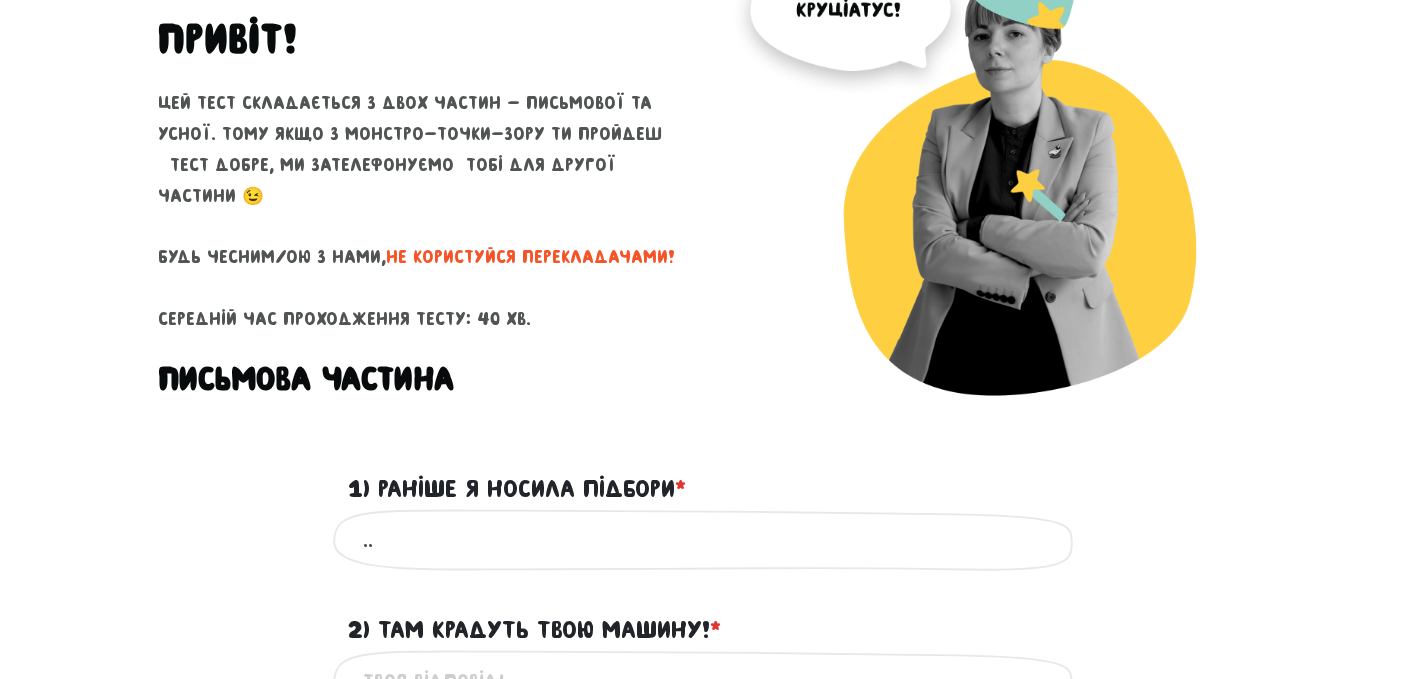 scroll, scrollTop: 517, scrollLeft: 0, axis: vertical 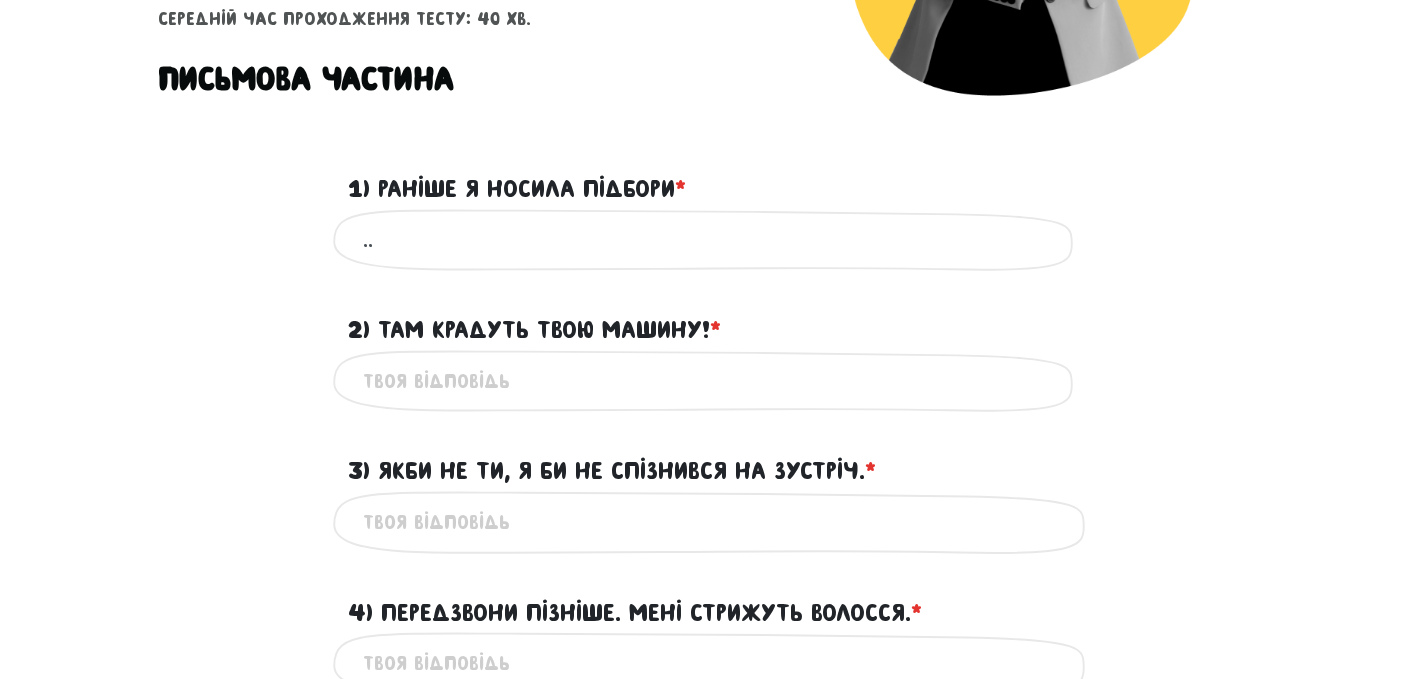 type on ".." 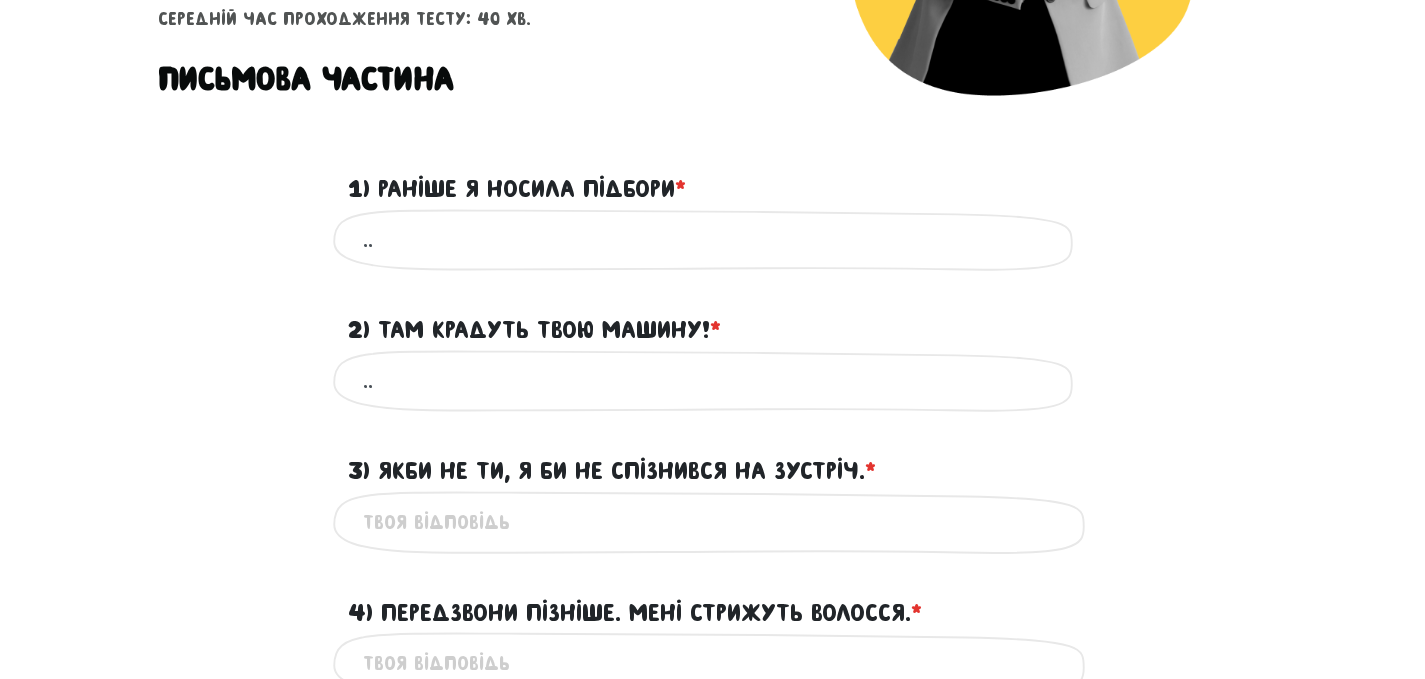 type on ".." 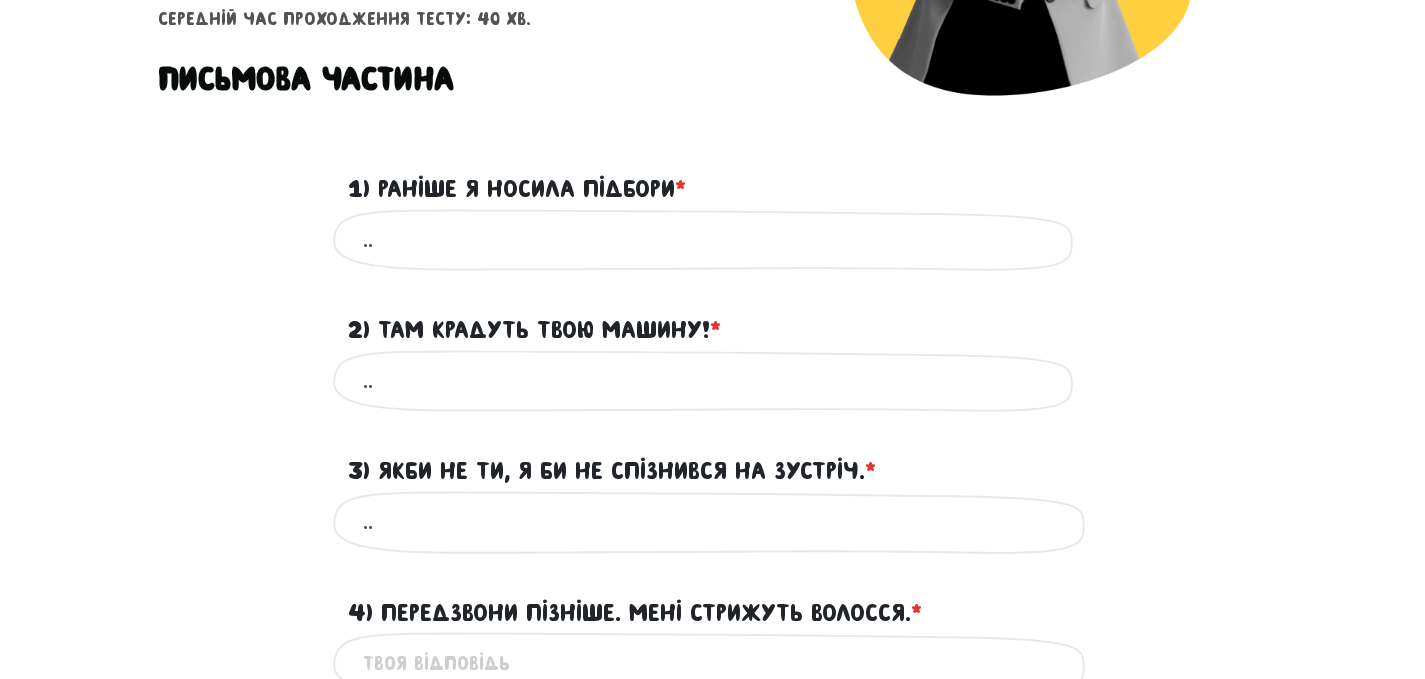 scroll, scrollTop: 717, scrollLeft: 0, axis: vertical 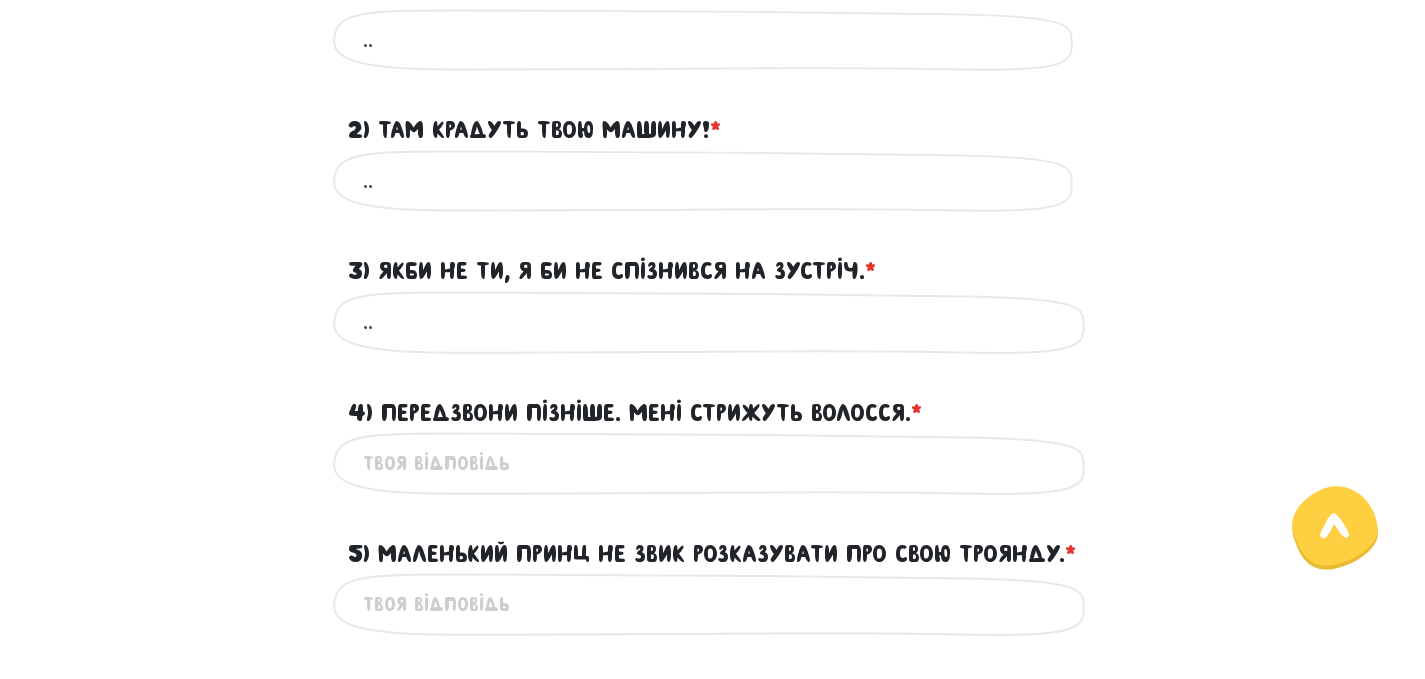 type on ".." 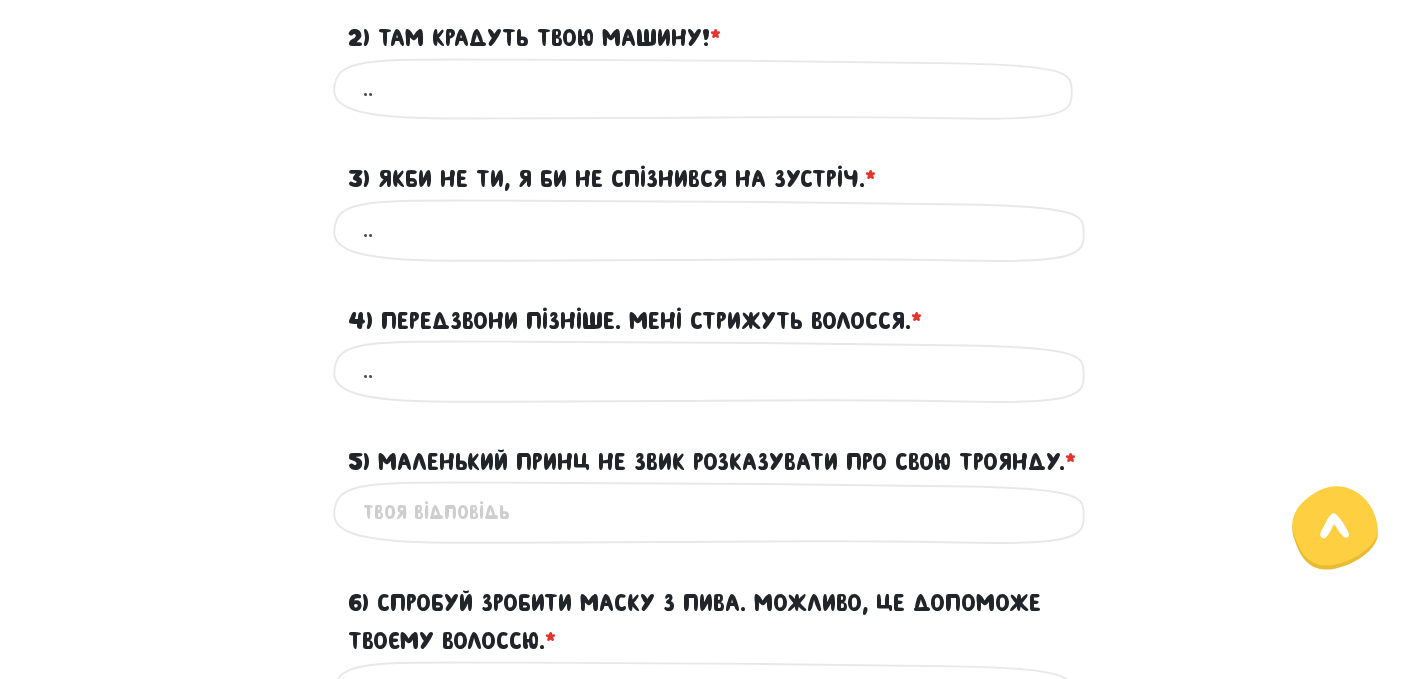 scroll, scrollTop: 917, scrollLeft: 0, axis: vertical 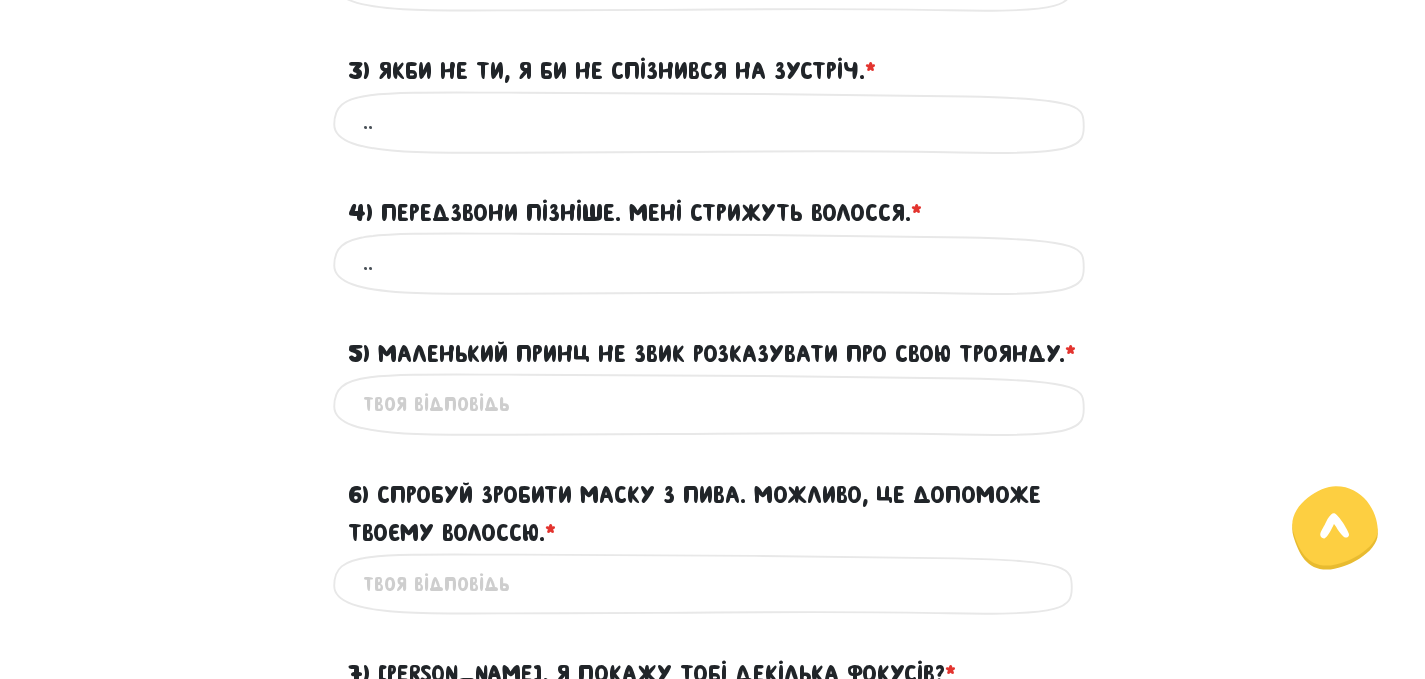 type on ".." 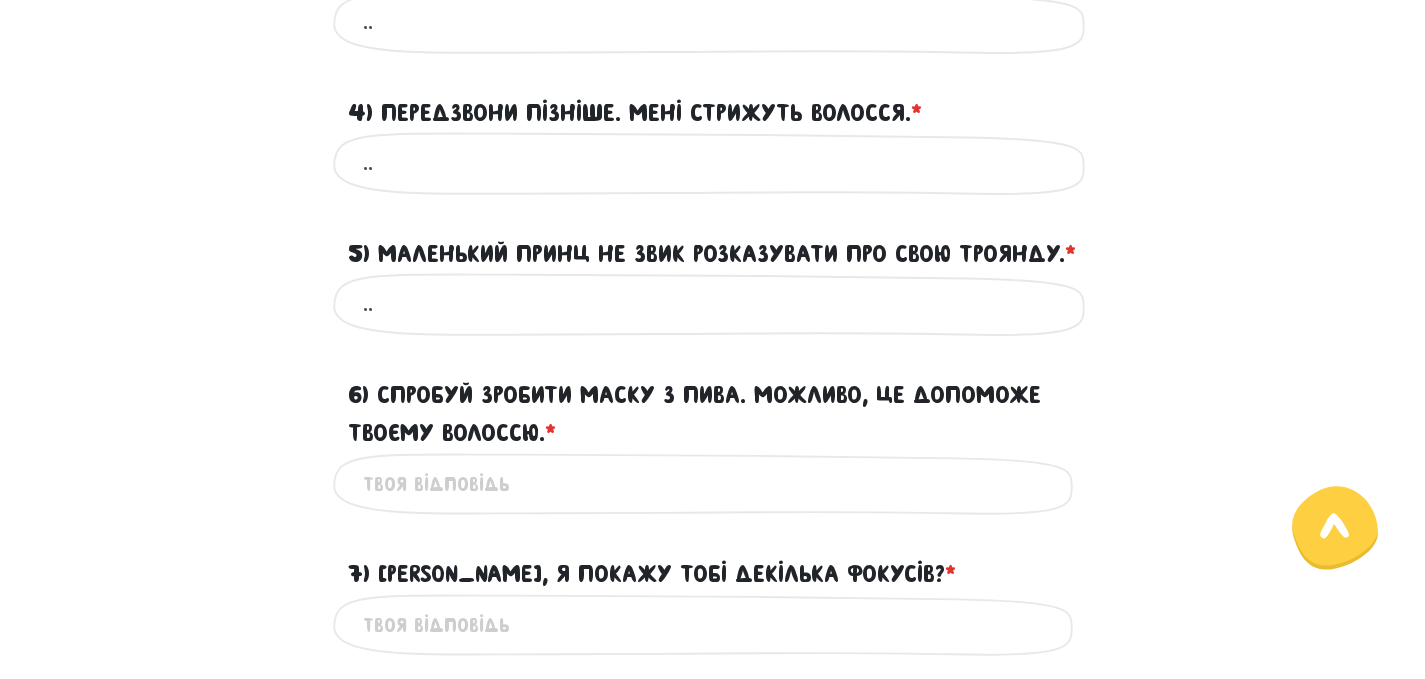 type on ".." 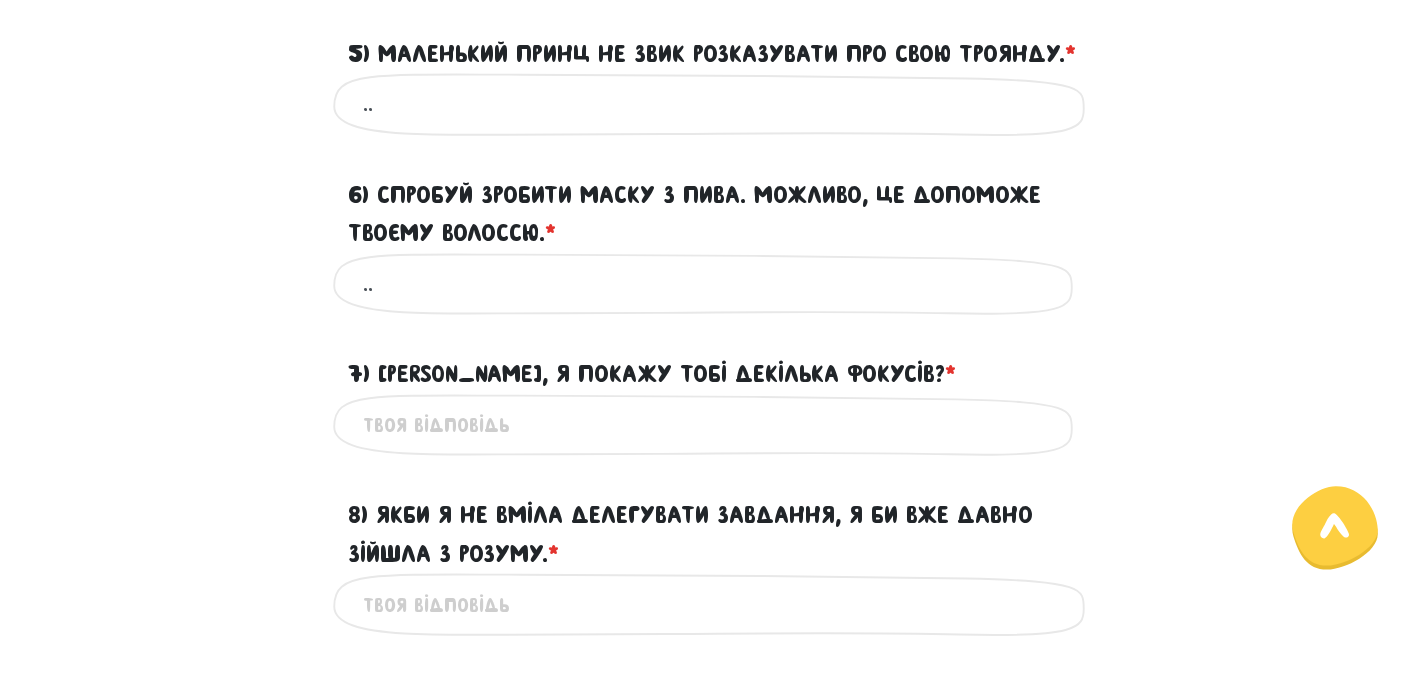scroll, scrollTop: 1517, scrollLeft: 0, axis: vertical 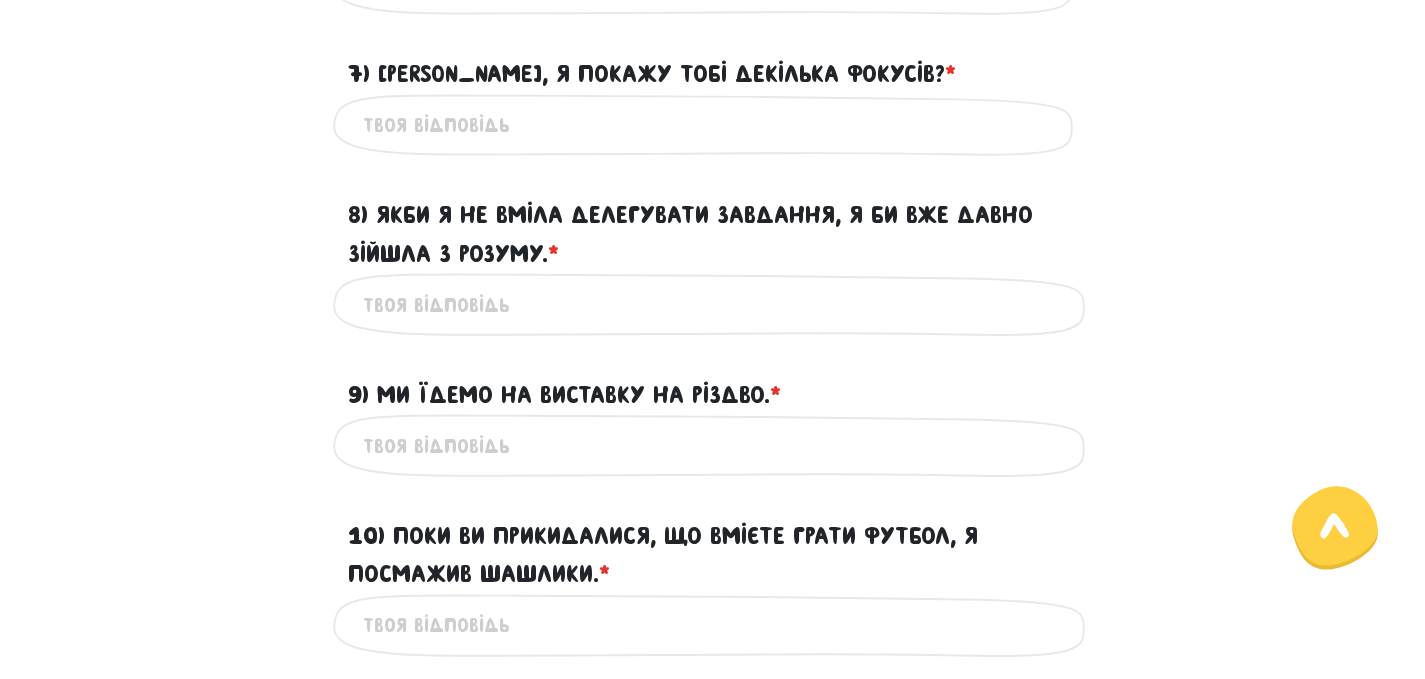 type on ".." 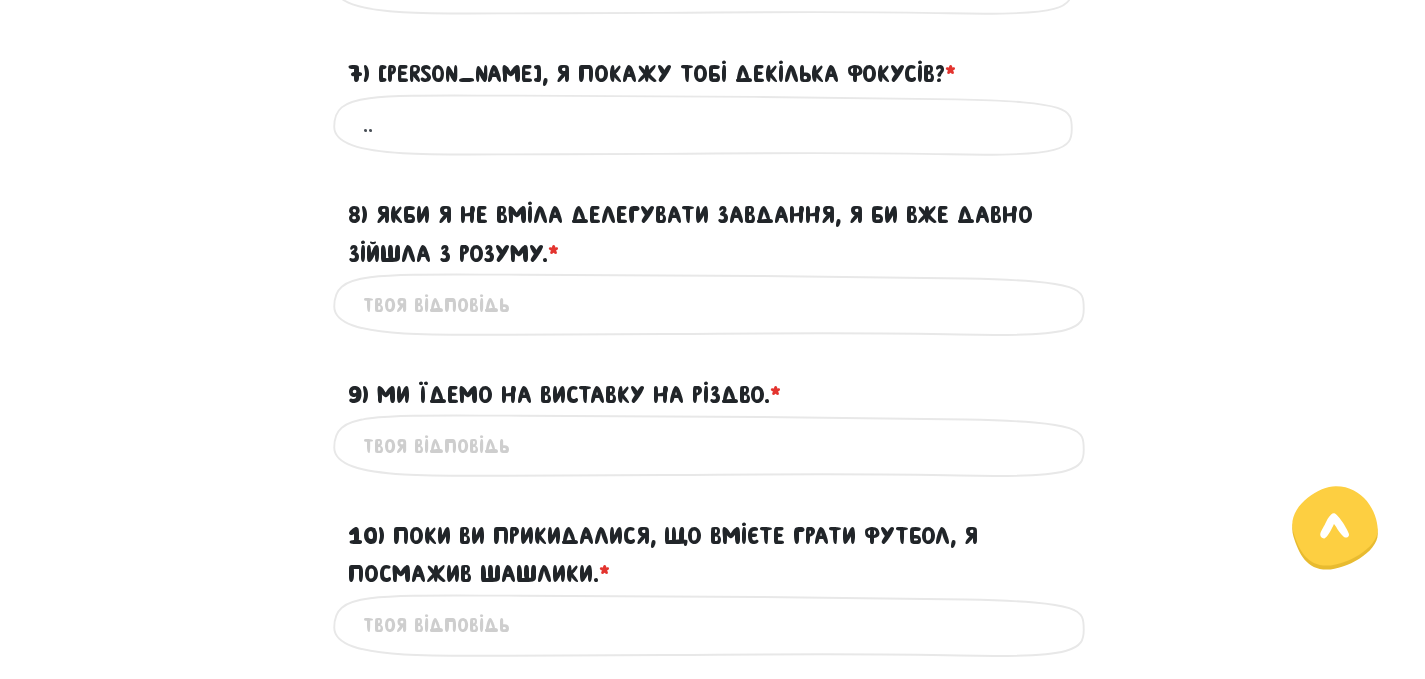 type on ".." 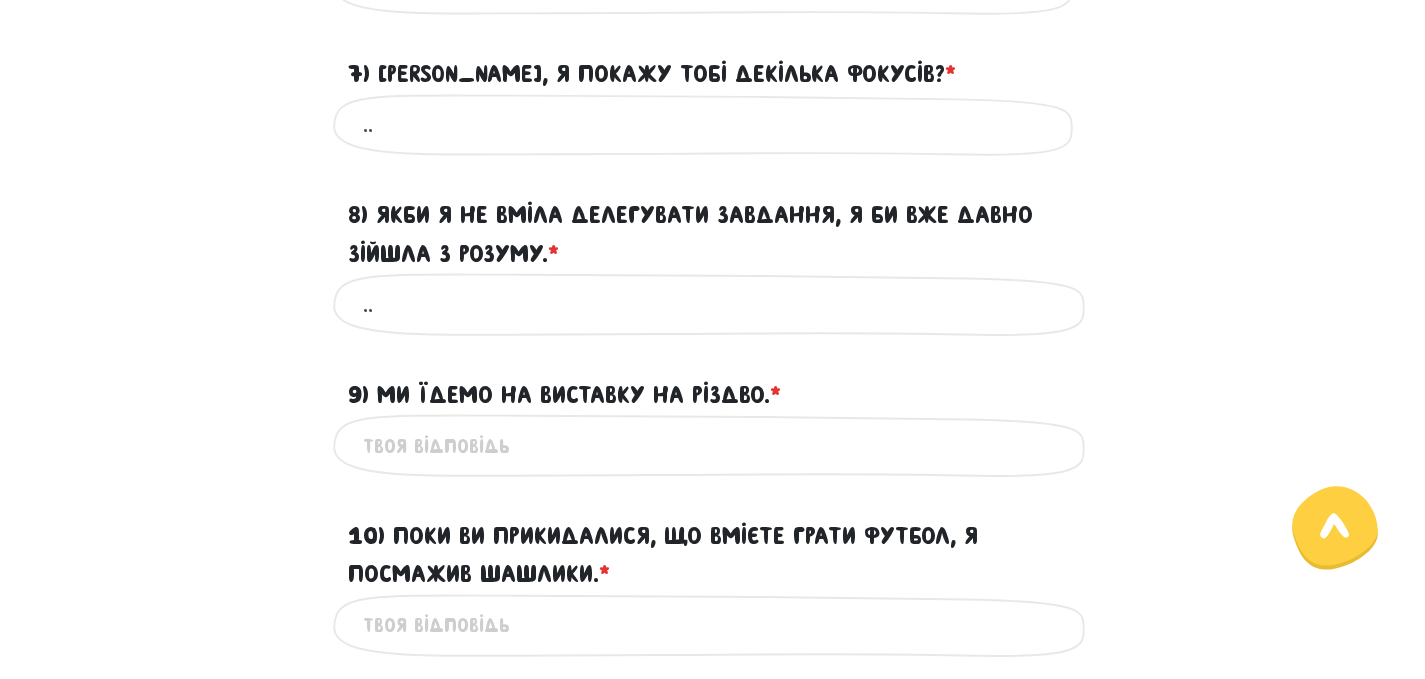 type on ".." 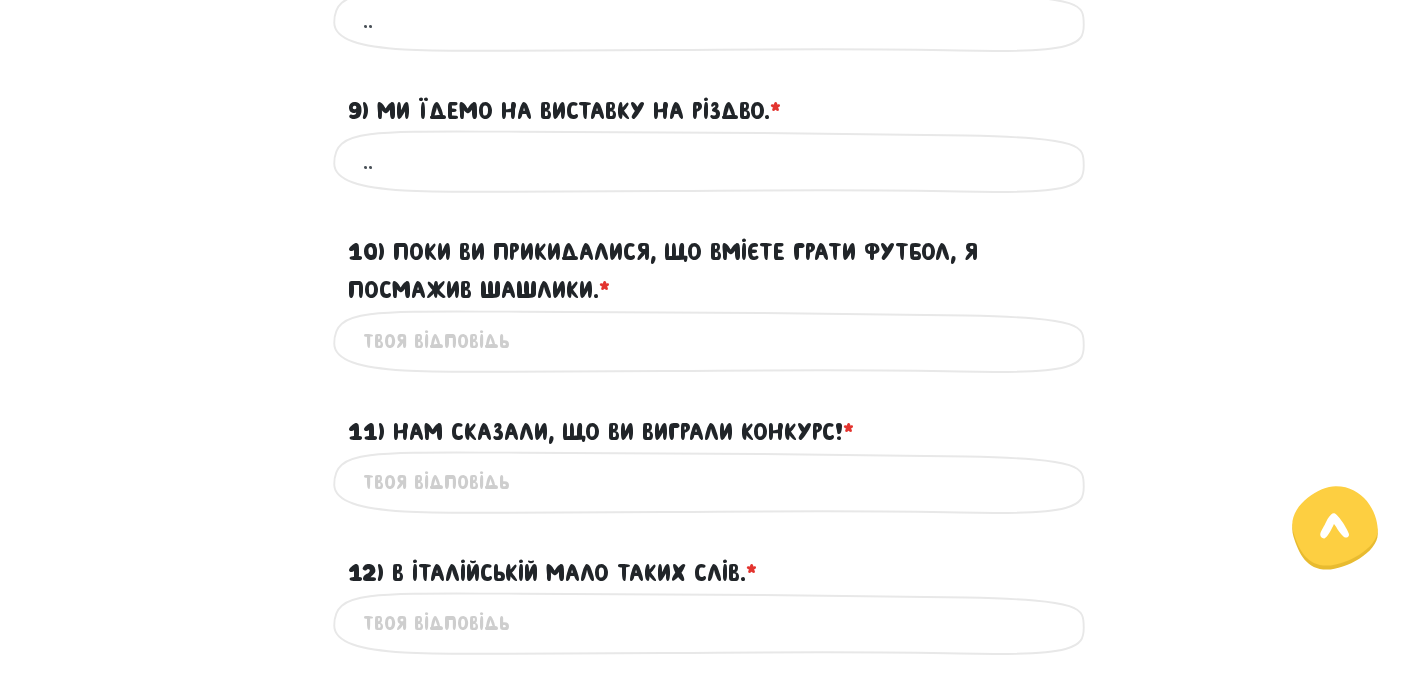 scroll, scrollTop: 1817, scrollLeft: 0, axis: vertical 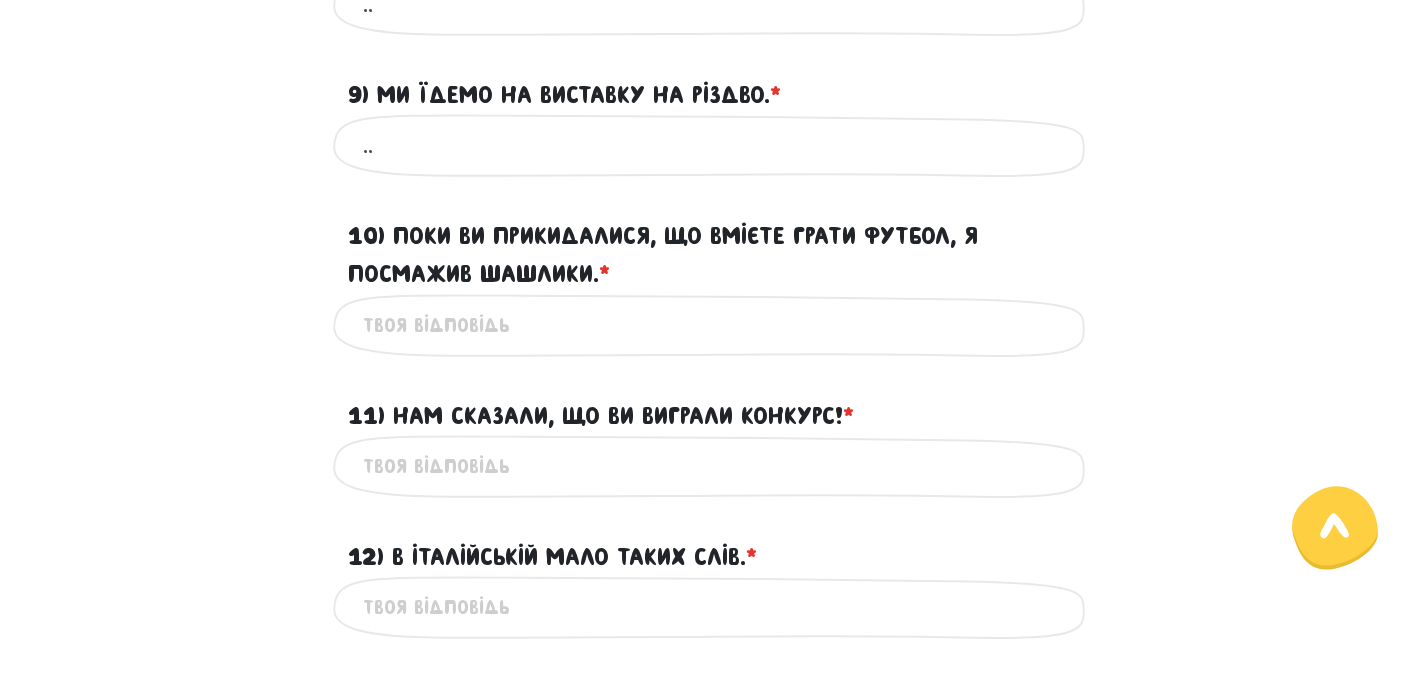 type on ".." 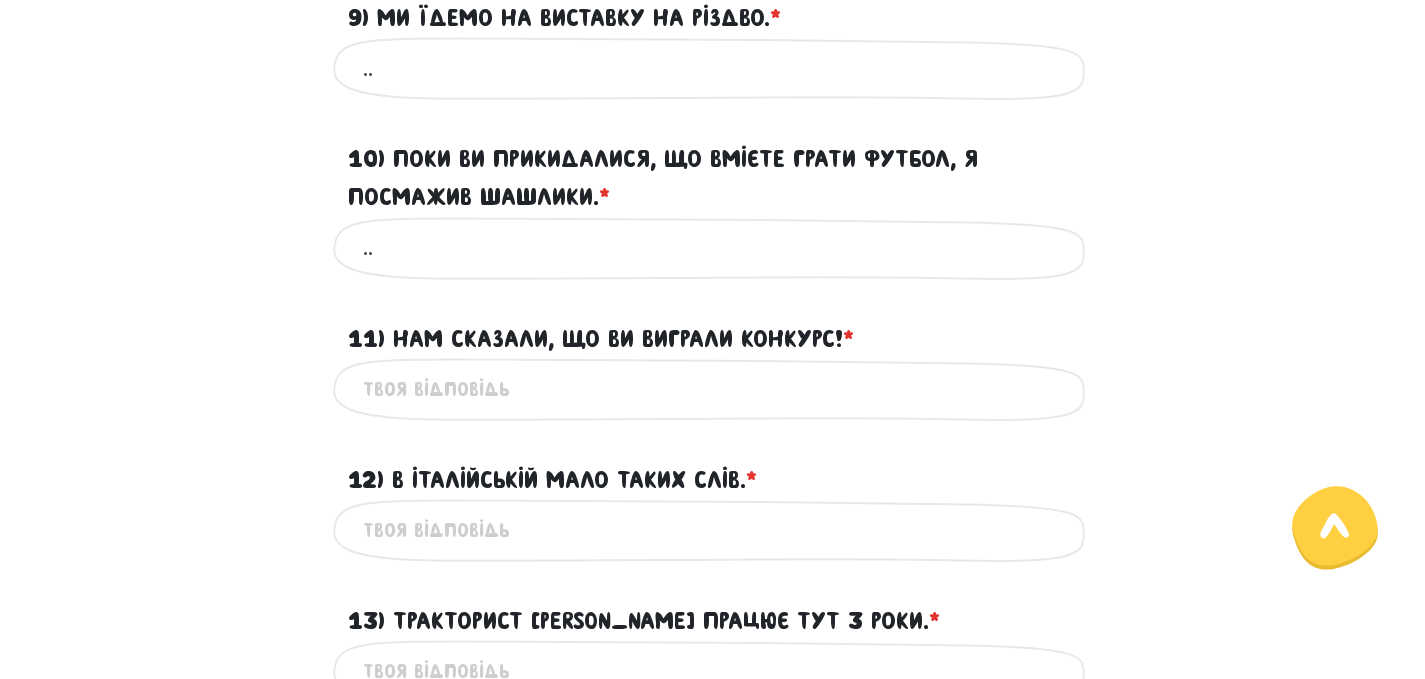 scroll, scrollTop: 1917, scrollLeft: 0, axis: vertical 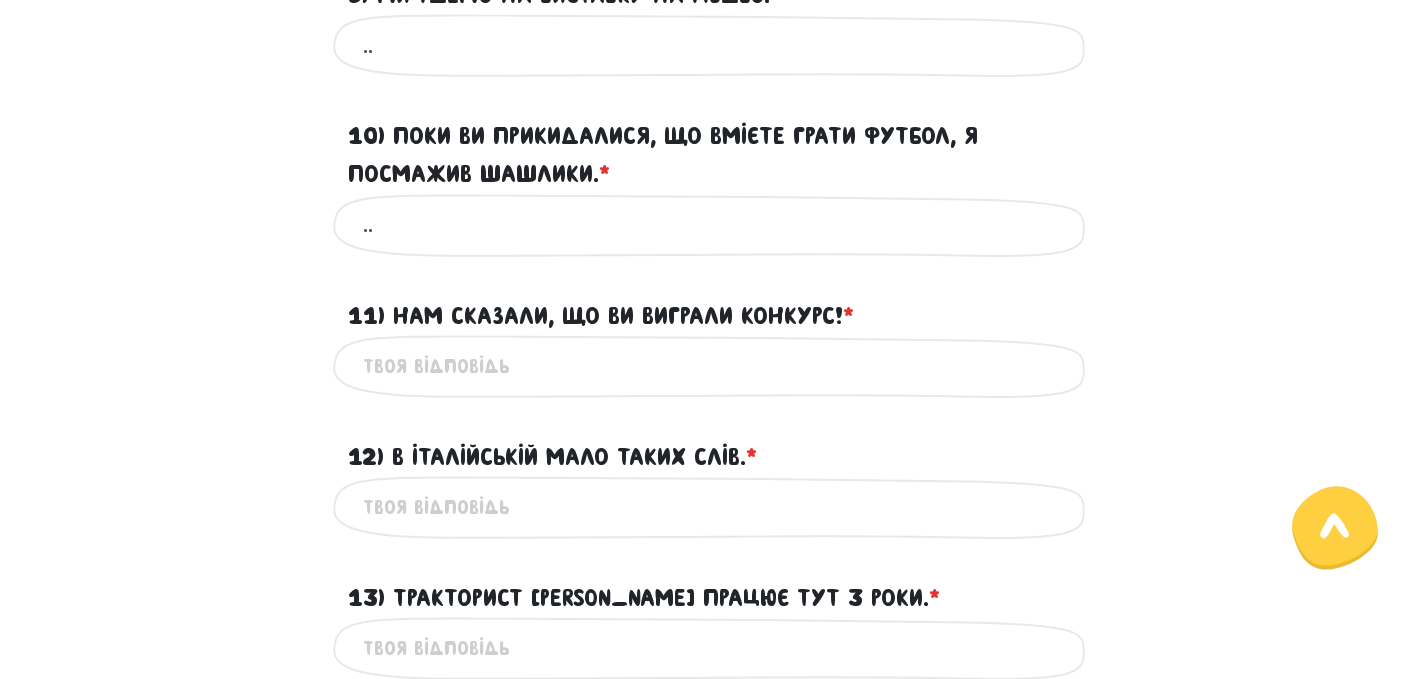 type on ".." 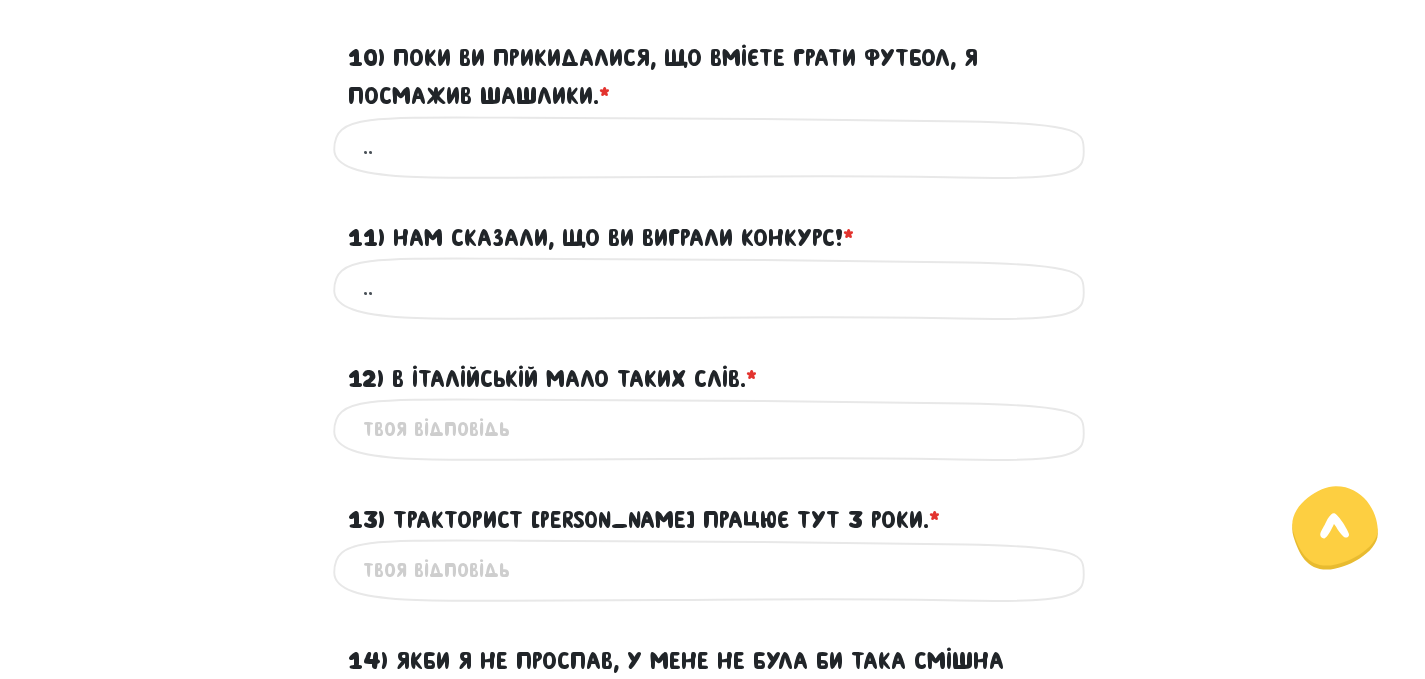 scroll, scrollTop: 2017, scrollLeft: 0, axis: vertical 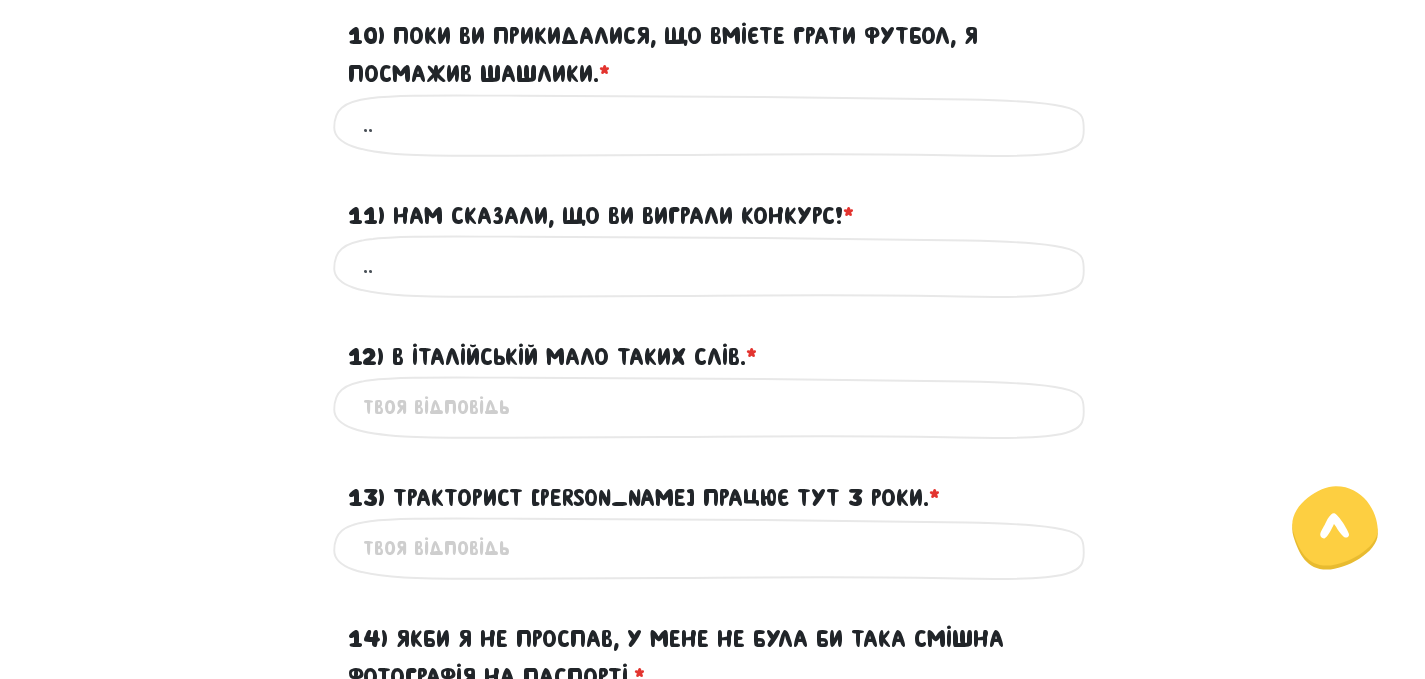 type on ".." 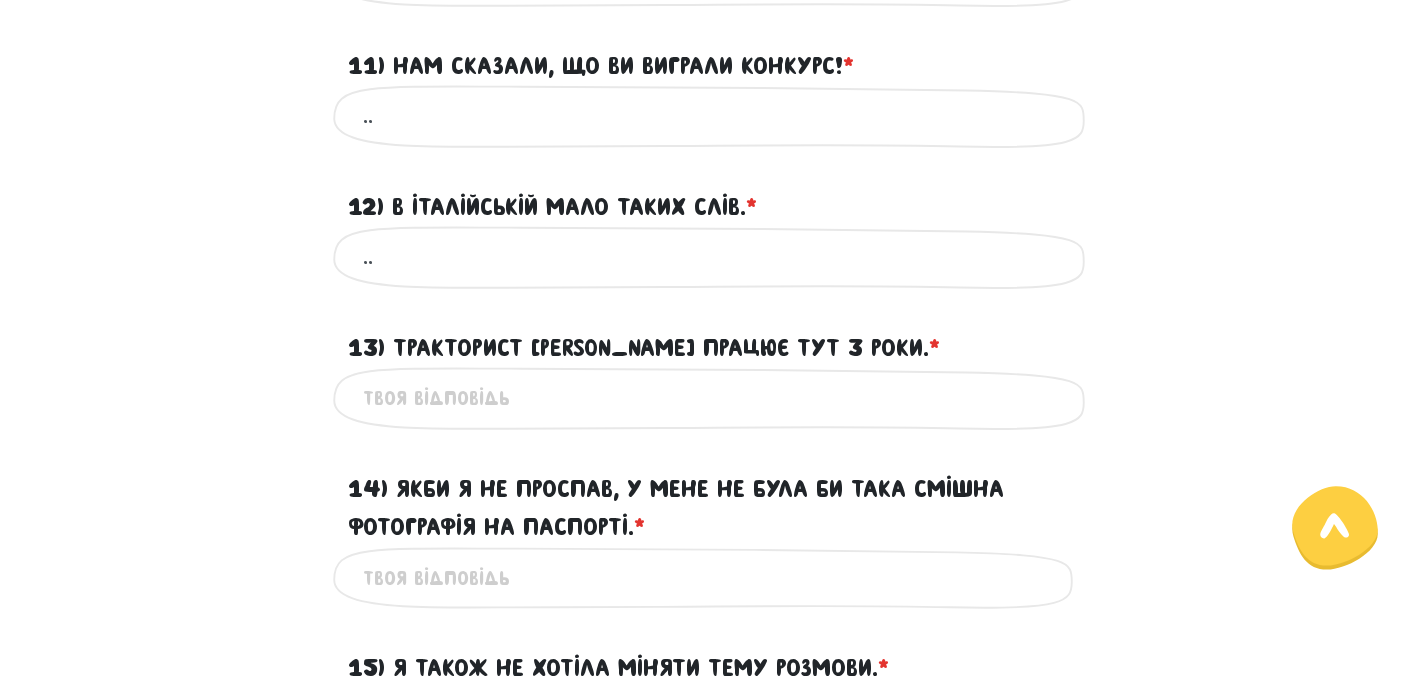 scroll, scrollTop: 2217, scrollLeft: 0, axis: vertical 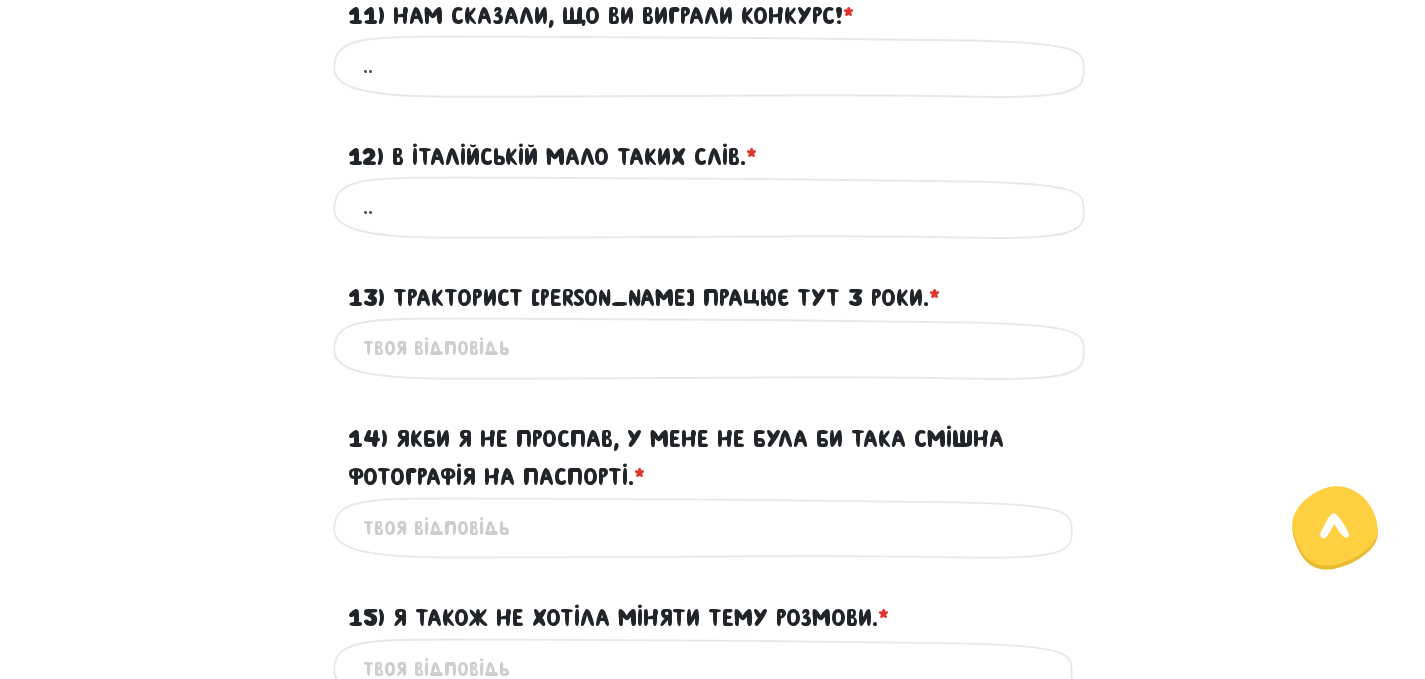 type on ".." 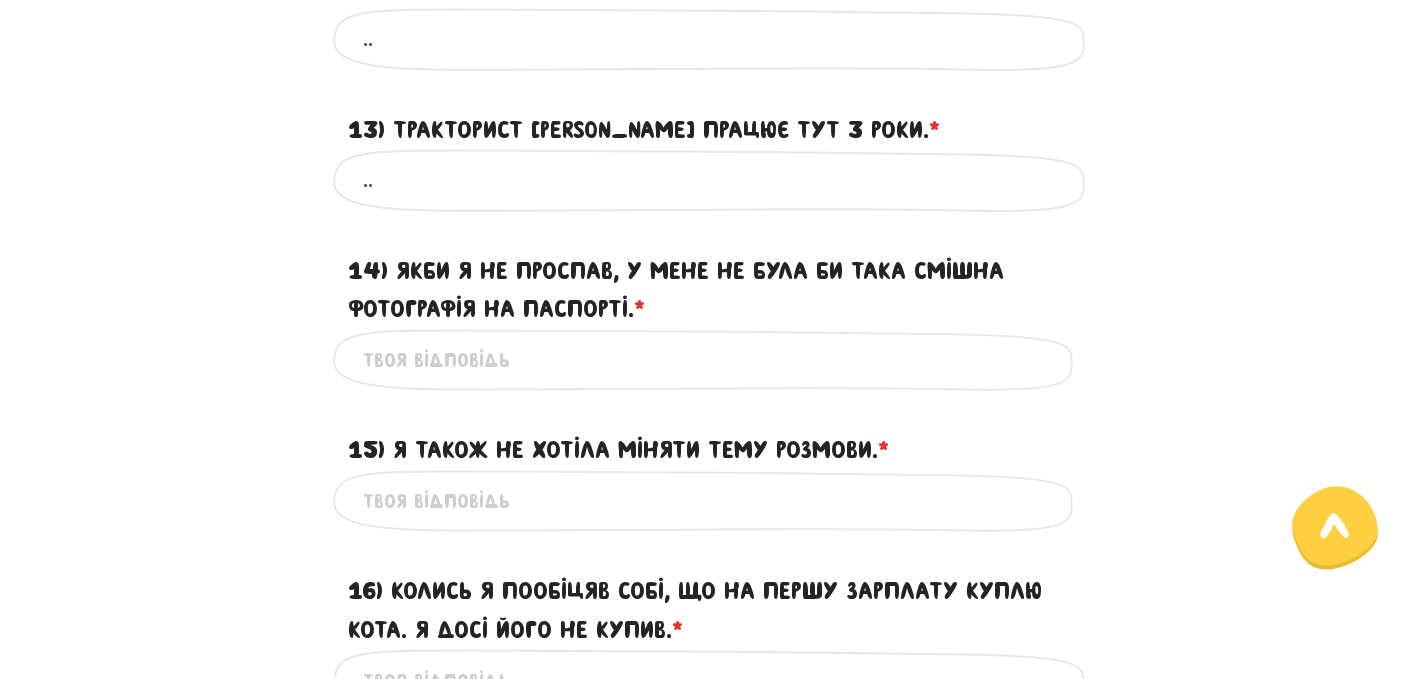 scroll, scrollTop: 2417, scrollLeft: 0, axis: vertical 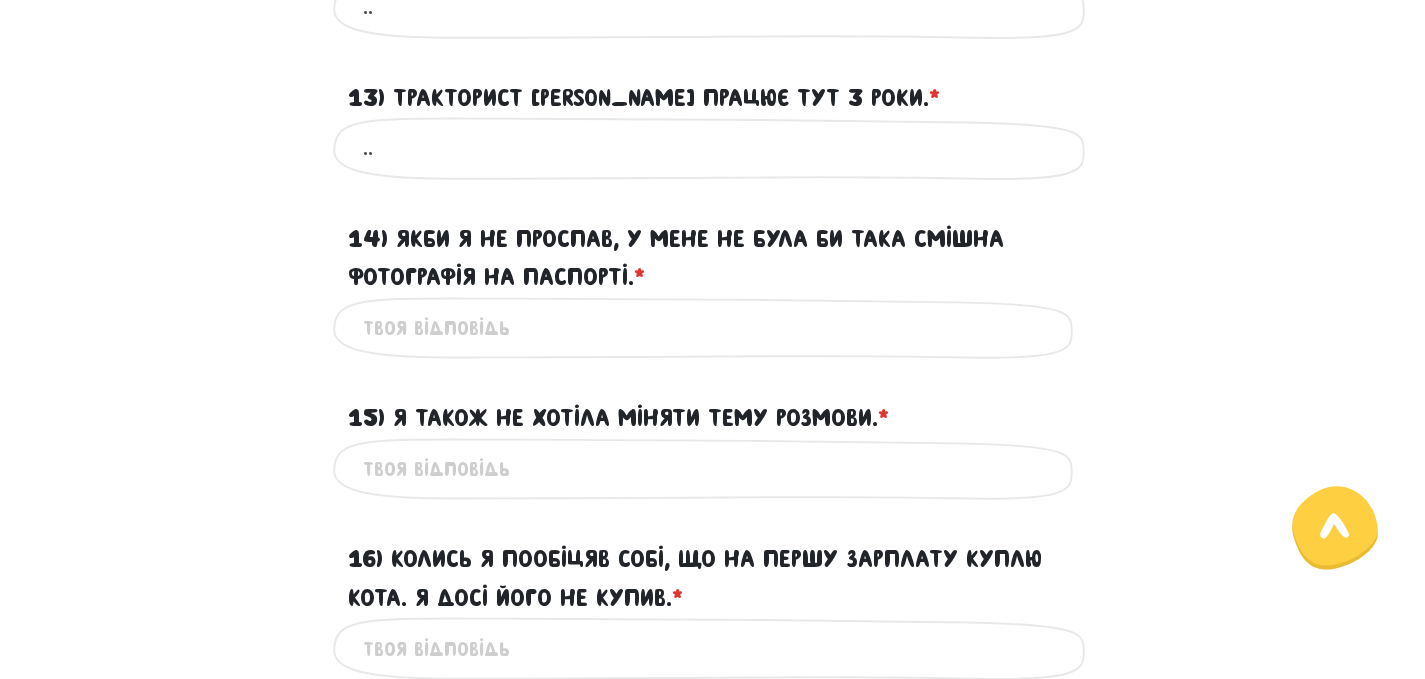 type on ".." 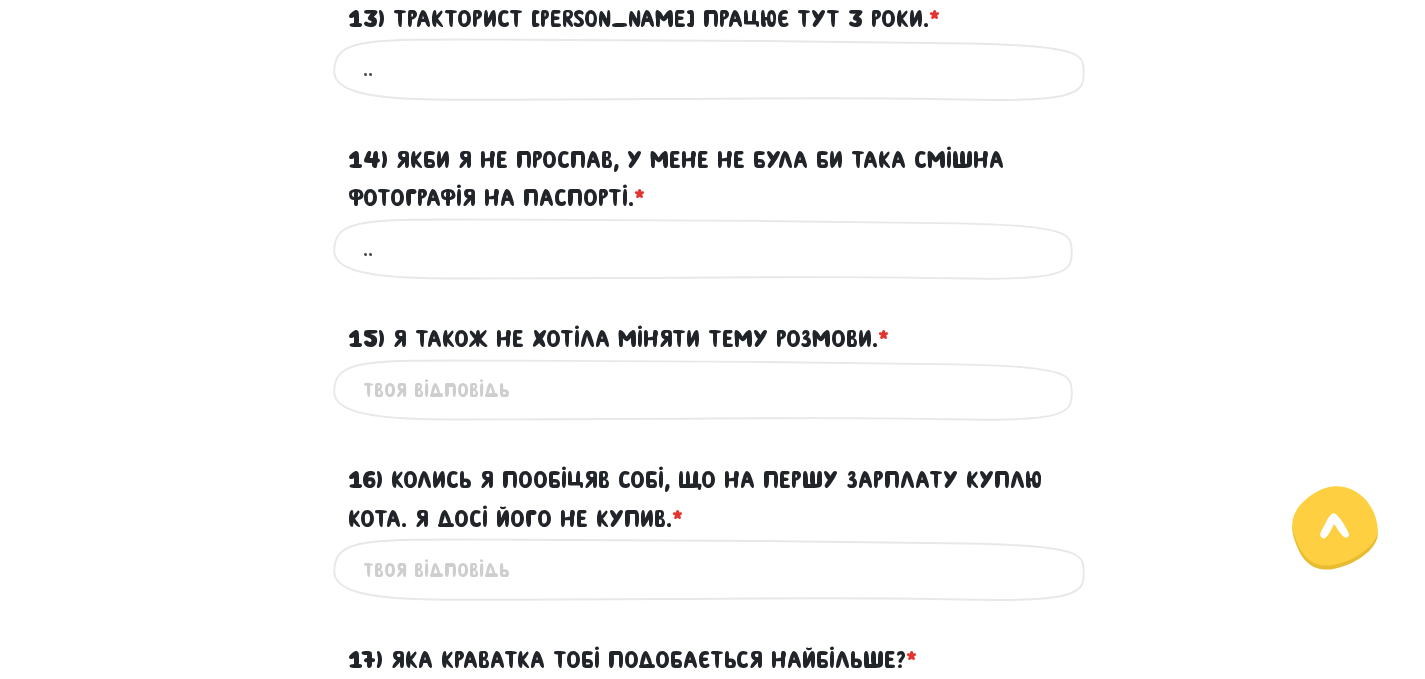 scroll, scrollTop: 2517, scrollLeft: 0, axis: vertical 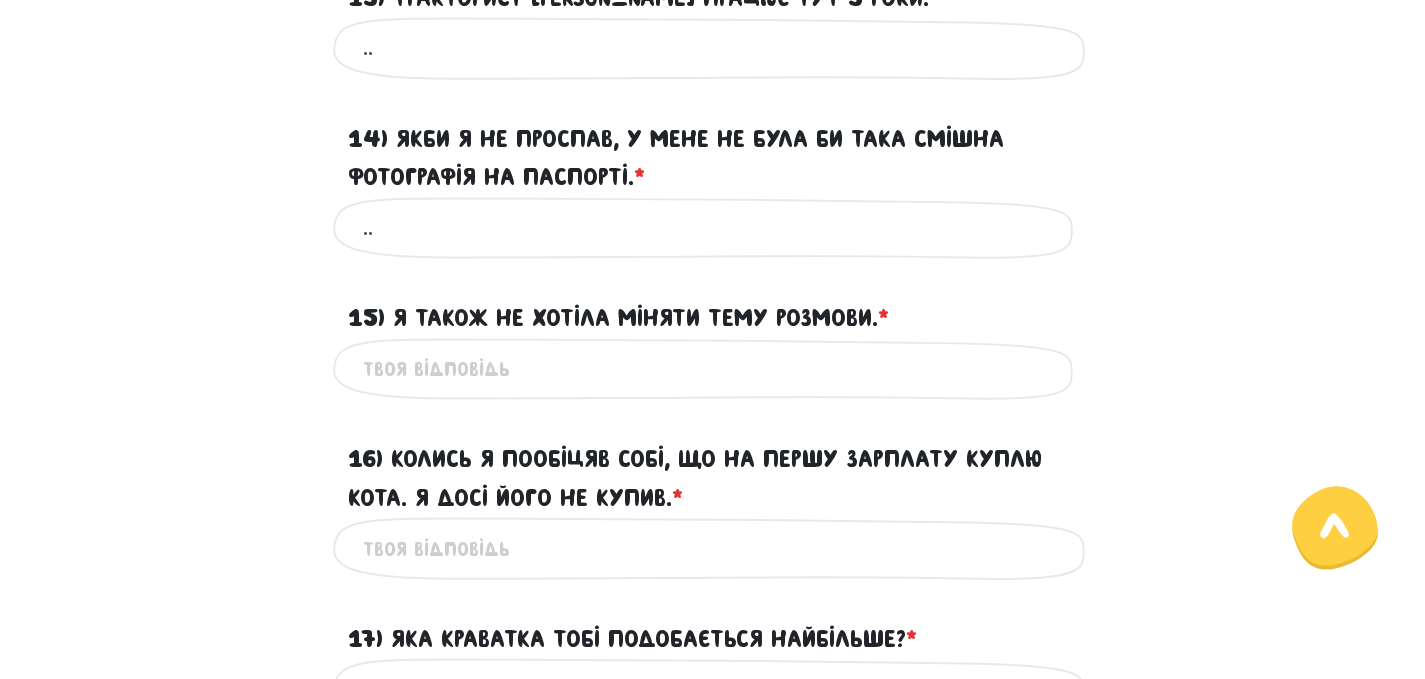 type on ".." 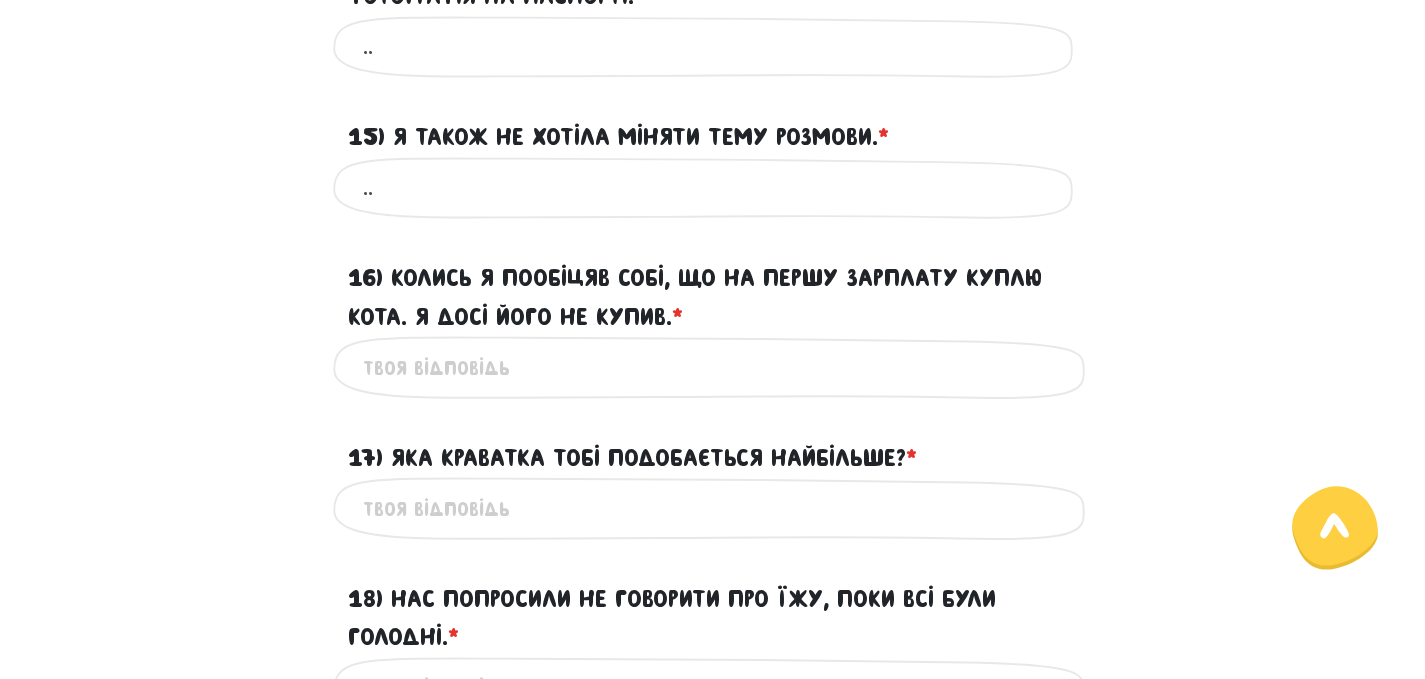scroll, scrollTop: 2717, scrollLeft: 0, axis: vertical 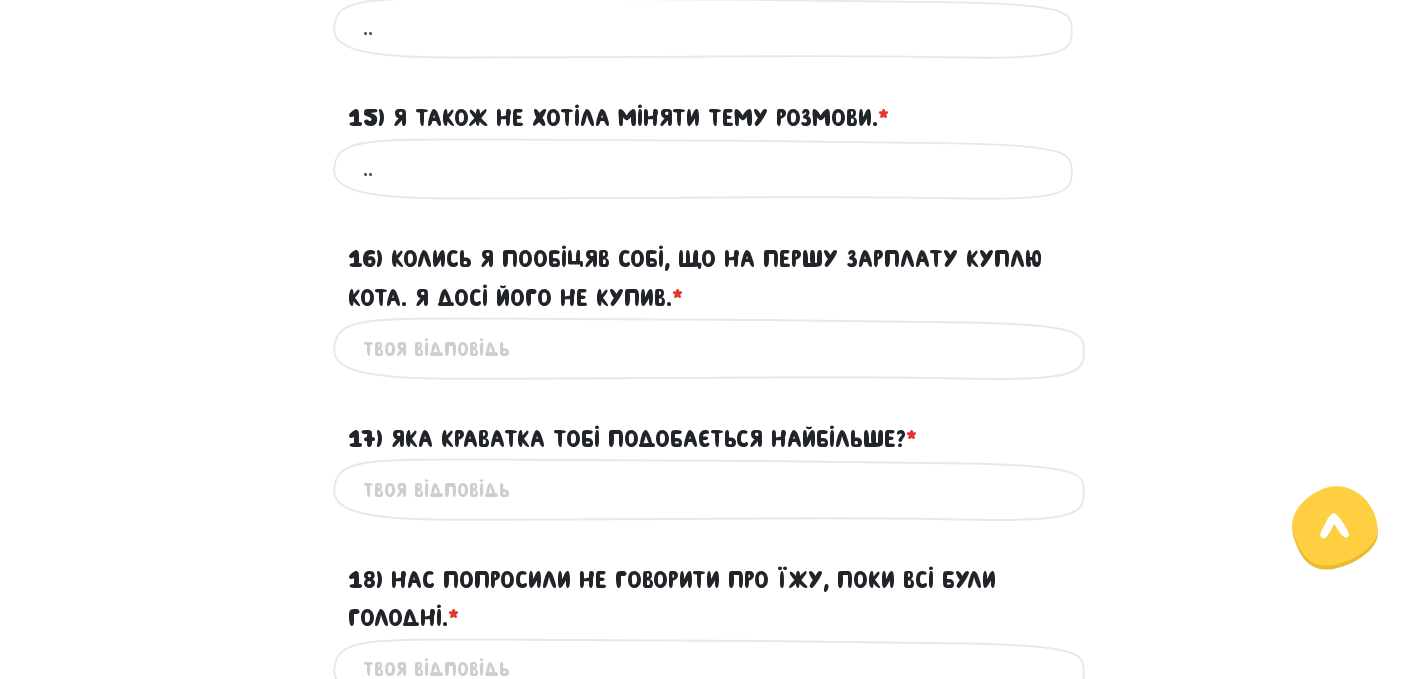 type on ".." 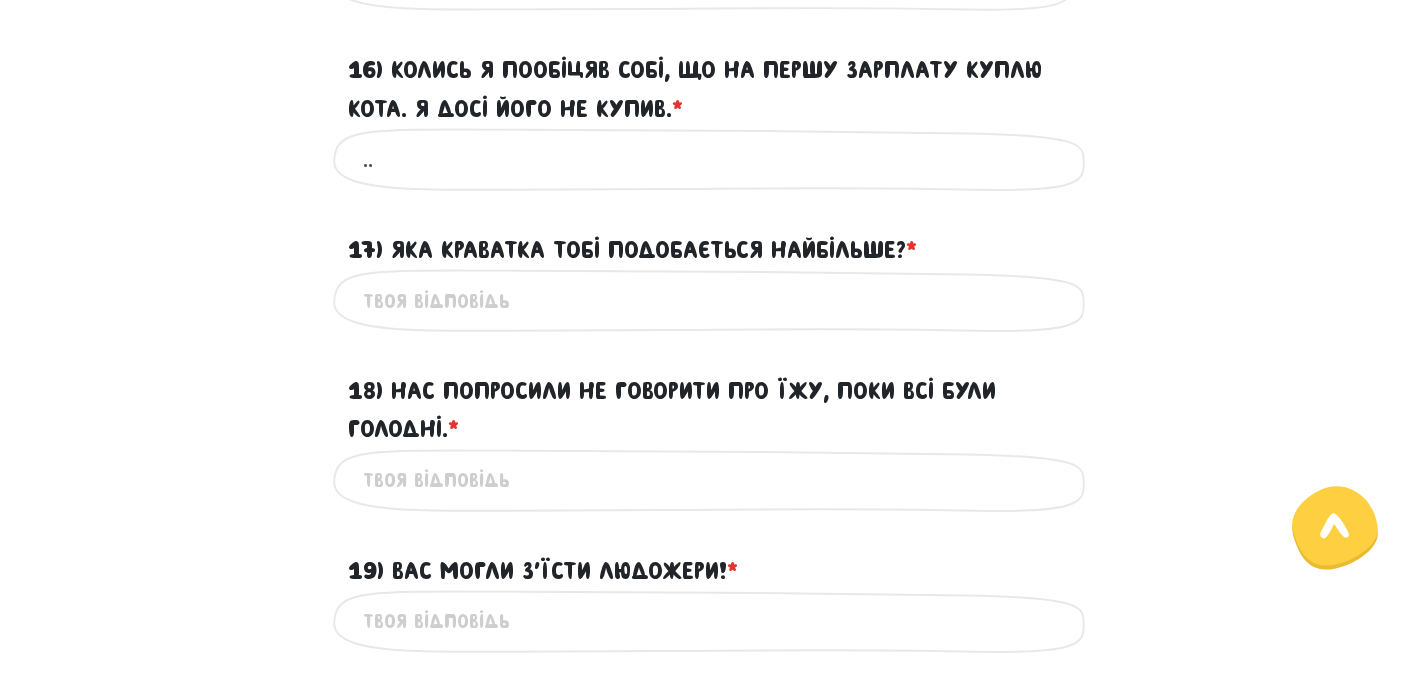 scroll, scrollTop: 2917, scrollLeft: 0, axis: vertical 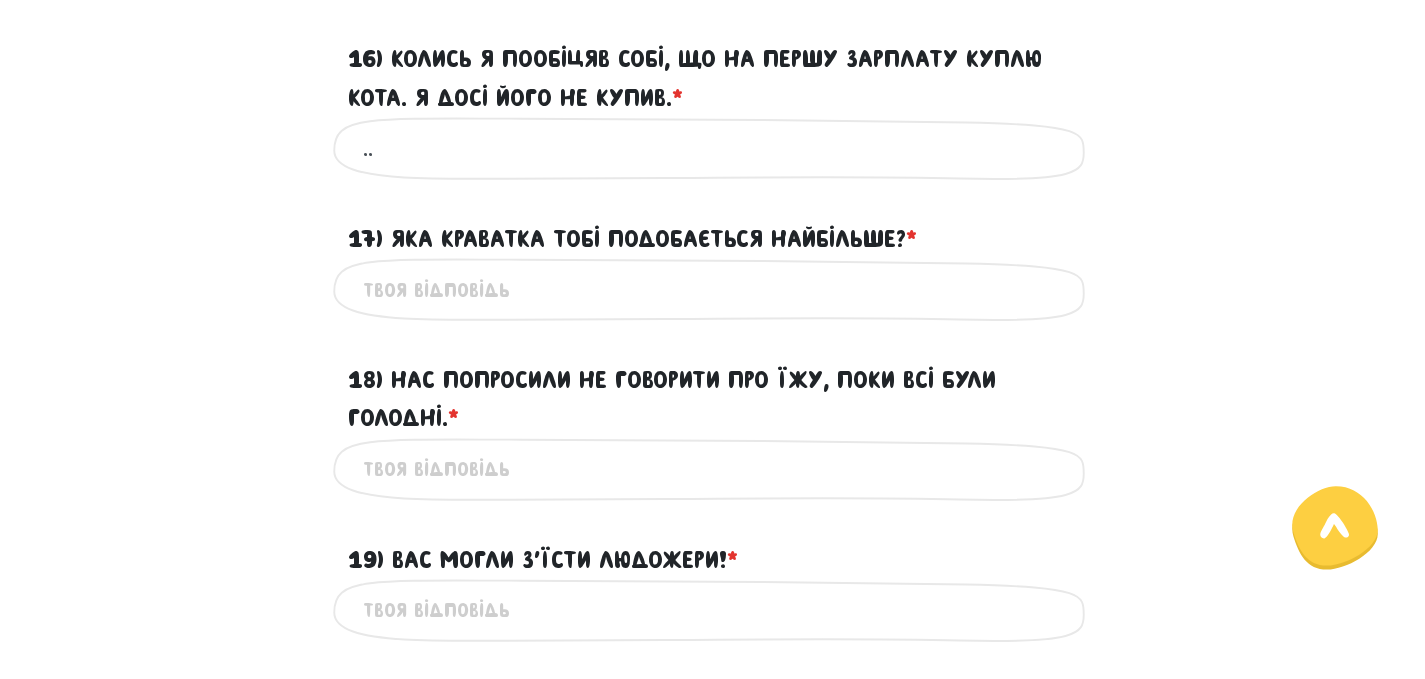 type on ".." 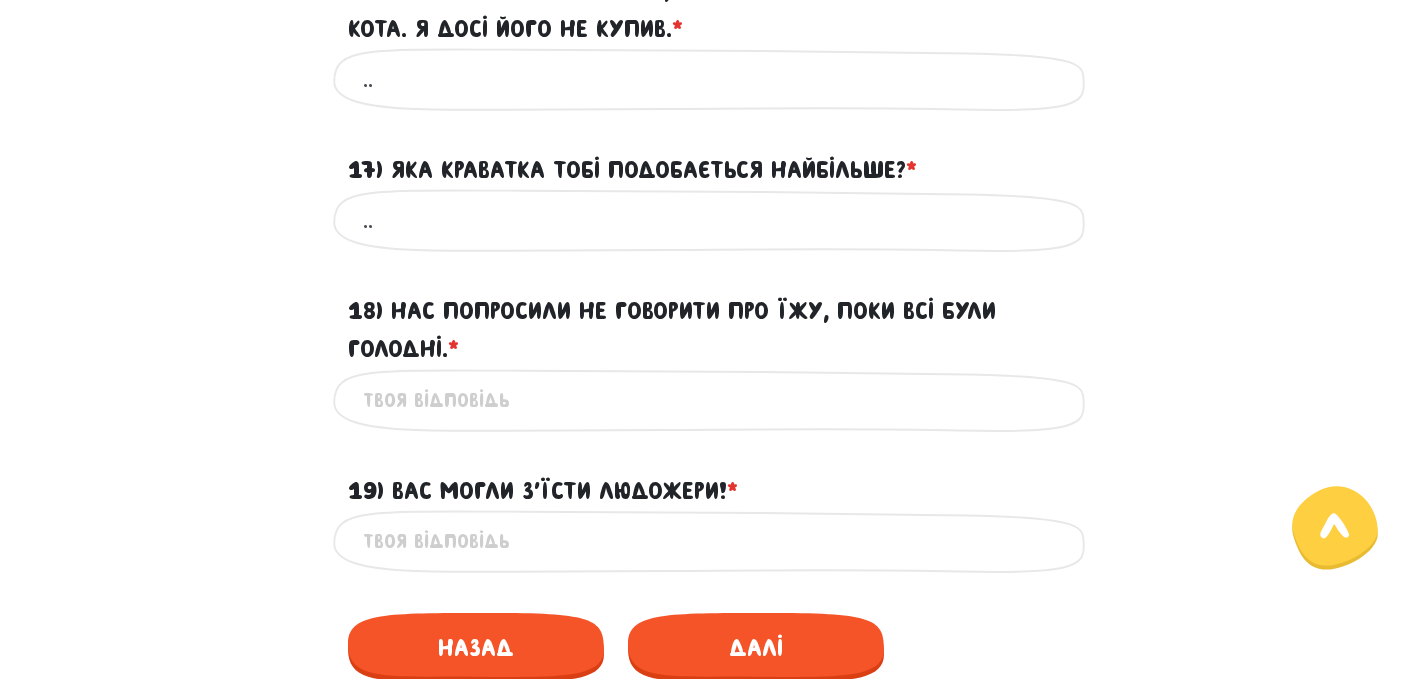 scroll, scrollTop: 3017, scrollLeft: 0, axis: vertical 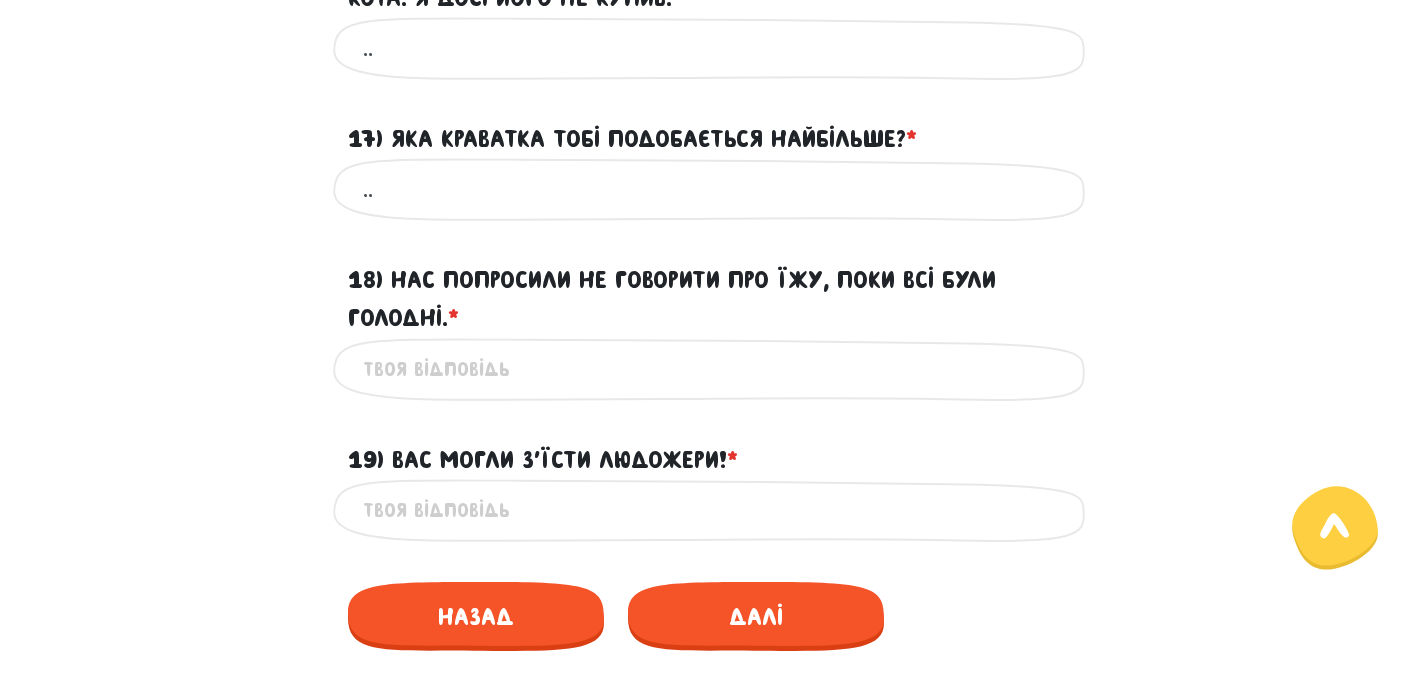 type on ".." 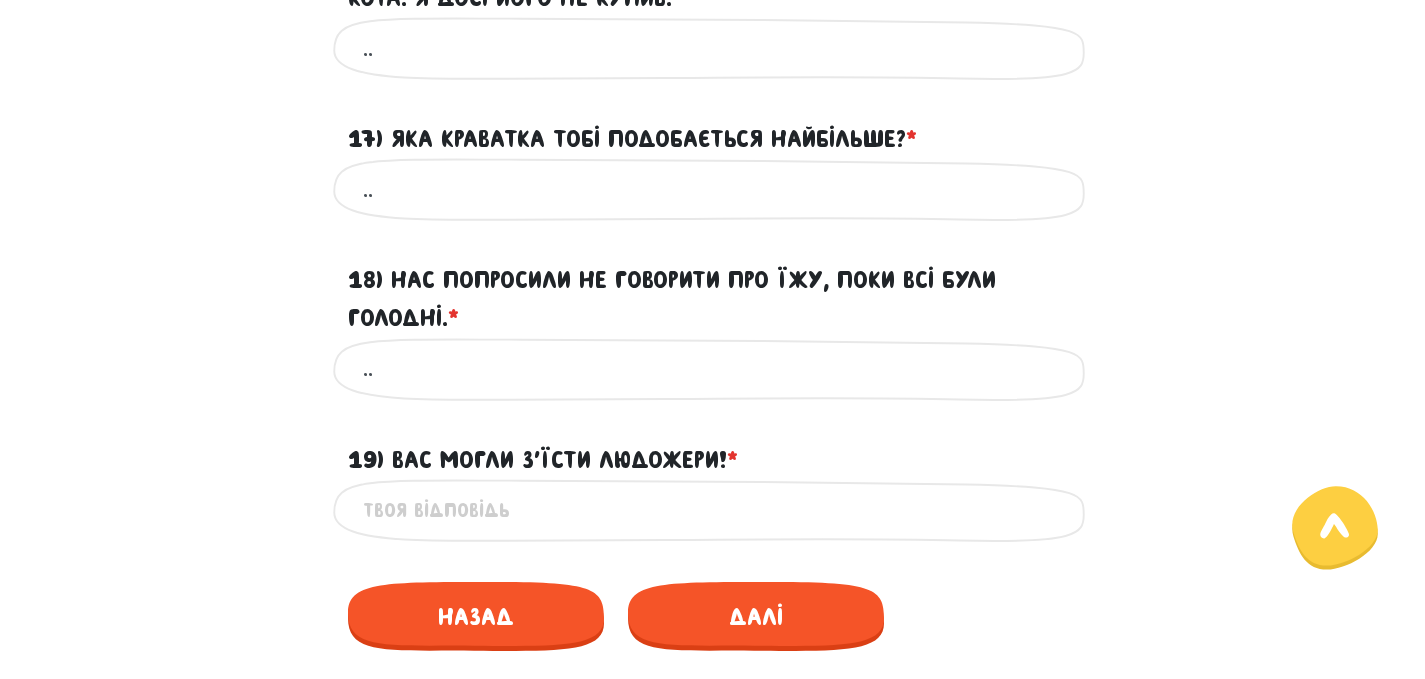 type on ".." 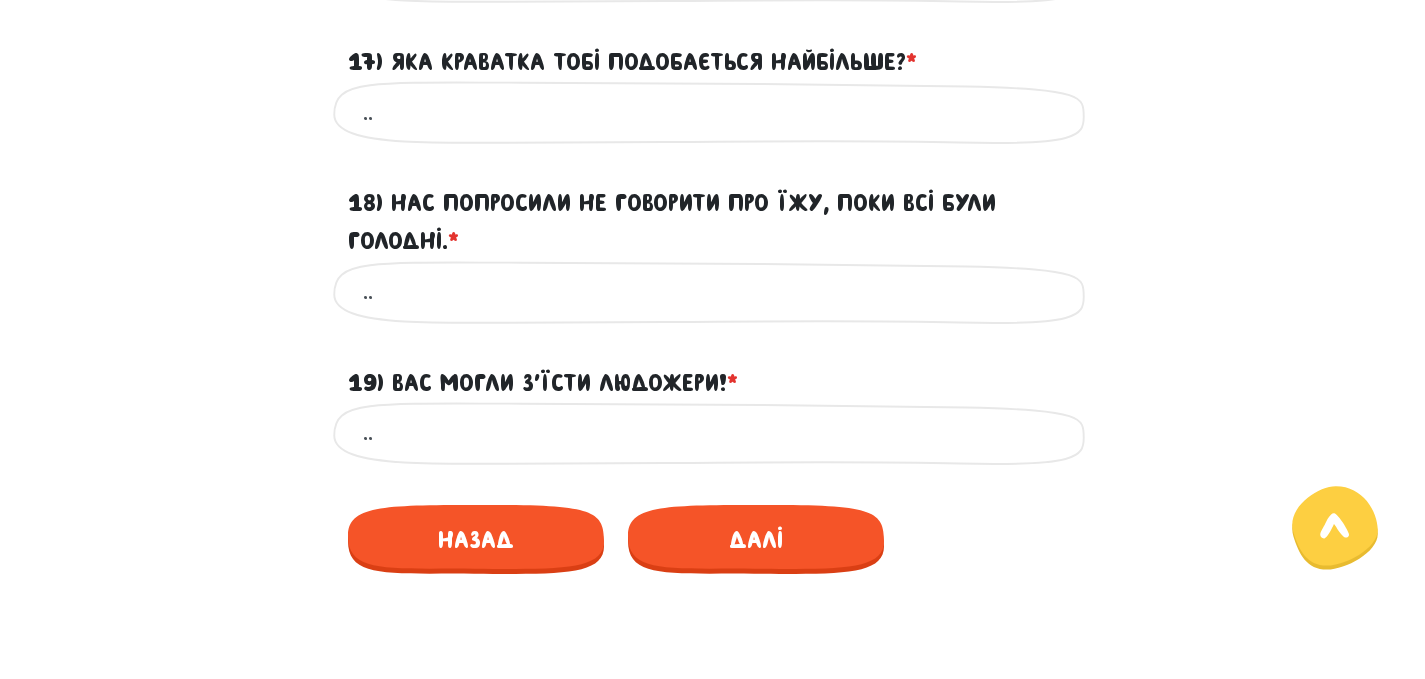 scroll, scrollTop: 3117, scrollLeft: 0, axis: vertical 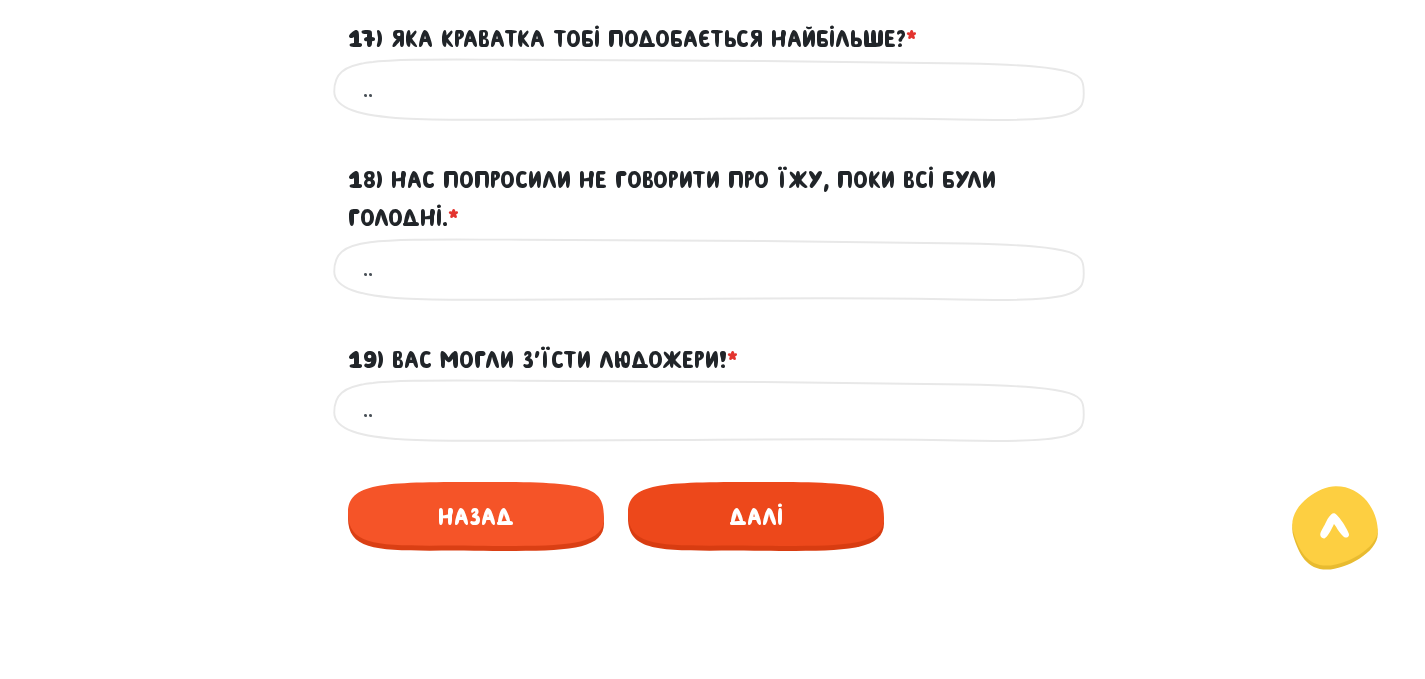 type on ".." 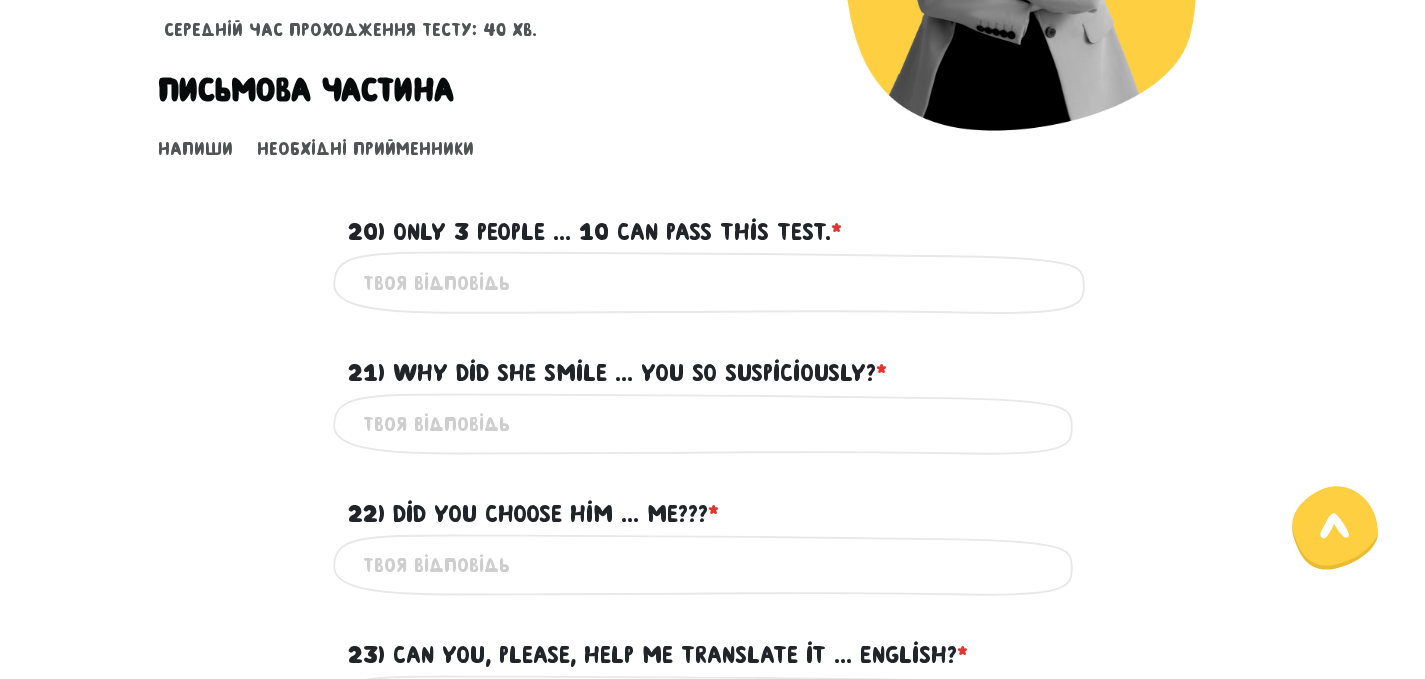scroll, scrollTop: 473, scrollLeft: 0, axis: vertical 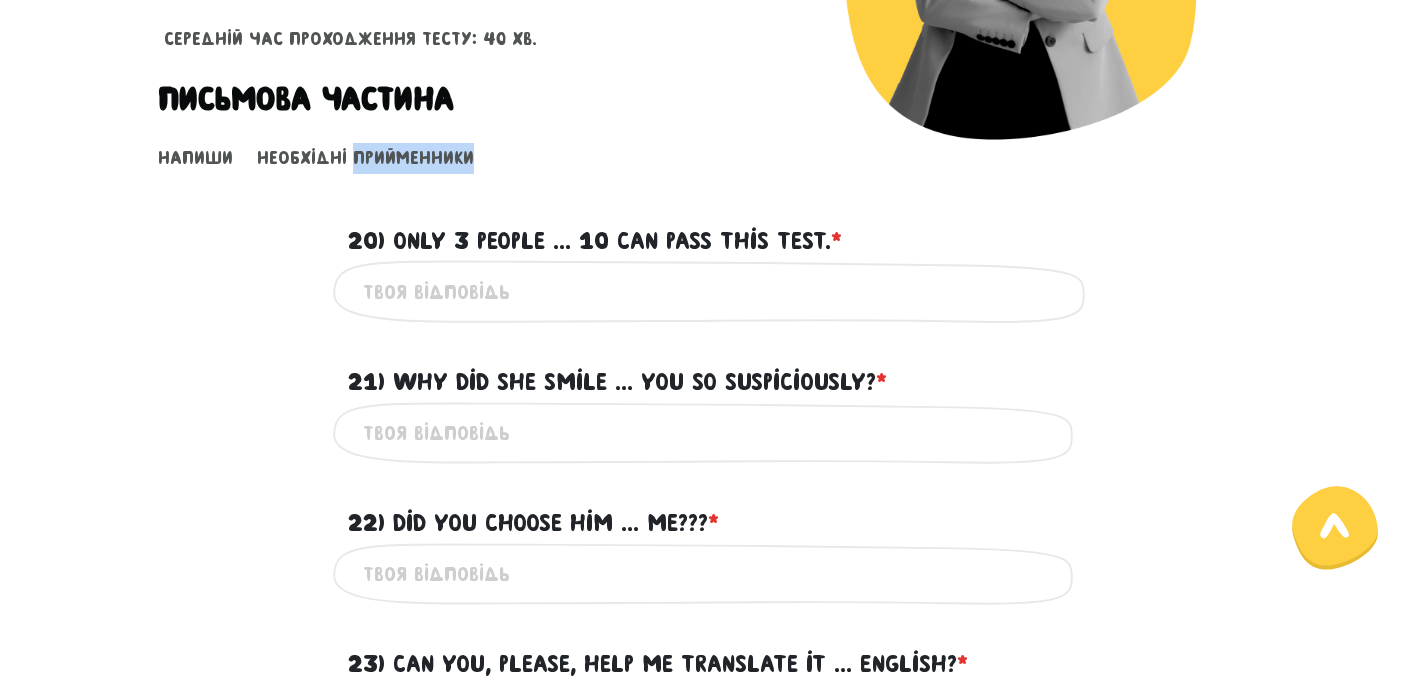 drag, startPoint x: 348, startPoint y: 138, endPoint x: 479, endPoint y: 142, distance: 131.06105 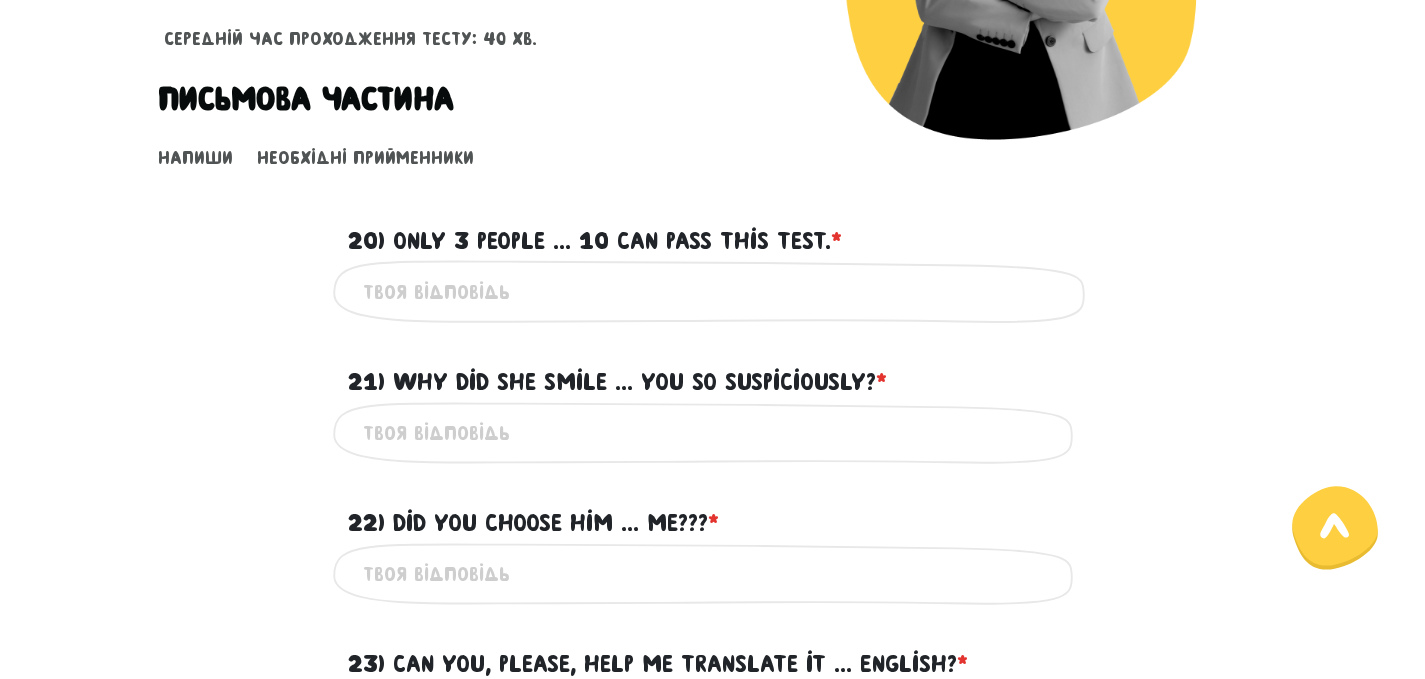 click on "20) Only 3 people ... 10 can pass this test. *
?" at bounding box center (713, 229) 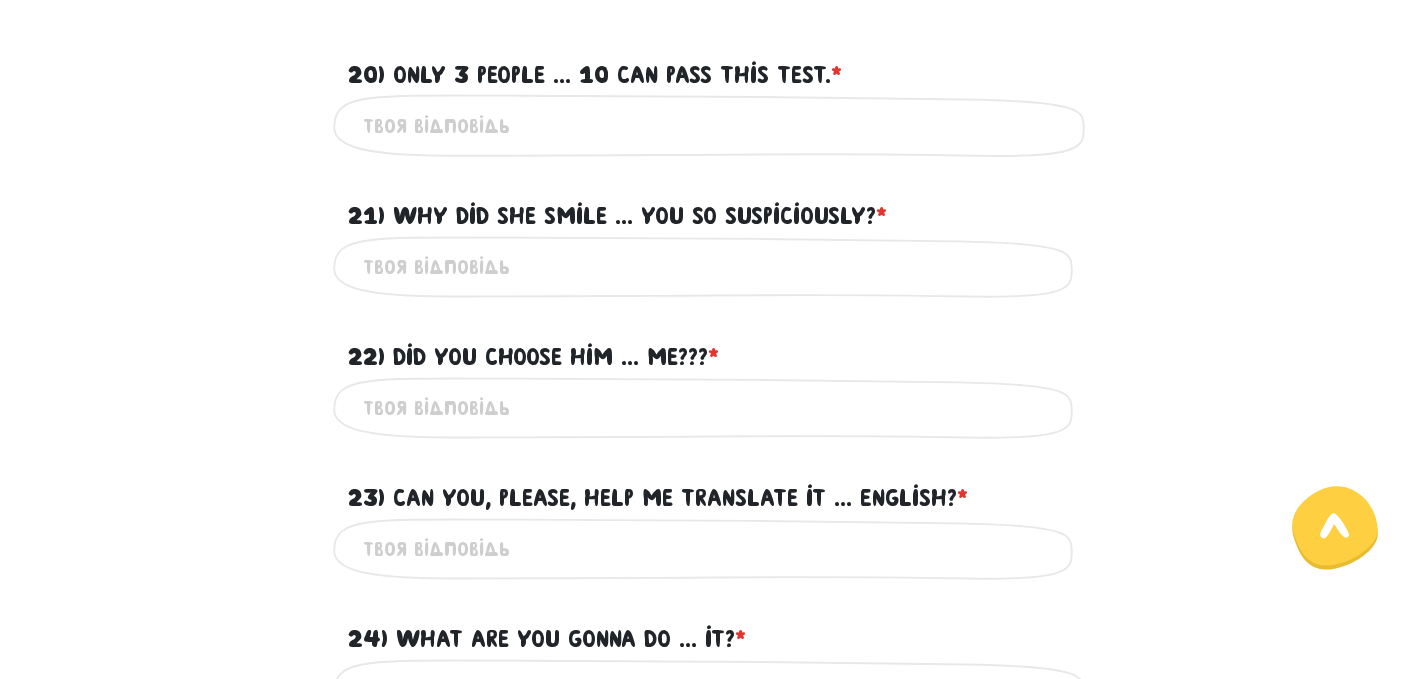 scroll, scrollTop: 673, scrollLeft: 0, axis: vertical 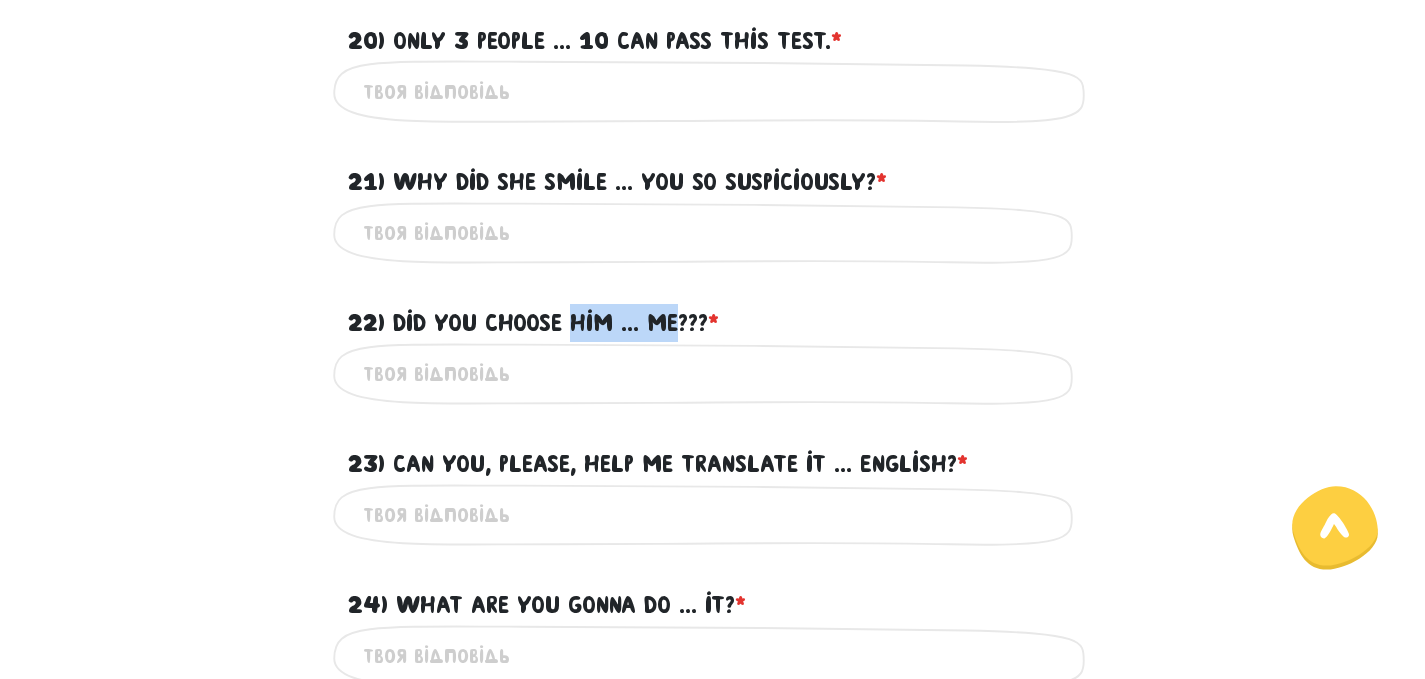 drag, startPoint x: 574, startPoint y: 312, endPoint x: 681, endPoint y: 313, distance: 107.00467 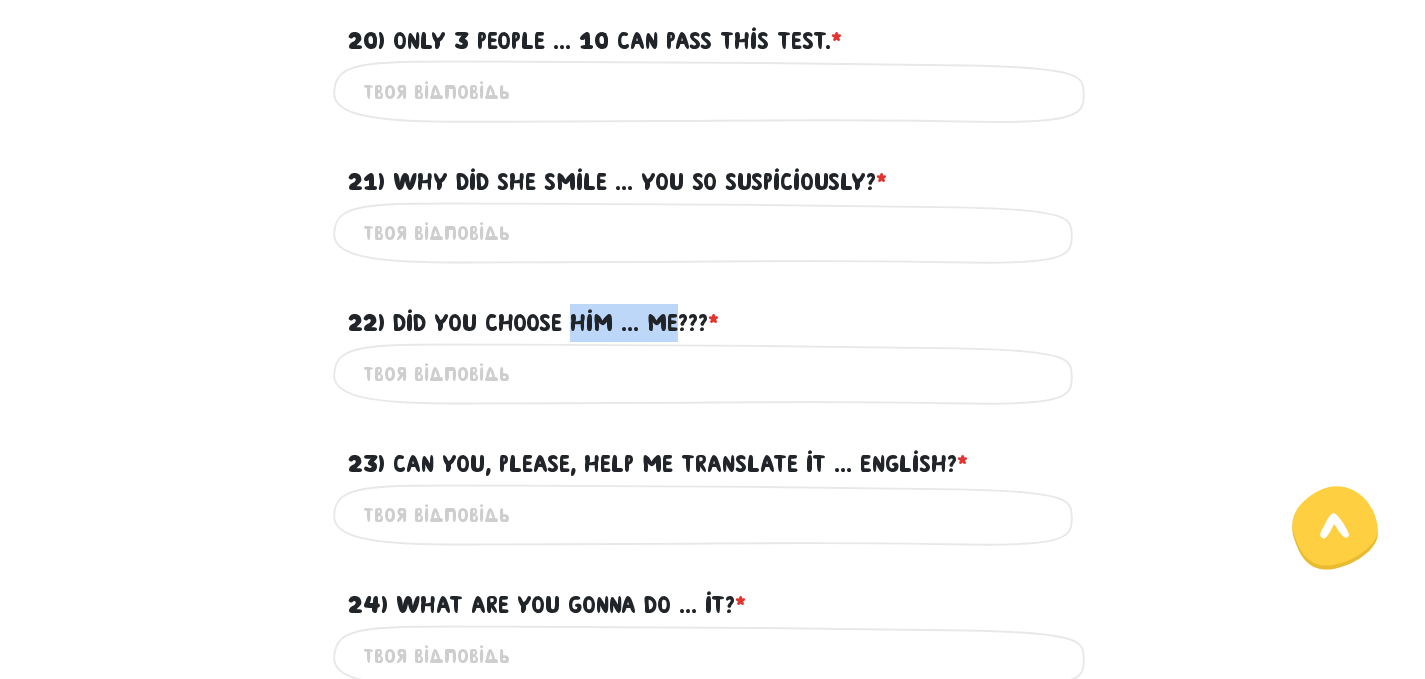 click on "22) Did you choose him ... me??? *
?" at bounding box center (533, 323) 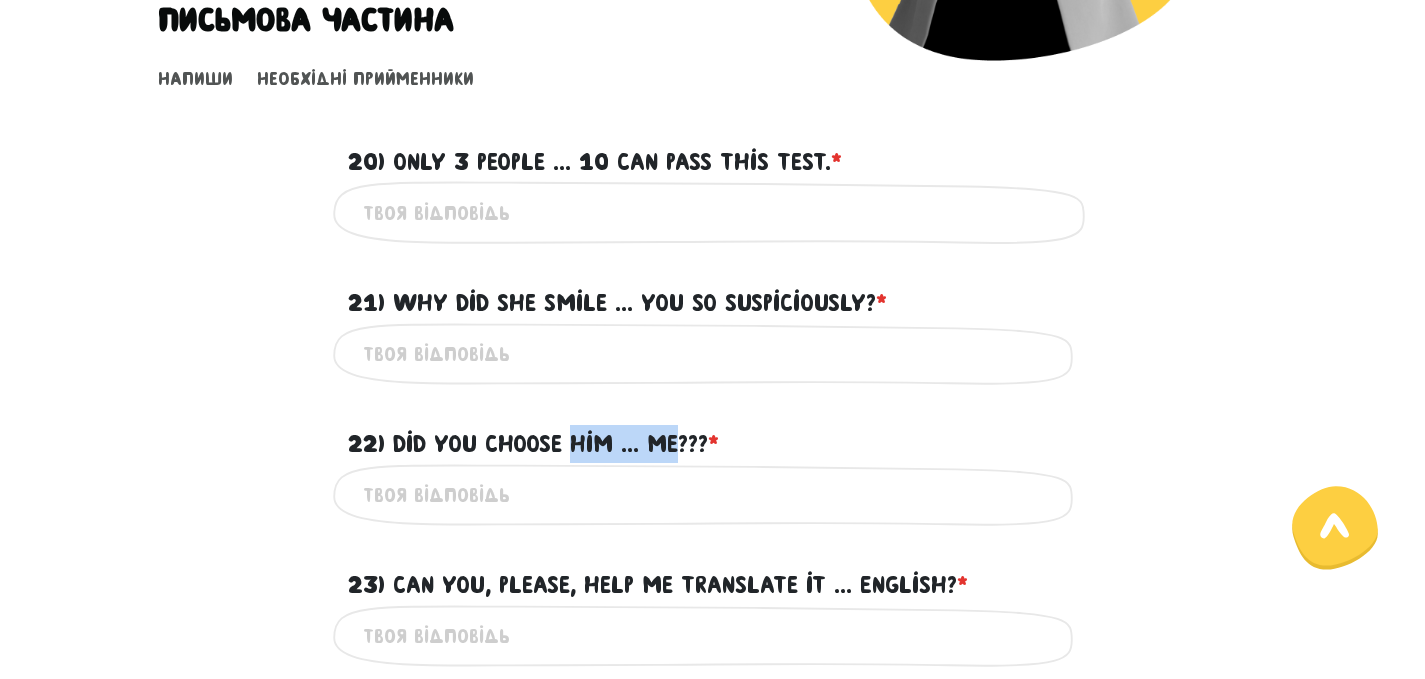 scroll, scrollTop: 573, scrollLeft: 0, axis: vertical 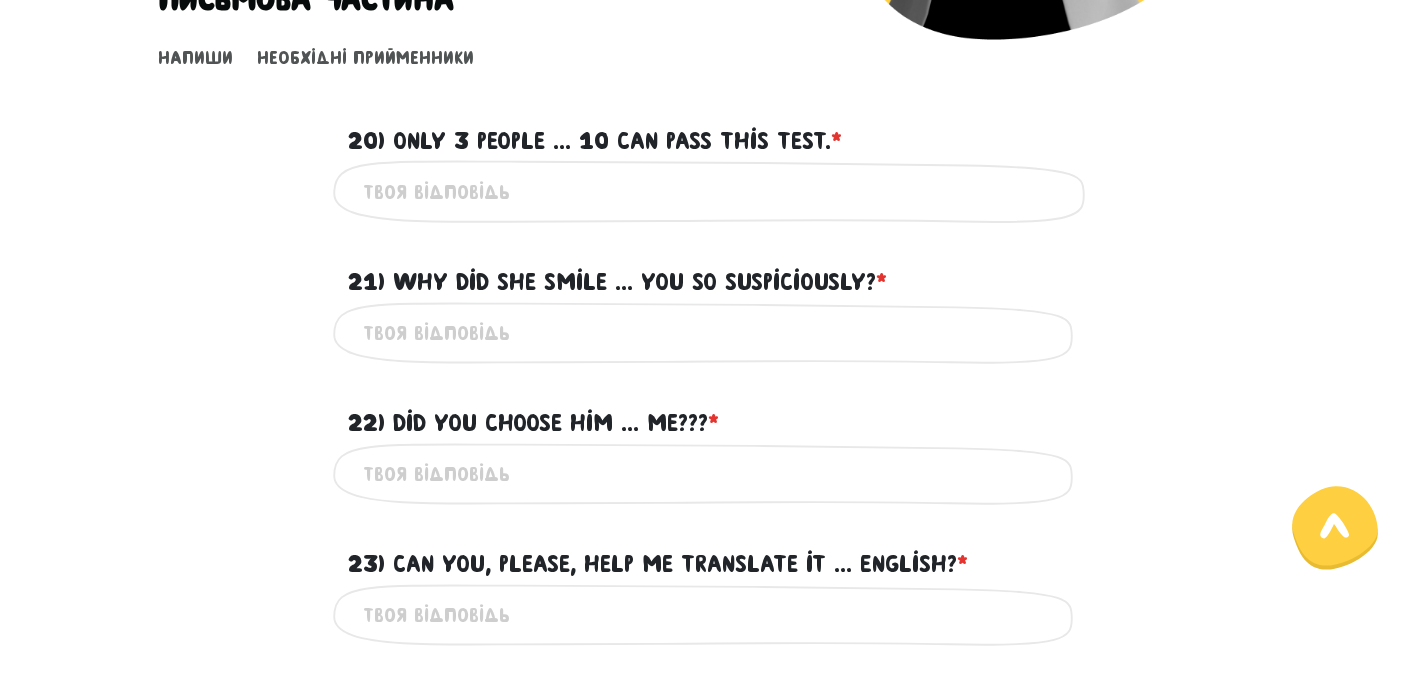 click on "20) Only 3 people ... 10 can pass this test. *
?" at bounding box center [713, 191] 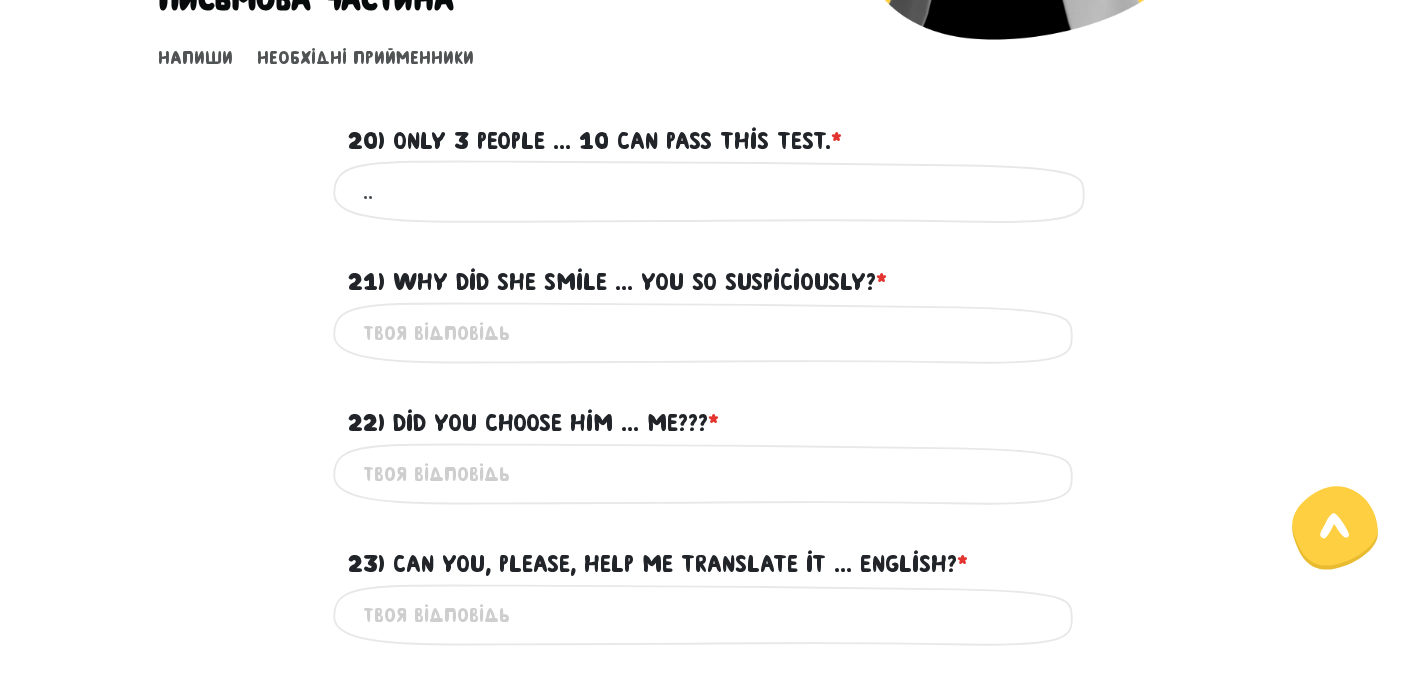 type on ".." 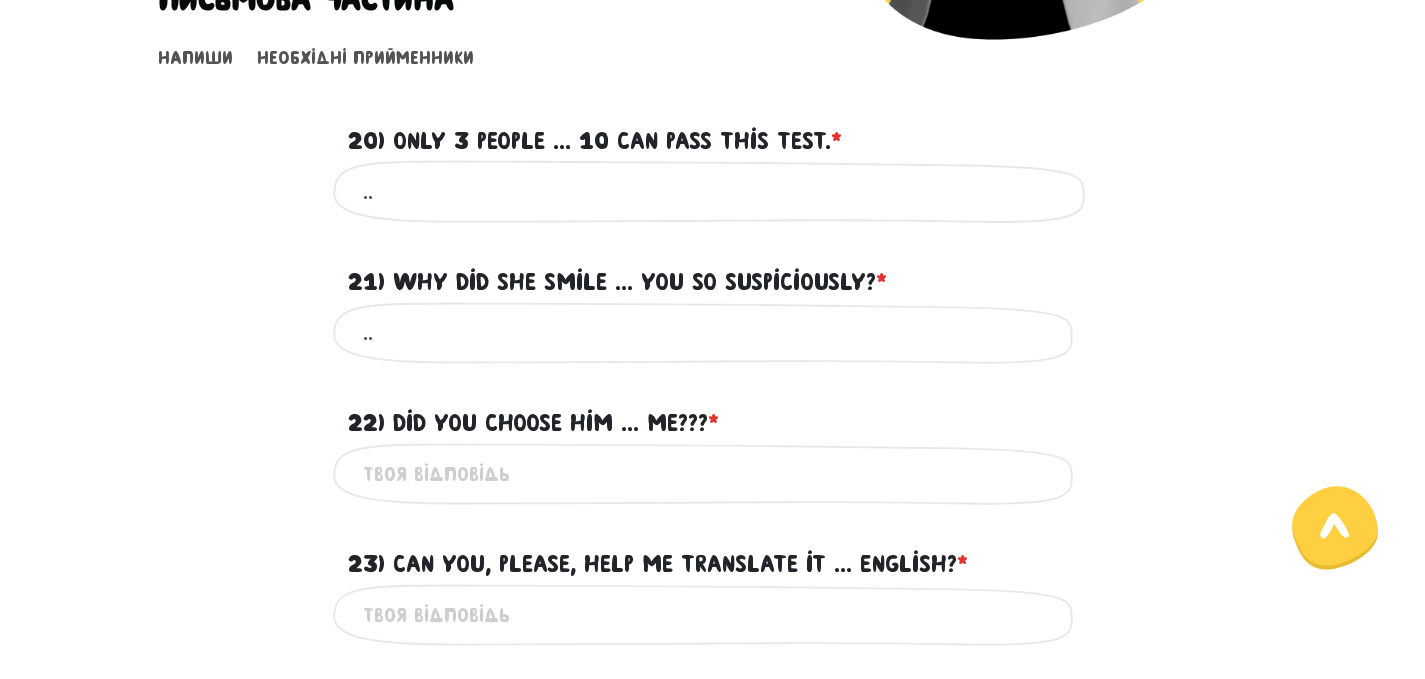 type on ".." 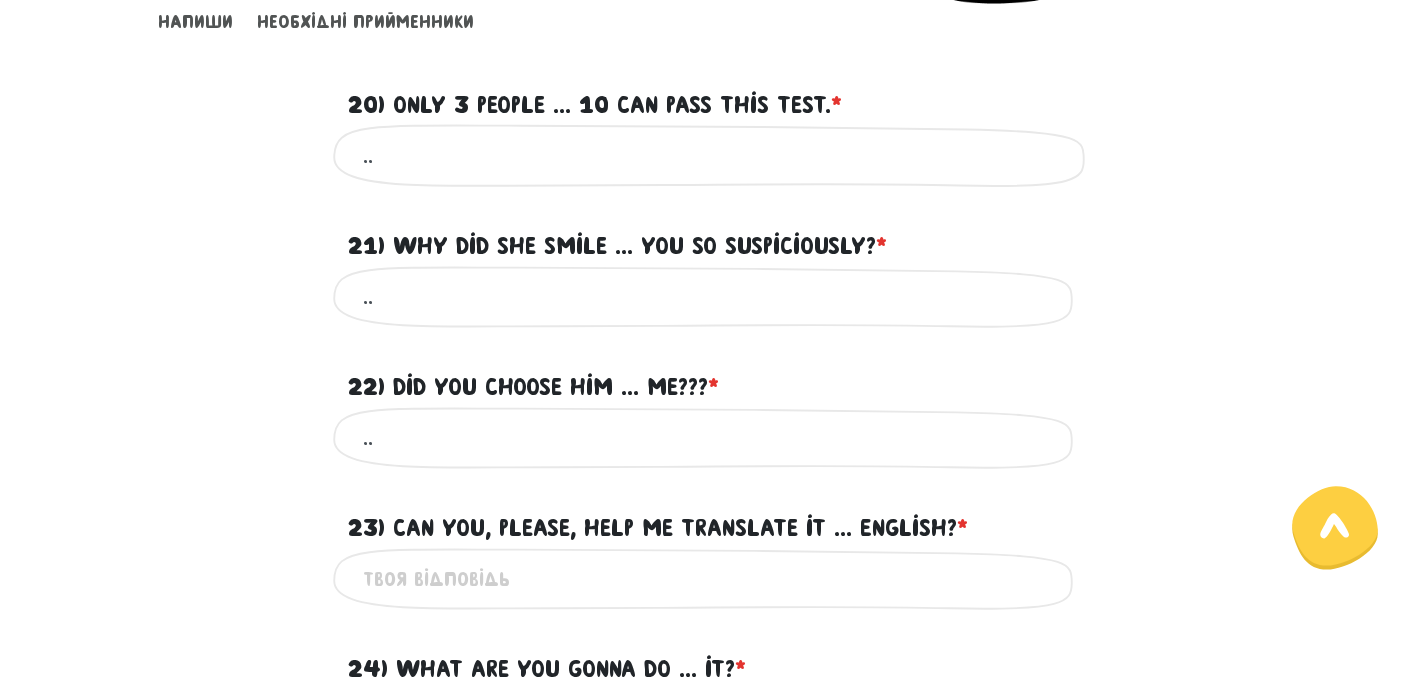 scroll, scrollTop: 673, scrollLeft: 0, axis: vertical 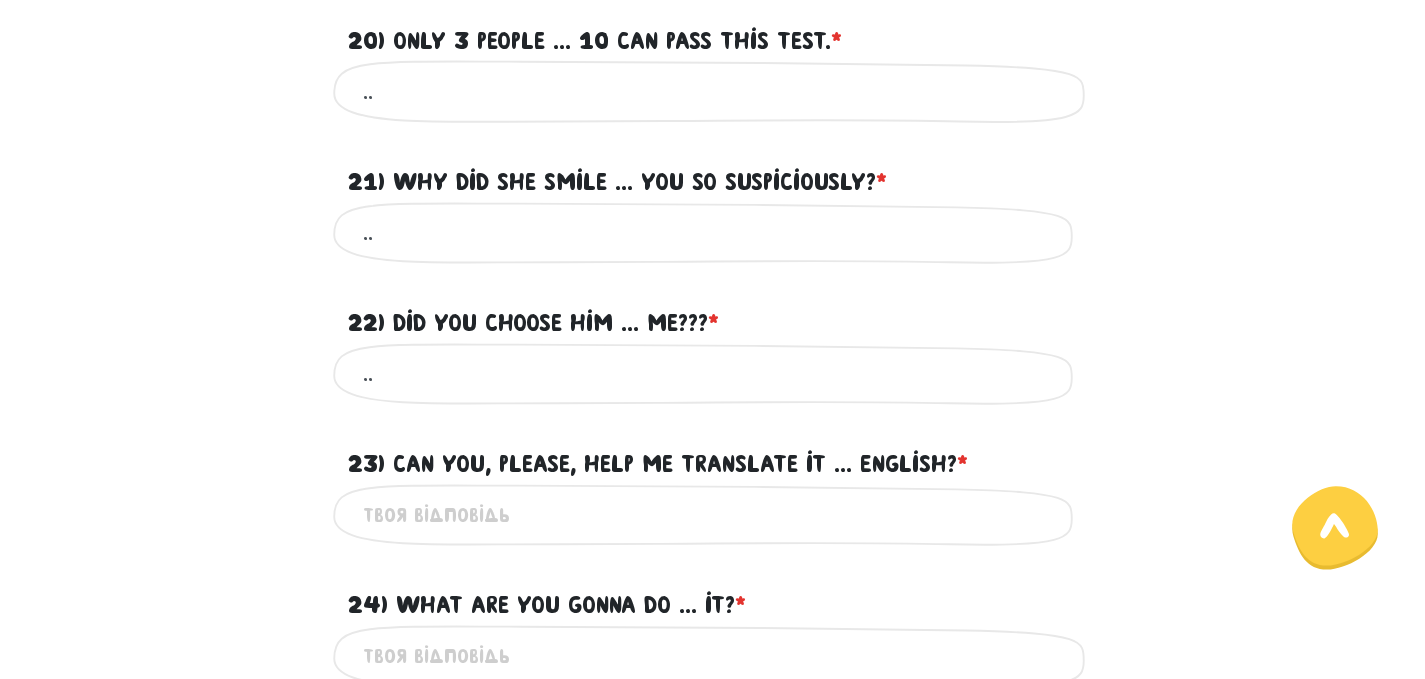 type on ".." 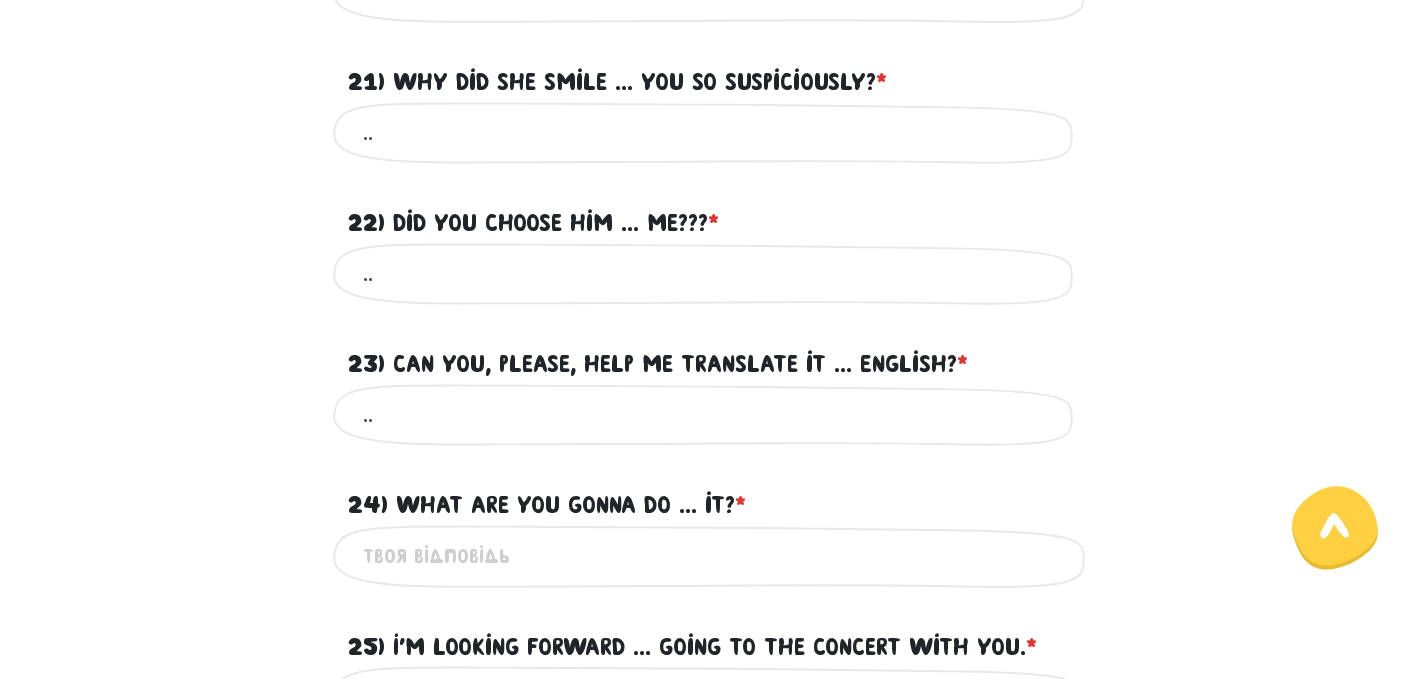 scroll, scrollTop: 873, scrollLeft: 0, axis: vertical 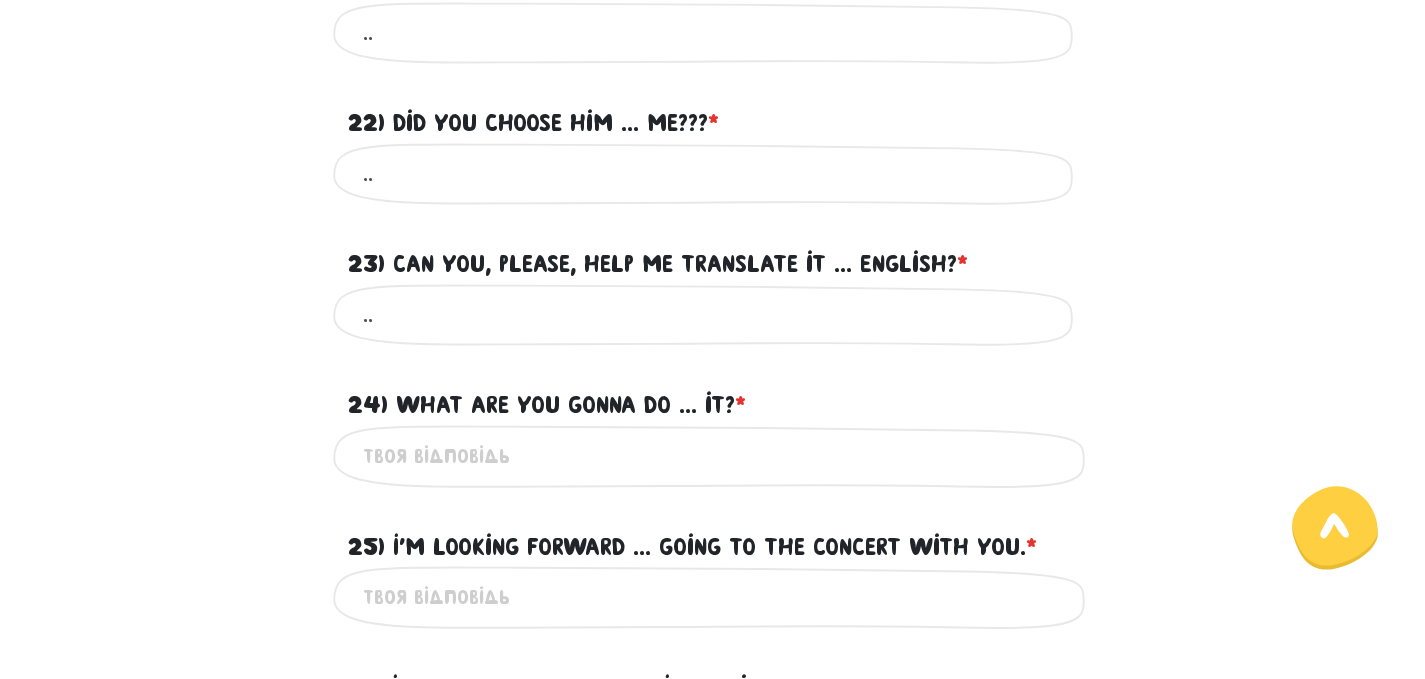 type on ".." 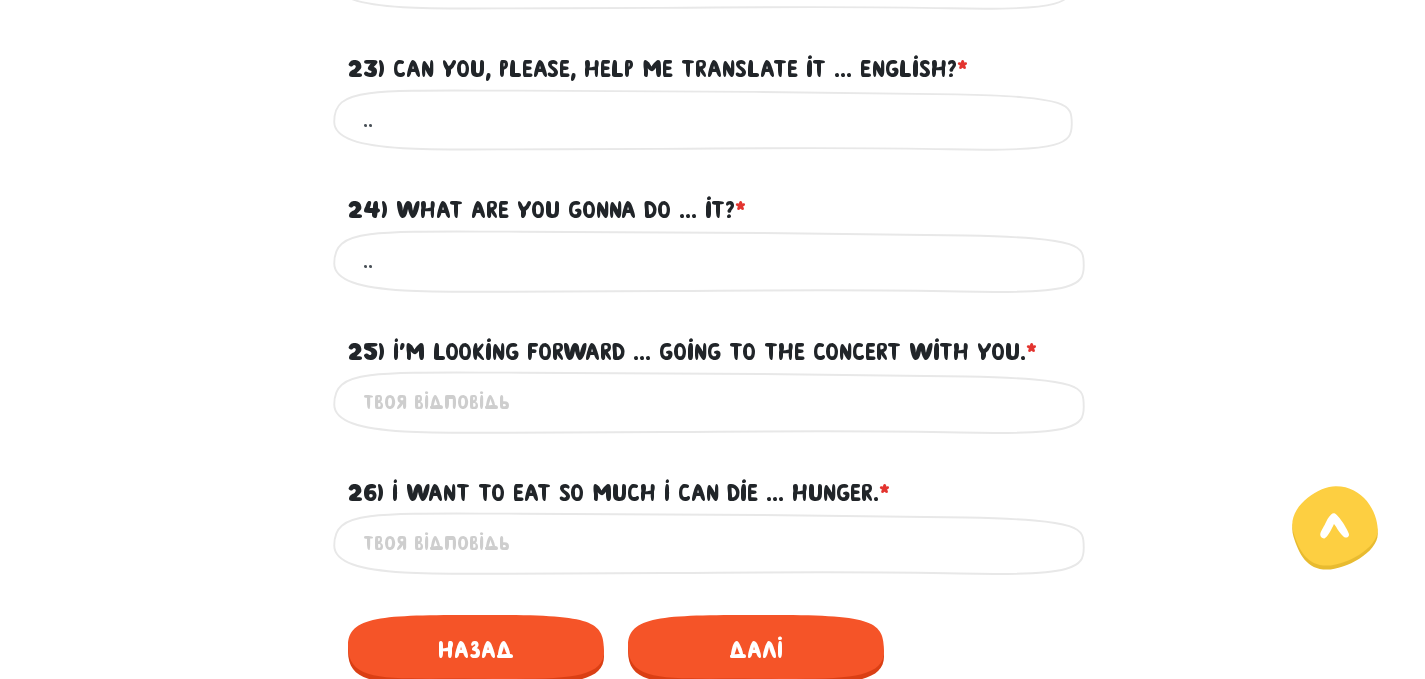 scroll, scrollTop: 1073, scrollLeft: 0, axis: vertical 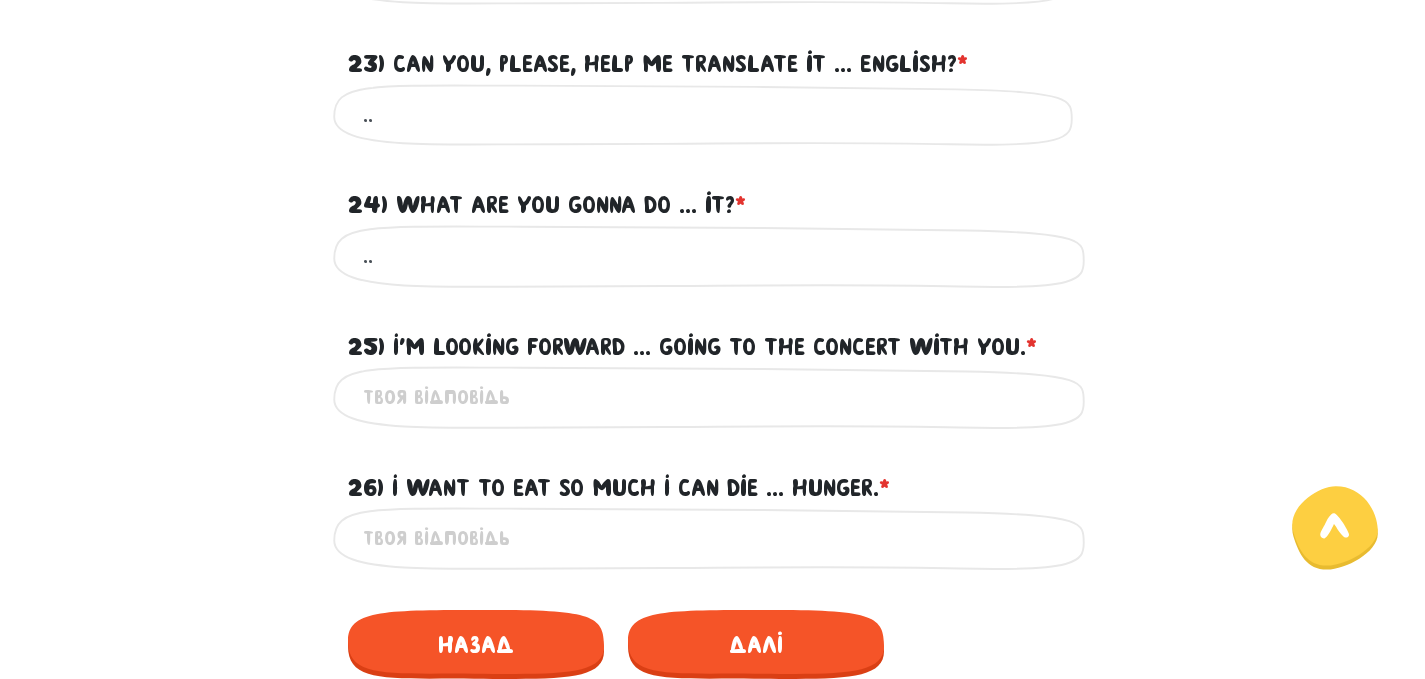 type on ".." 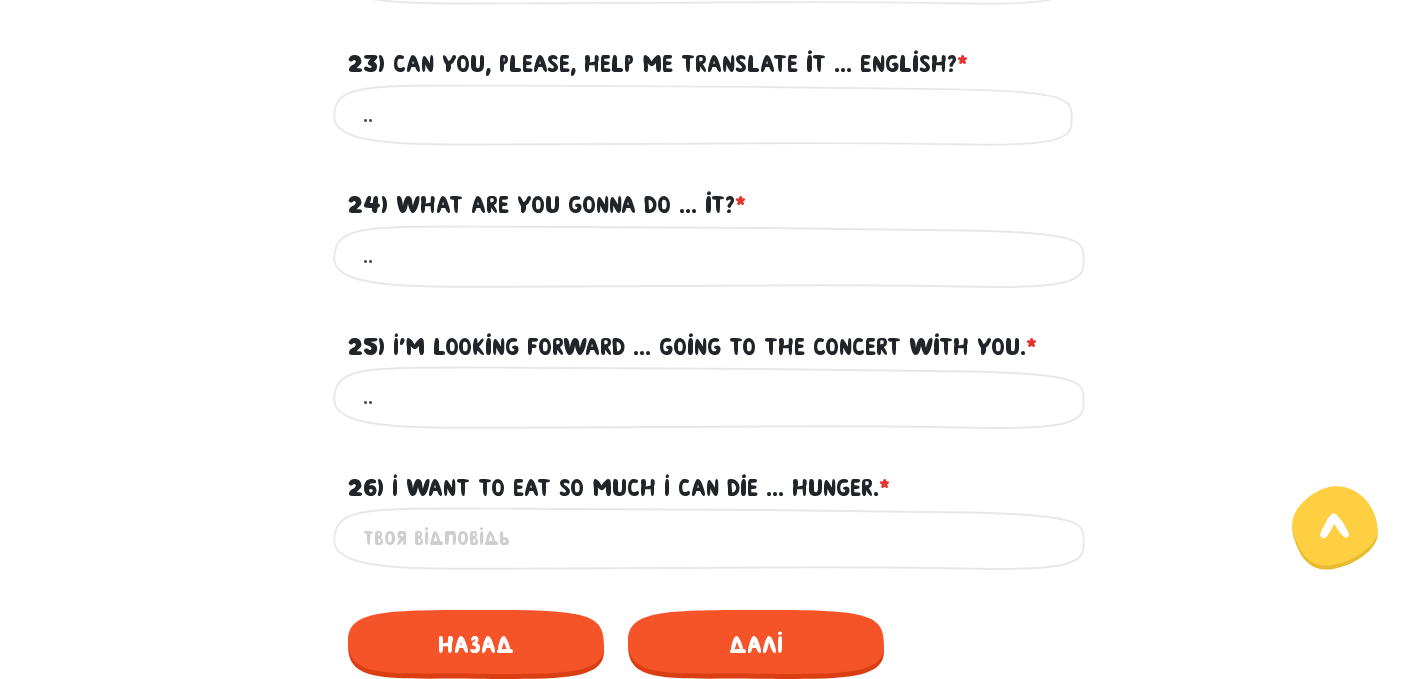 type on ".." 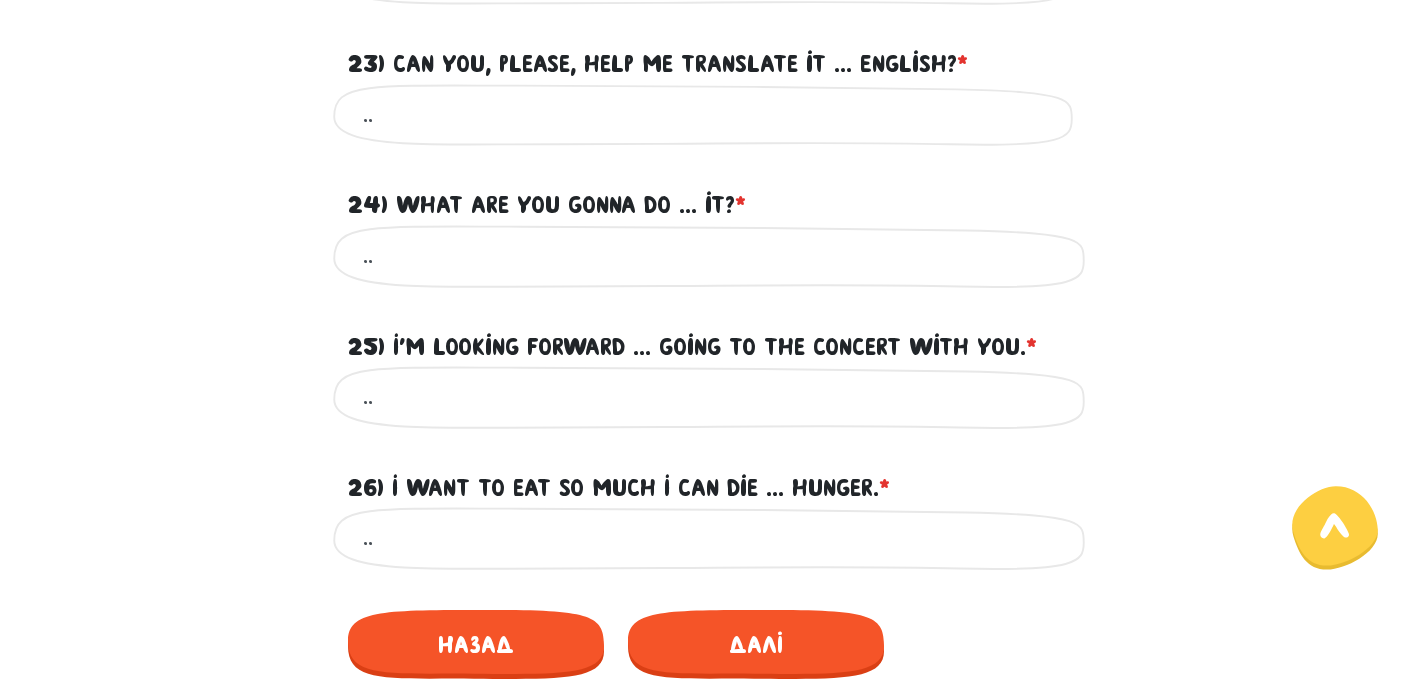 type on ".." 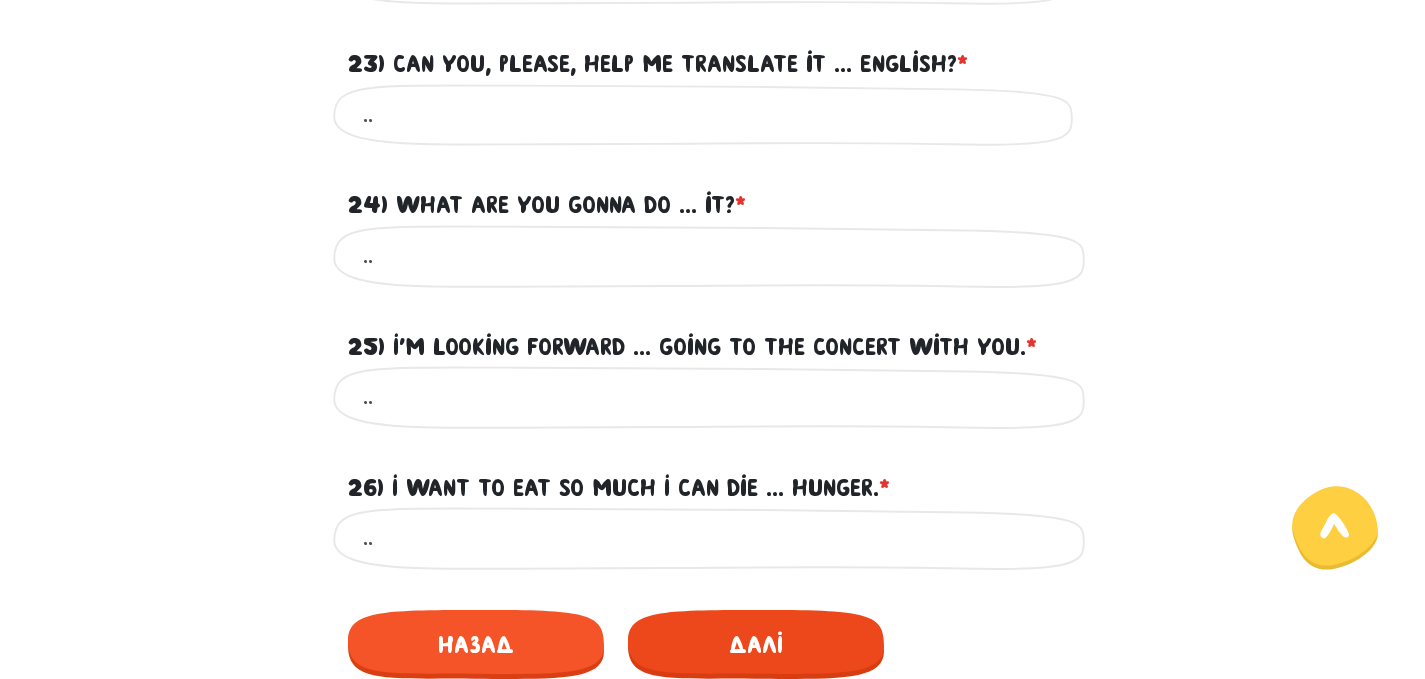 click on "Далі" at bounding box center (756, 644) 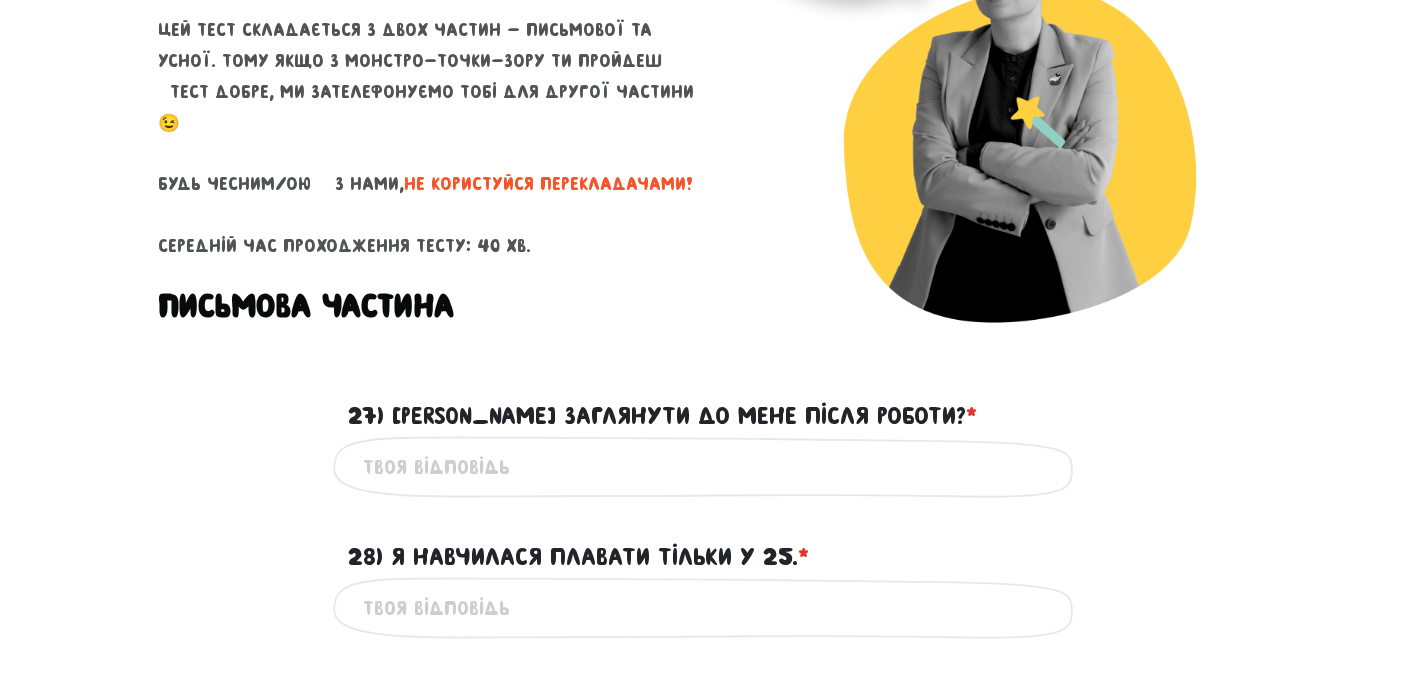 scroll, scrollTop: 490, scrollLeft: 0, axis: vertical 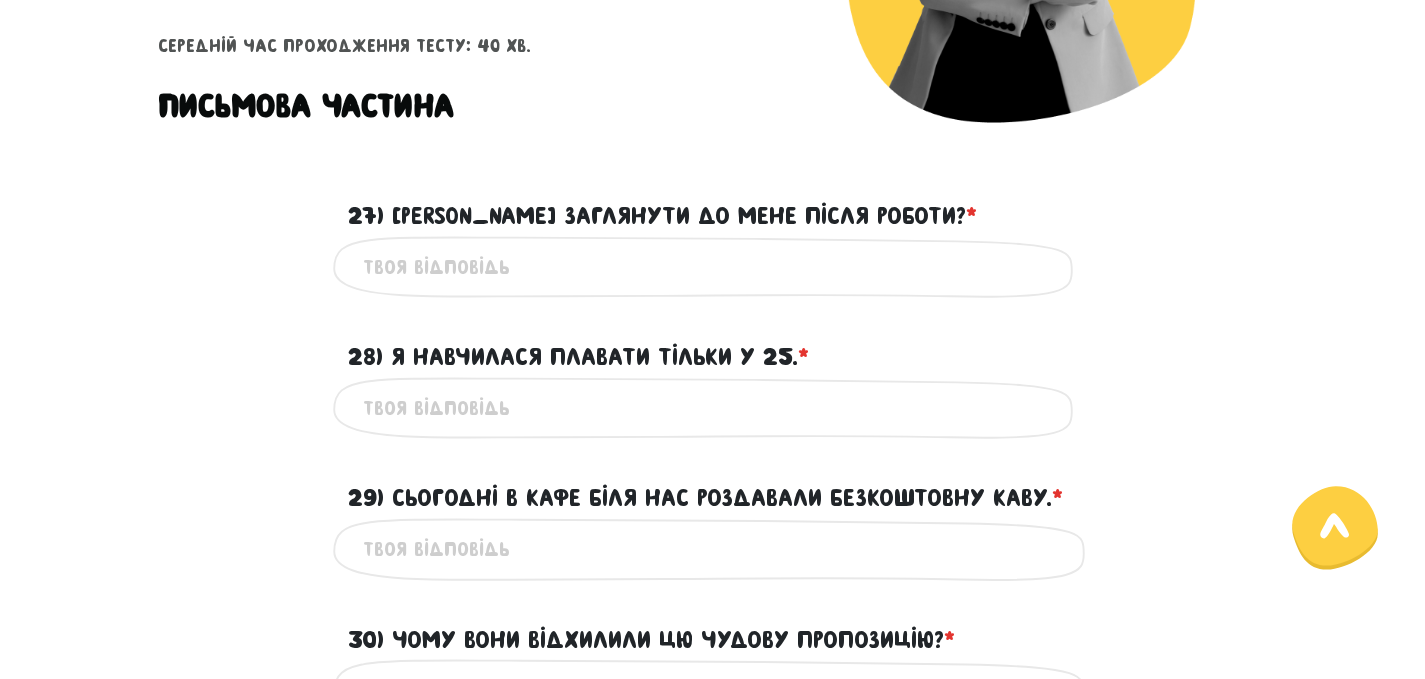 click on "27) [PERSON_NAME] заглянути до мене після роботи? *
?" at bounding box center [713, 267] 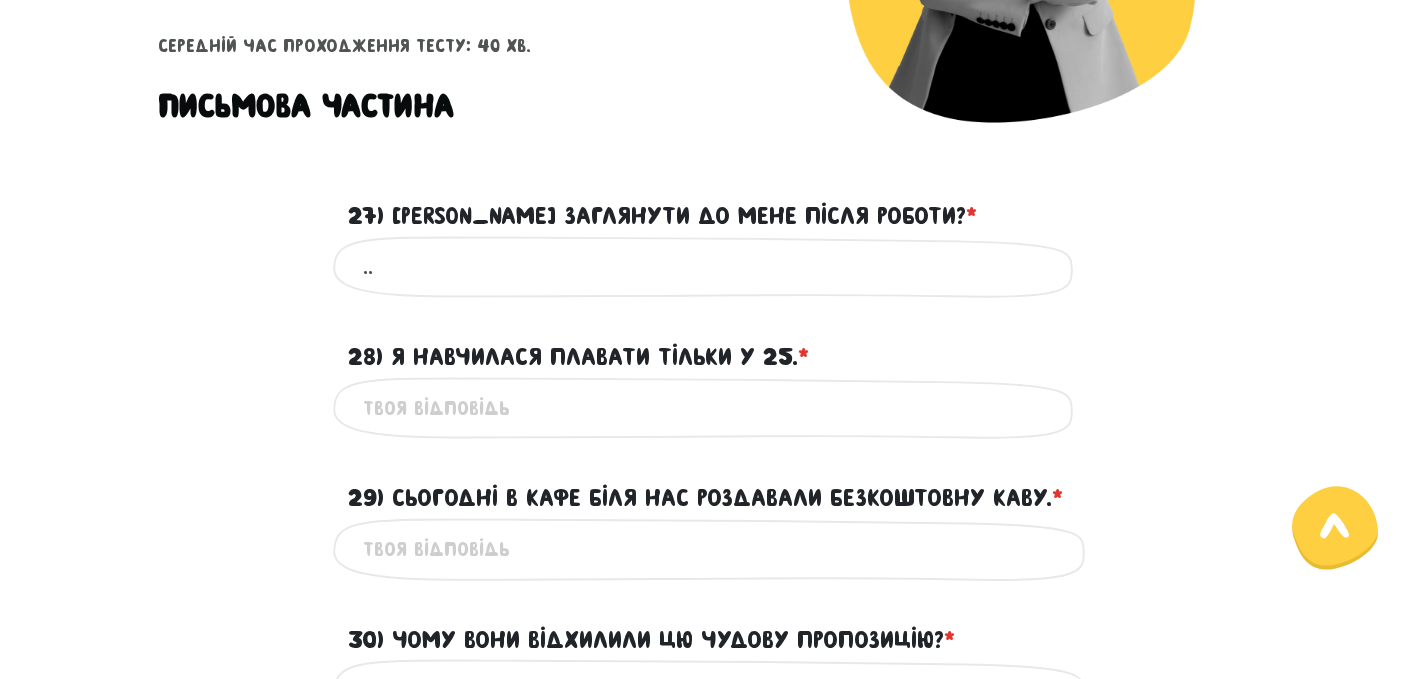 type on ".." 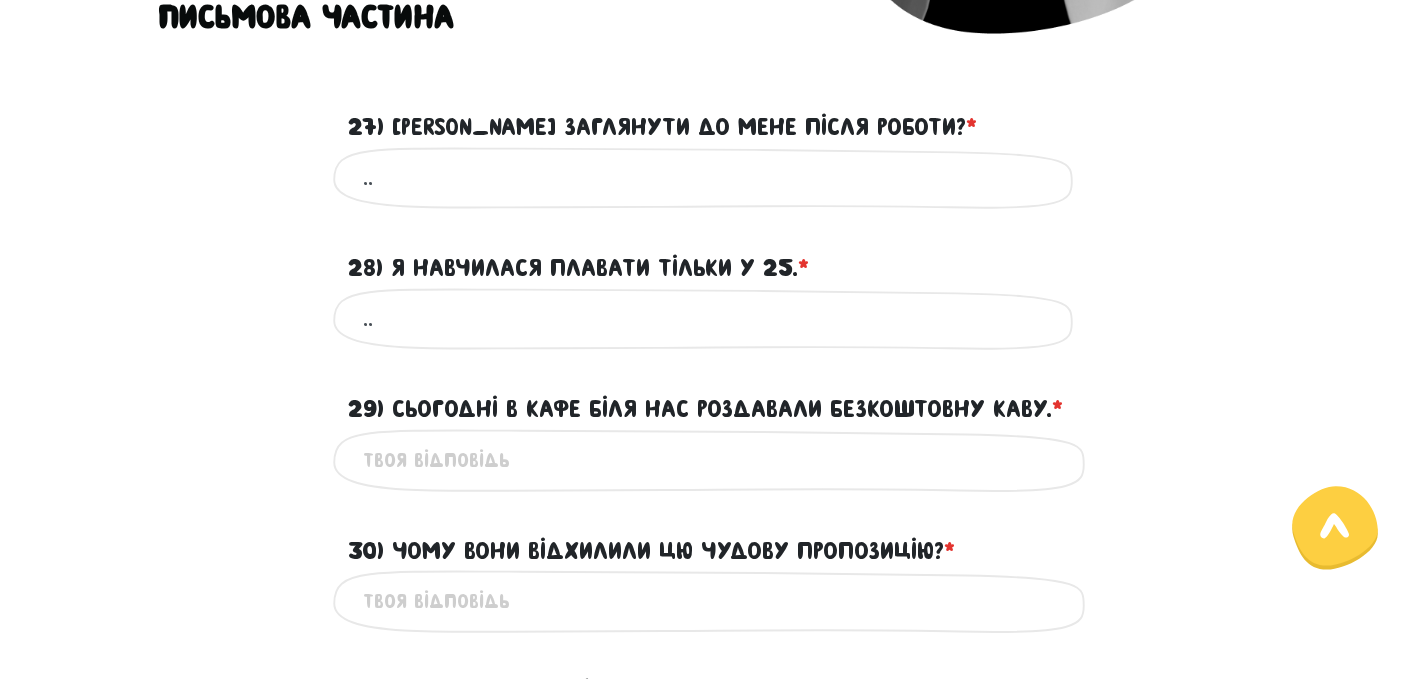 scroll, scrollTop: 590, scrollLeft: 0, axis: vertical 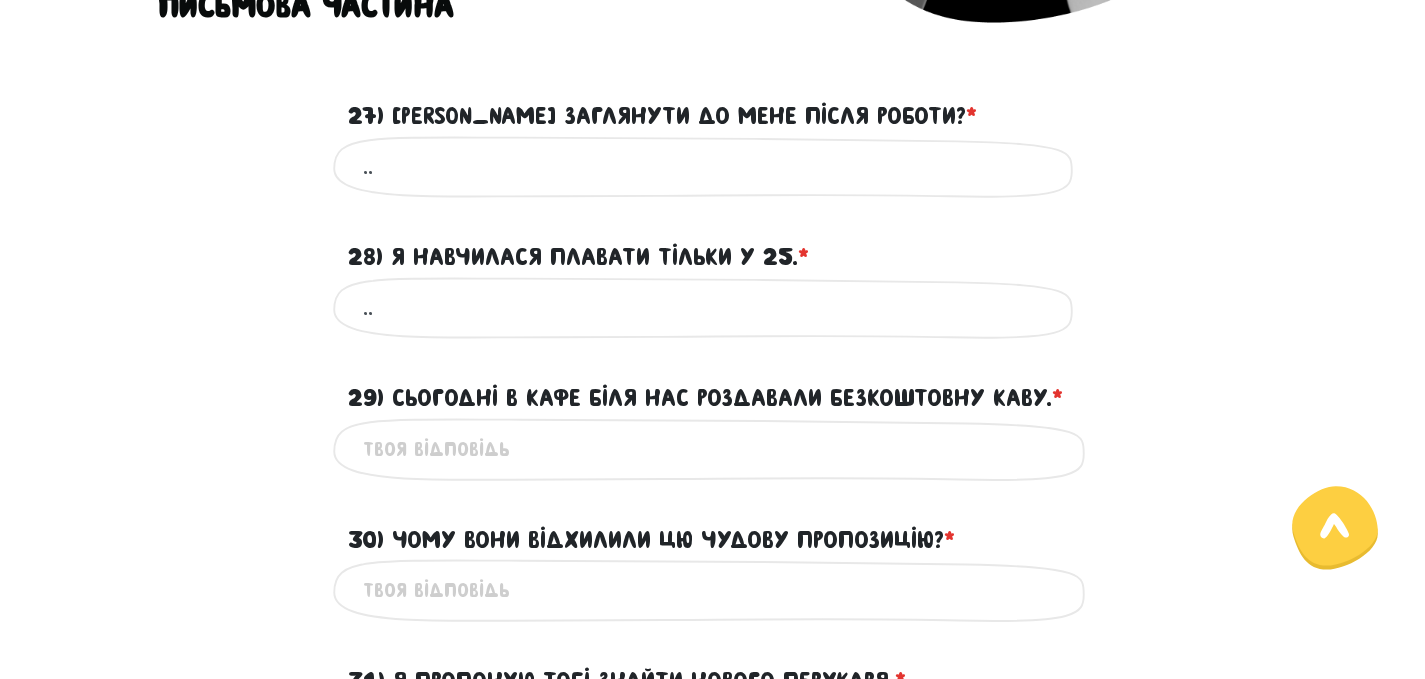 type on ".." 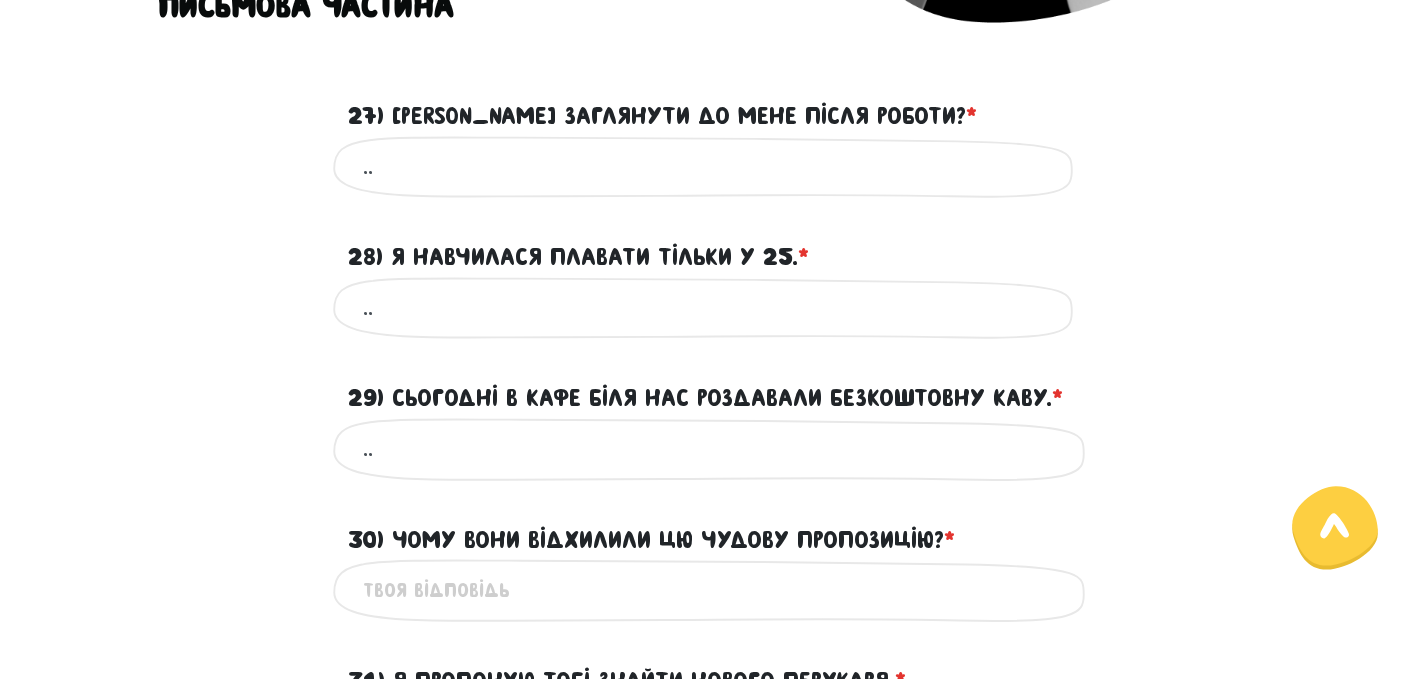 type on ".." 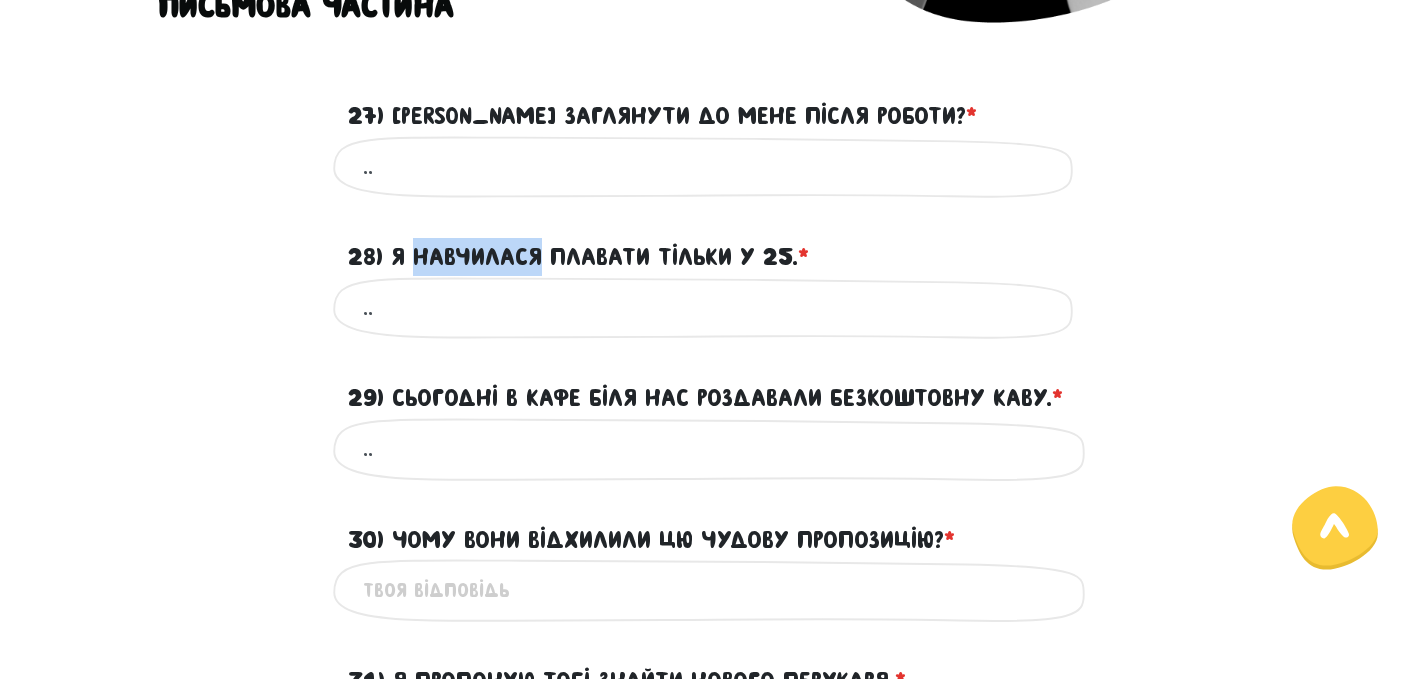 drag, startPoint x: 413, startPoint y: 263, endPoint x: 540, endPoint y: 268, distance: 127.09839 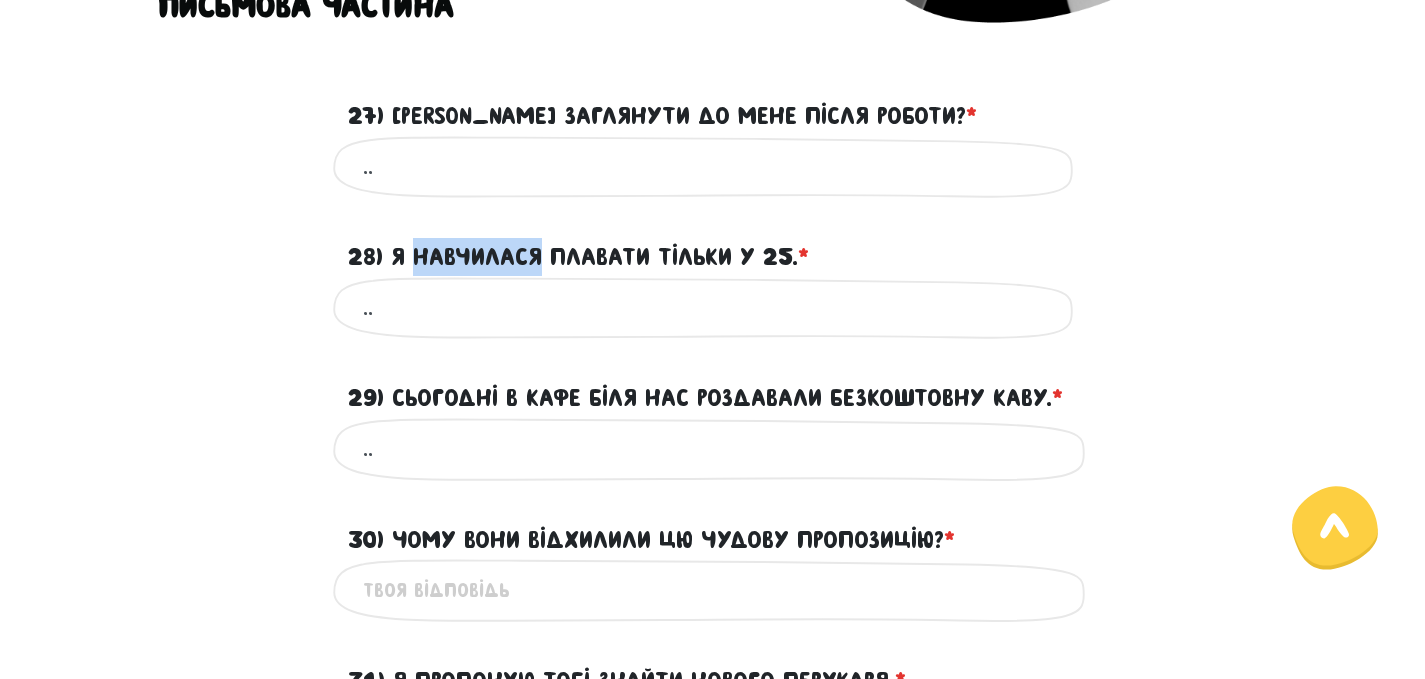 click on "28) Я навчилася плавати тільки у 25. *
?" at bounding box center (578, 257) 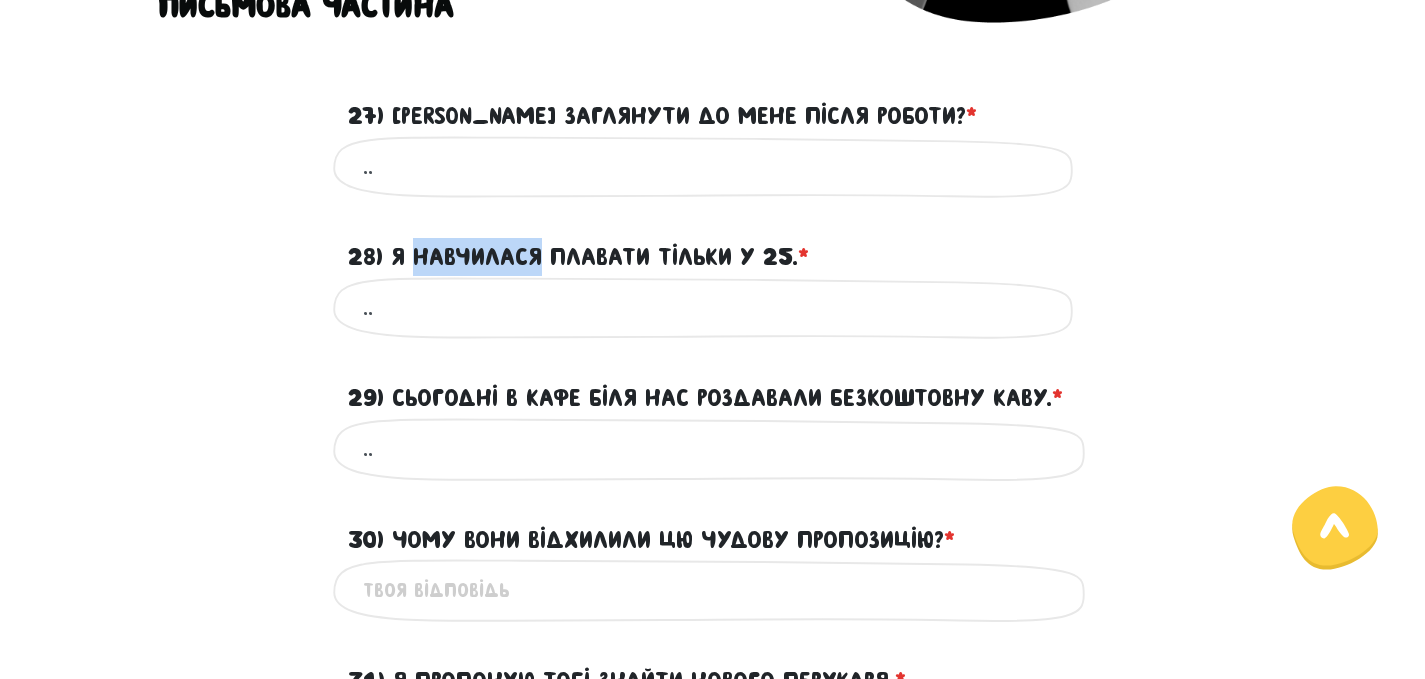 scroll, scrollTop: 690, scrollLeft: 0, axis: vertical 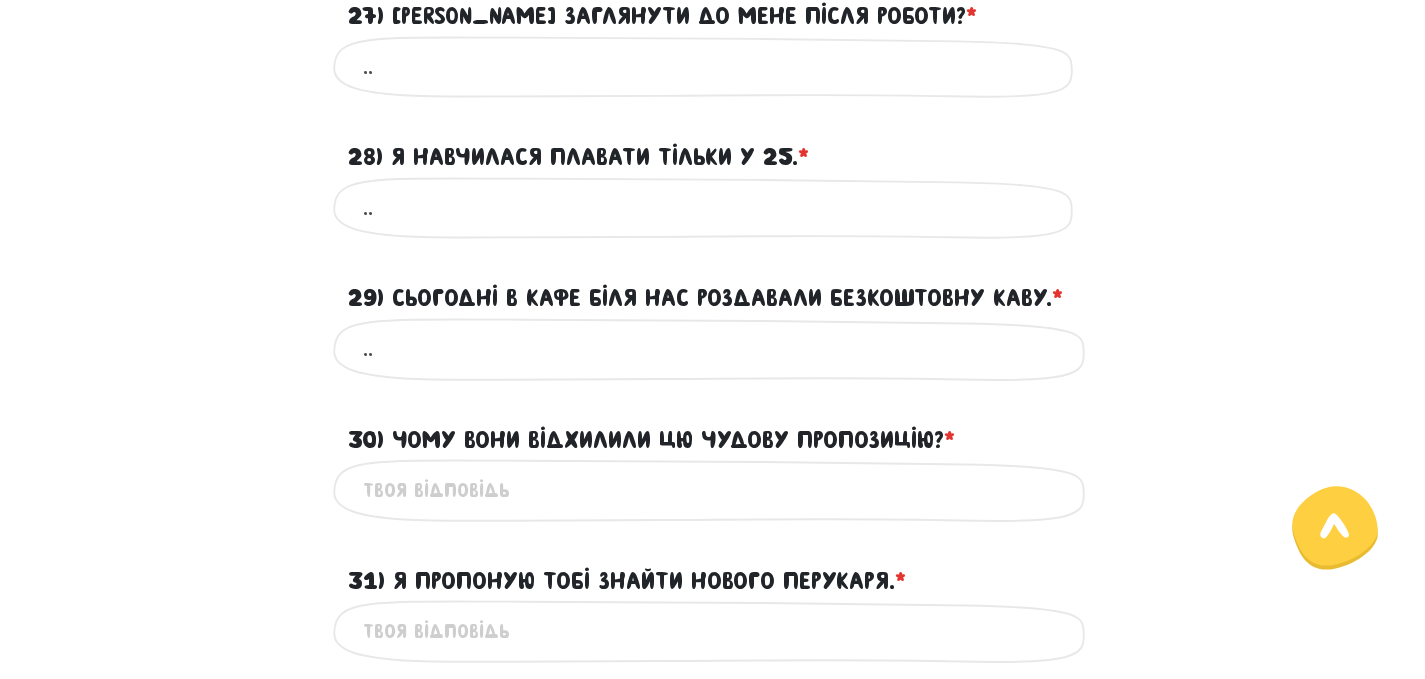 click on "30) Чому вони відхилили цю чудову пропозицію? *
?" at bounding box center [713, 490] 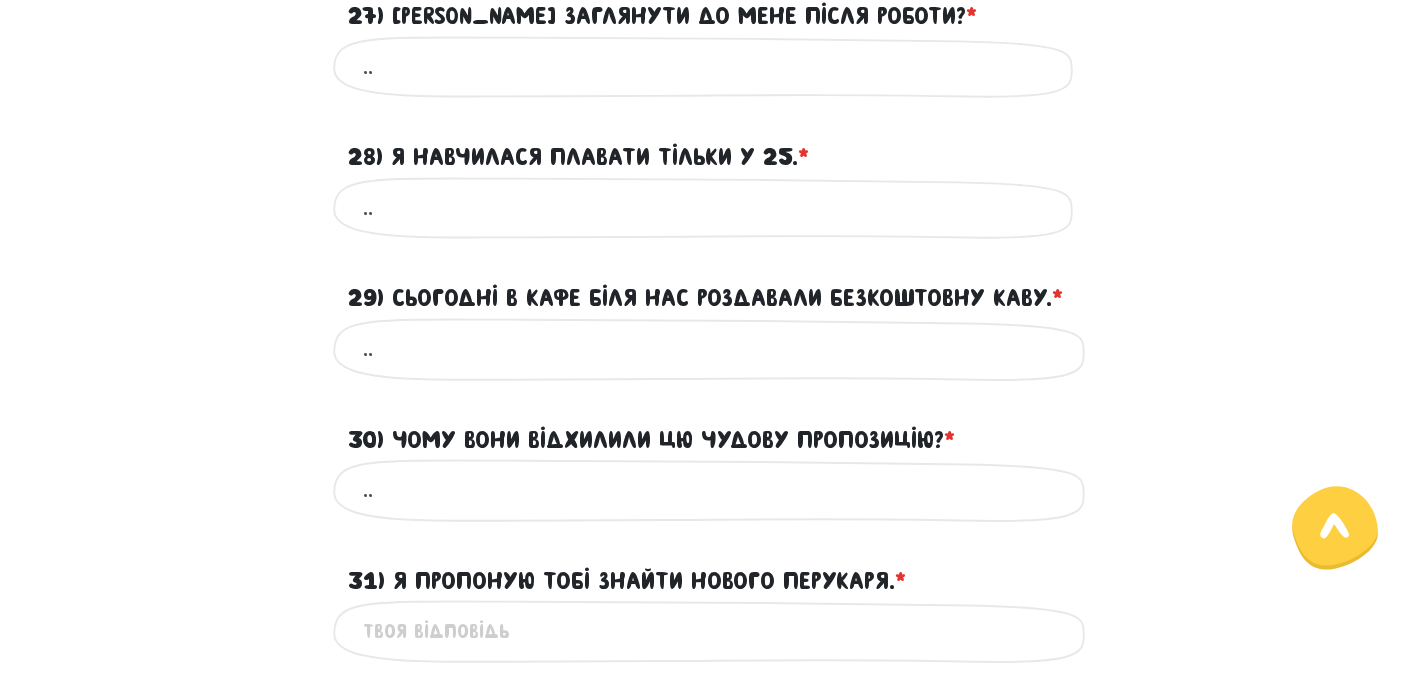 type on ".." 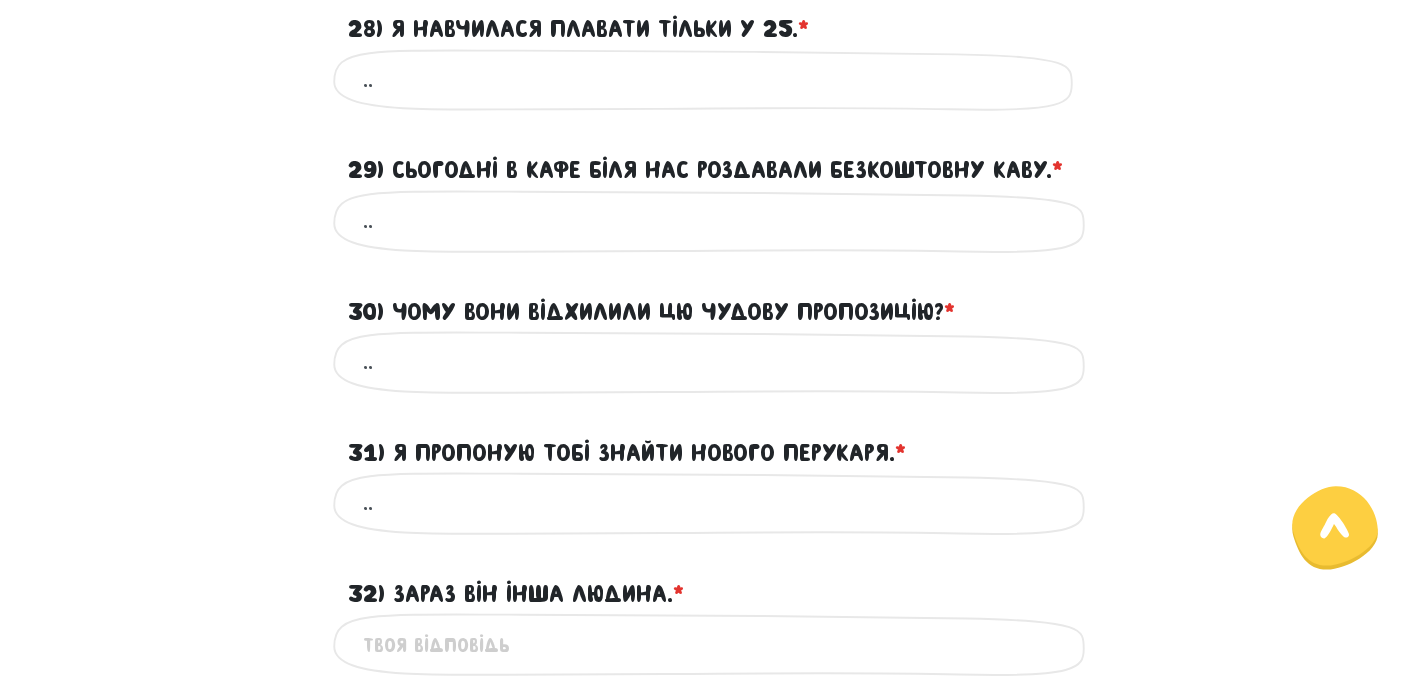 scroll, scrollTop: 890, scrollLeft: 0, axis: vertical 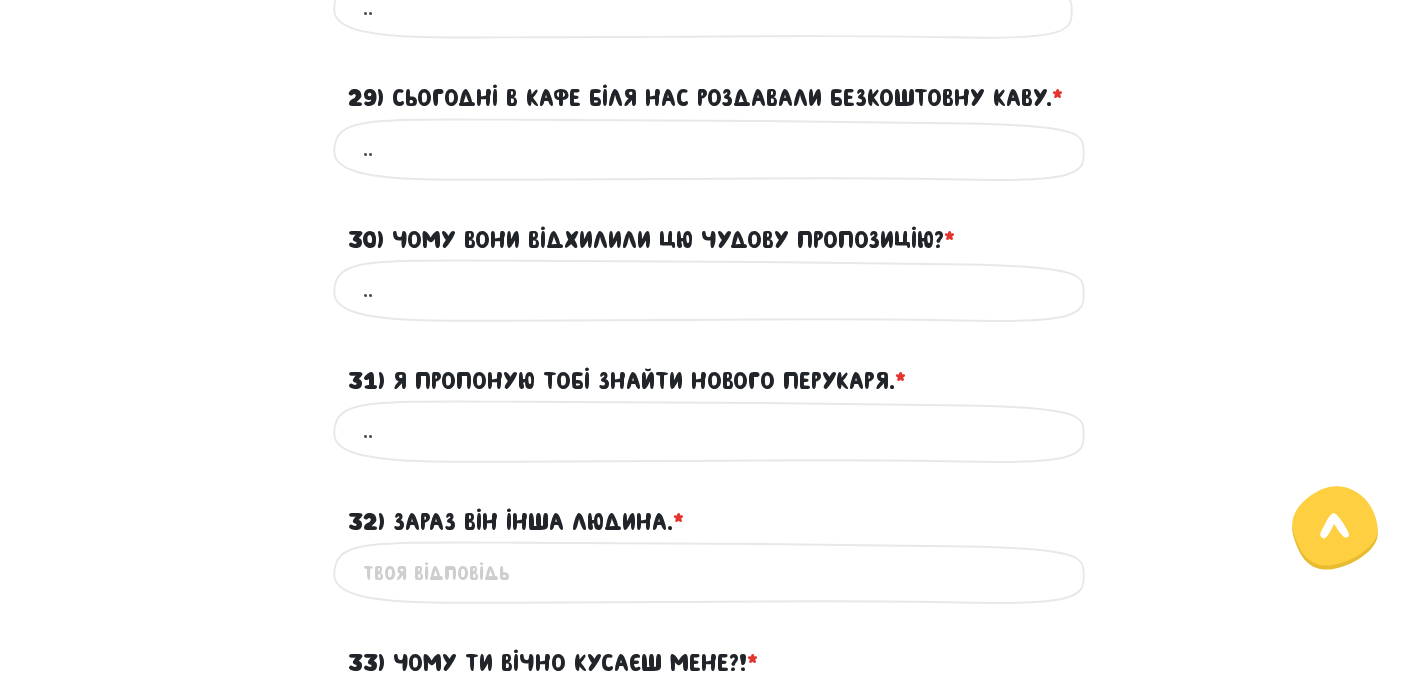 type on ".." 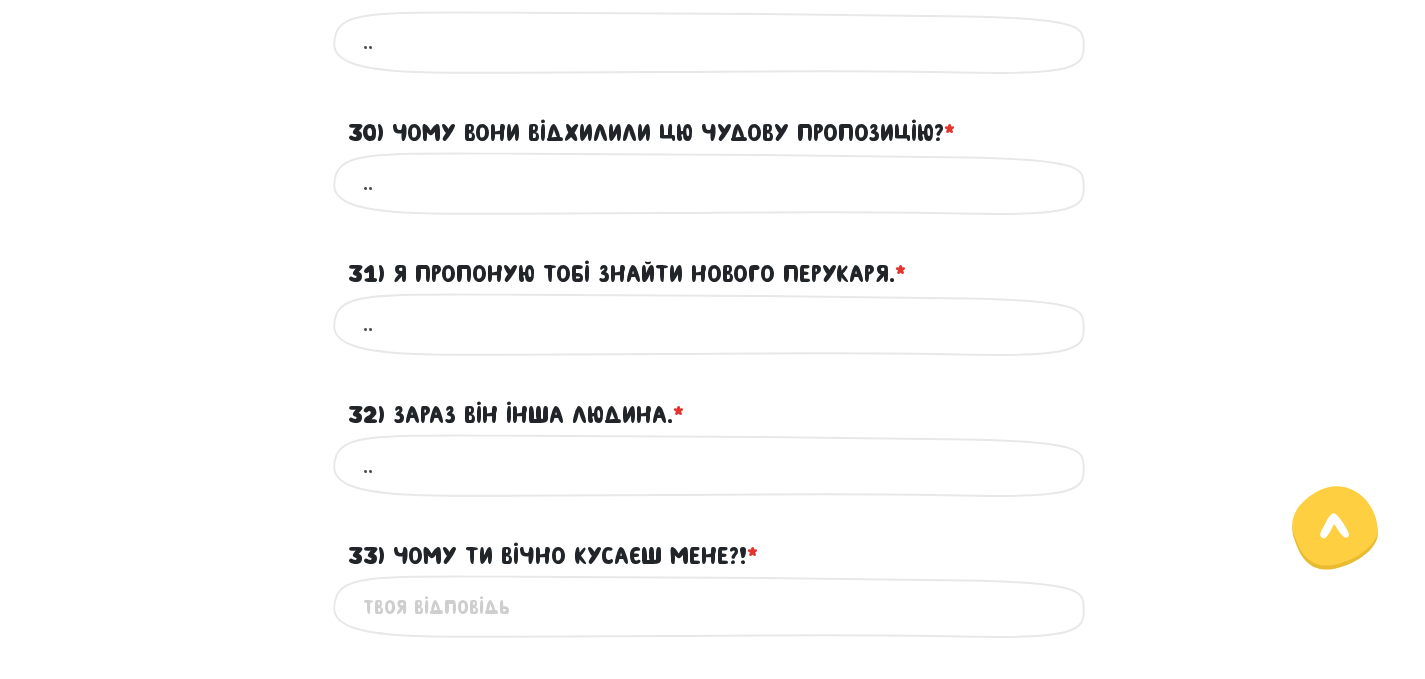 scroll, scrollTop: 1090, scrollLeft: 0, axis: vertical 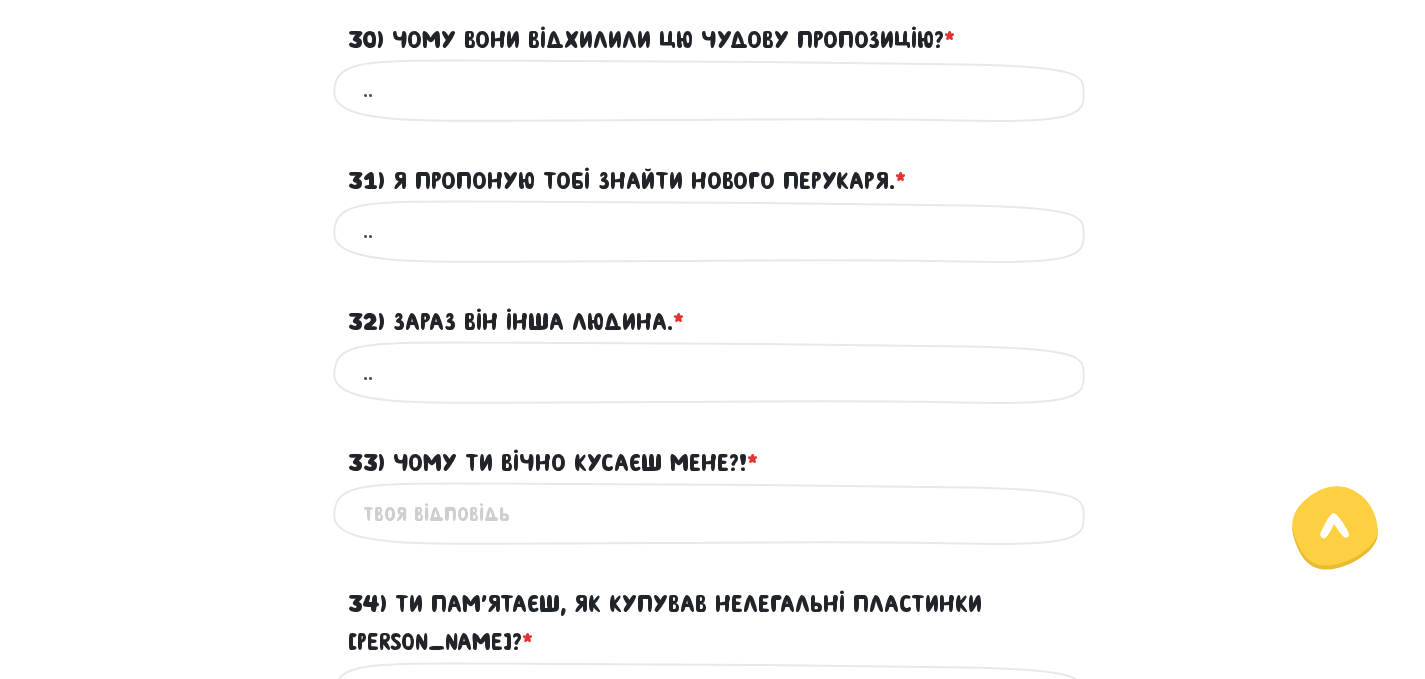 type on ".." 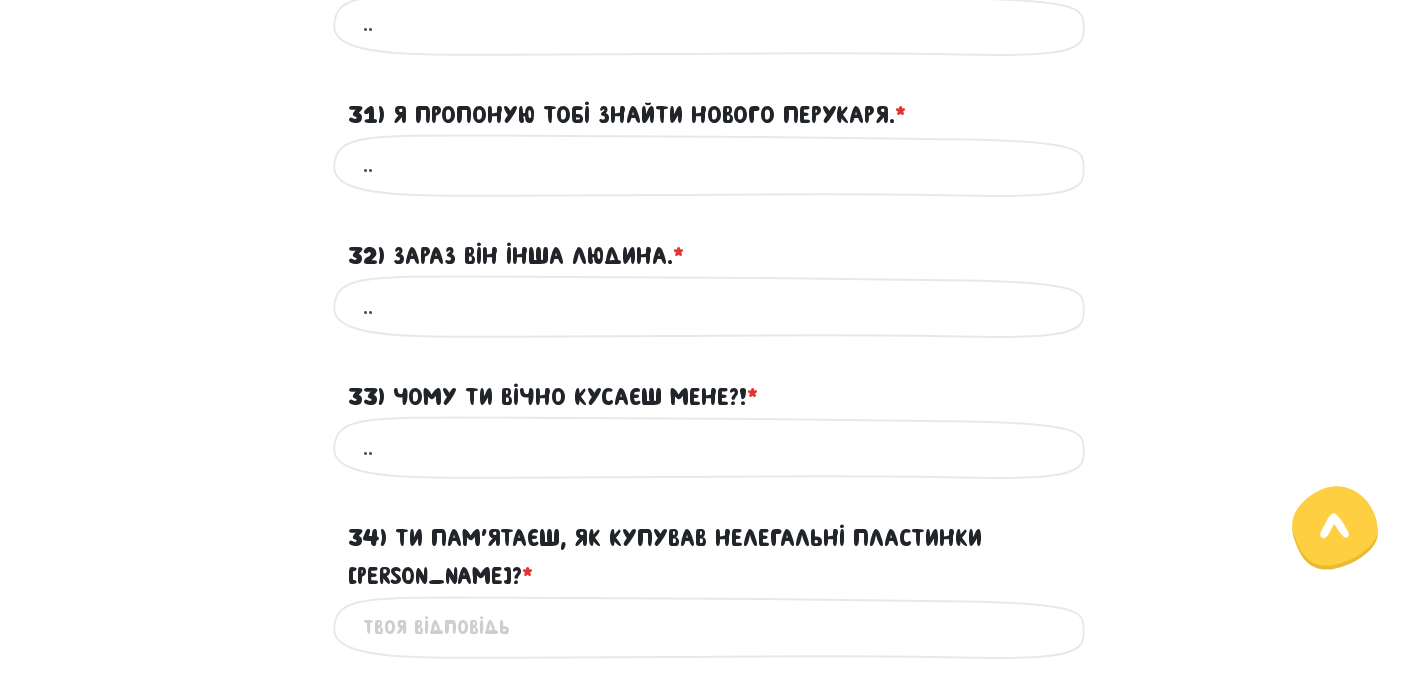 scroll, scrollTop: 1190, scrollLeft: 0, axis: vertical 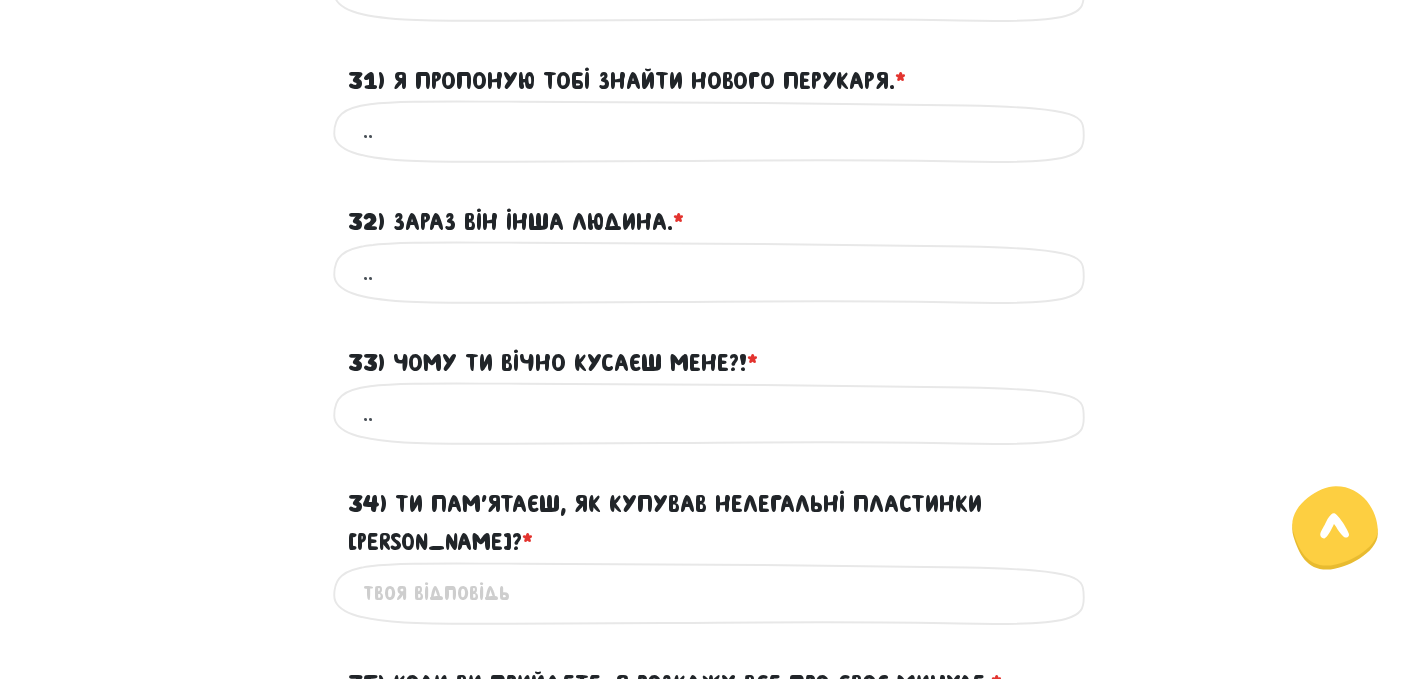type on ".." 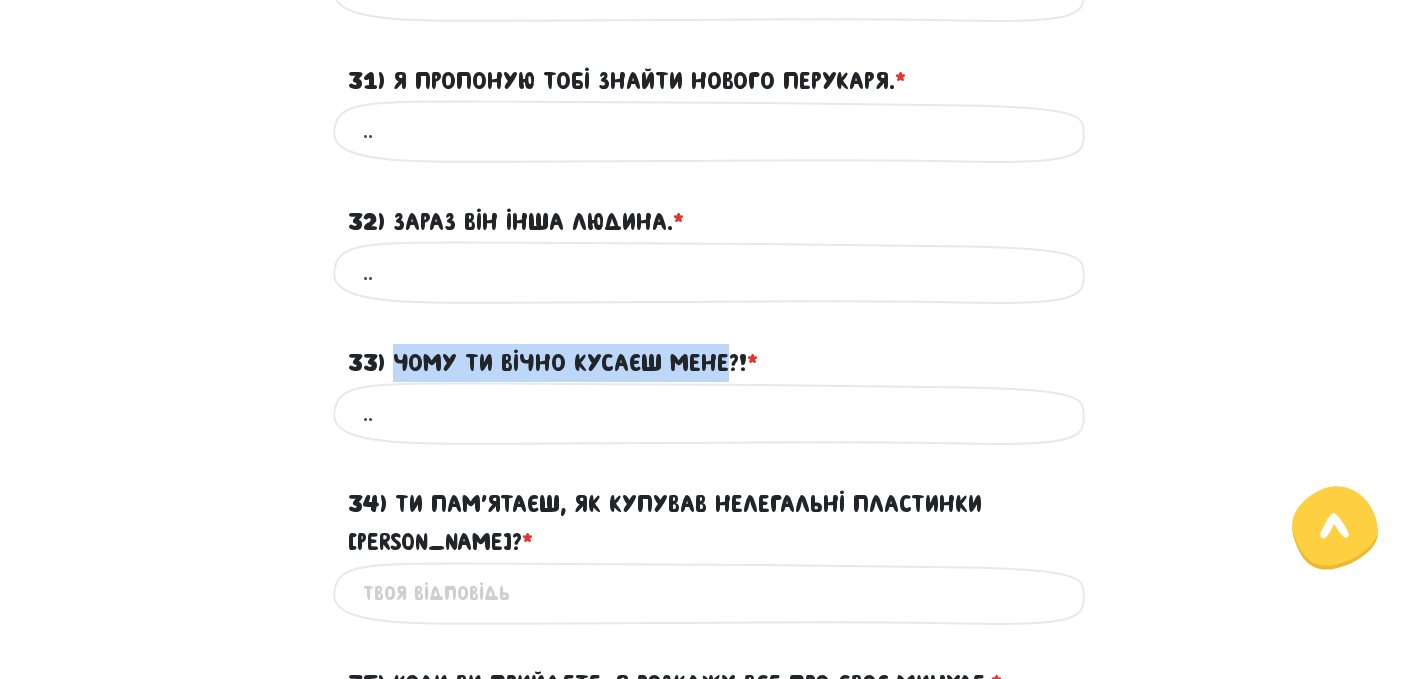 drag, startPoint x: 396, startPoint y: 364, endPoint x: 733, endPoint y: 356, distance: 337.09494 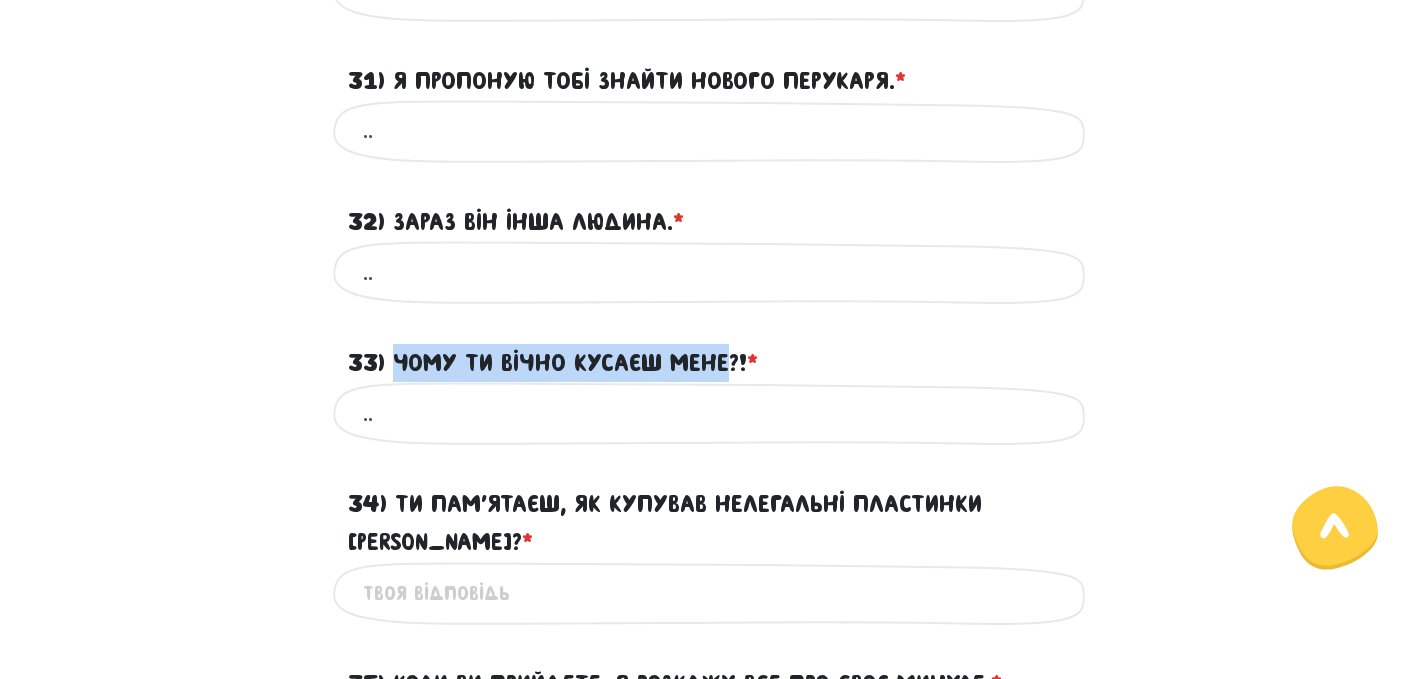click on "33) Чому ти вічно кусаєш мене?! *
?" at bounding box center [553, 363] 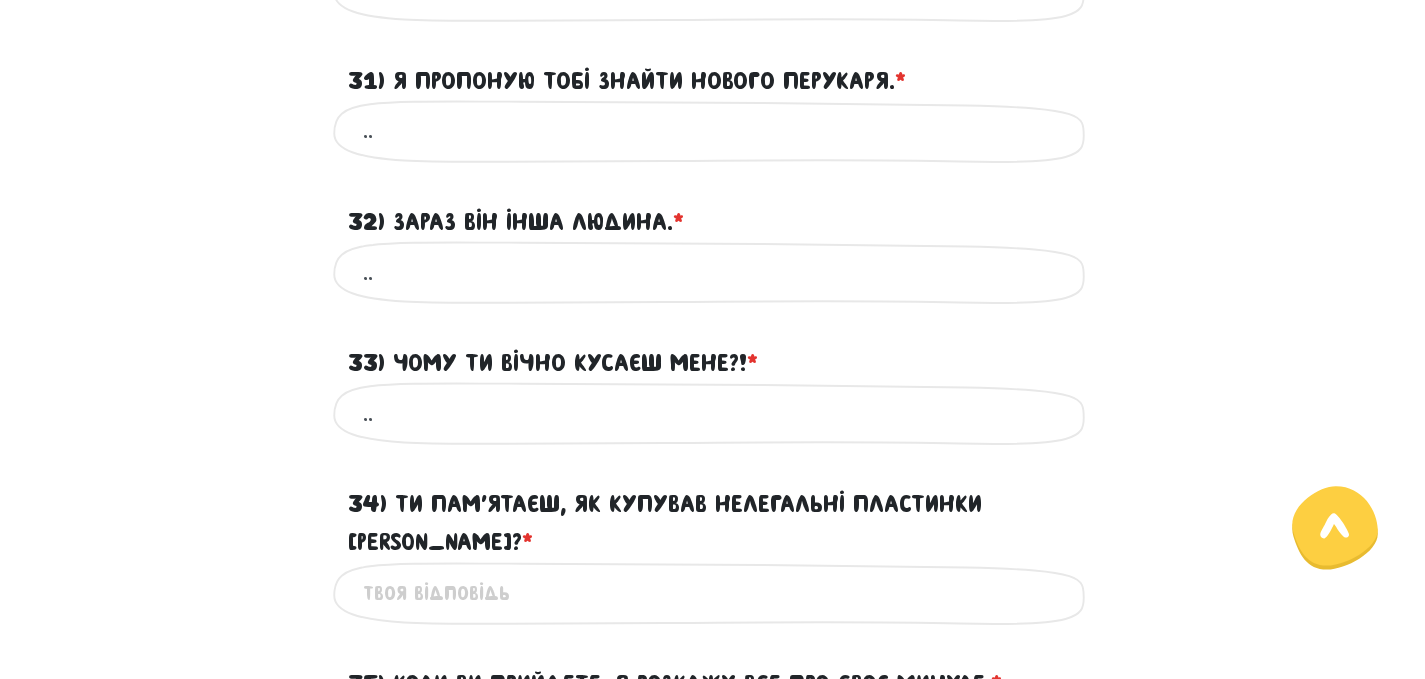 click on "34) Ти пам’ятаєш, як купував нелегальні пластинки [PERSON_NAME]? *
?" at bounding box center [713, 593] 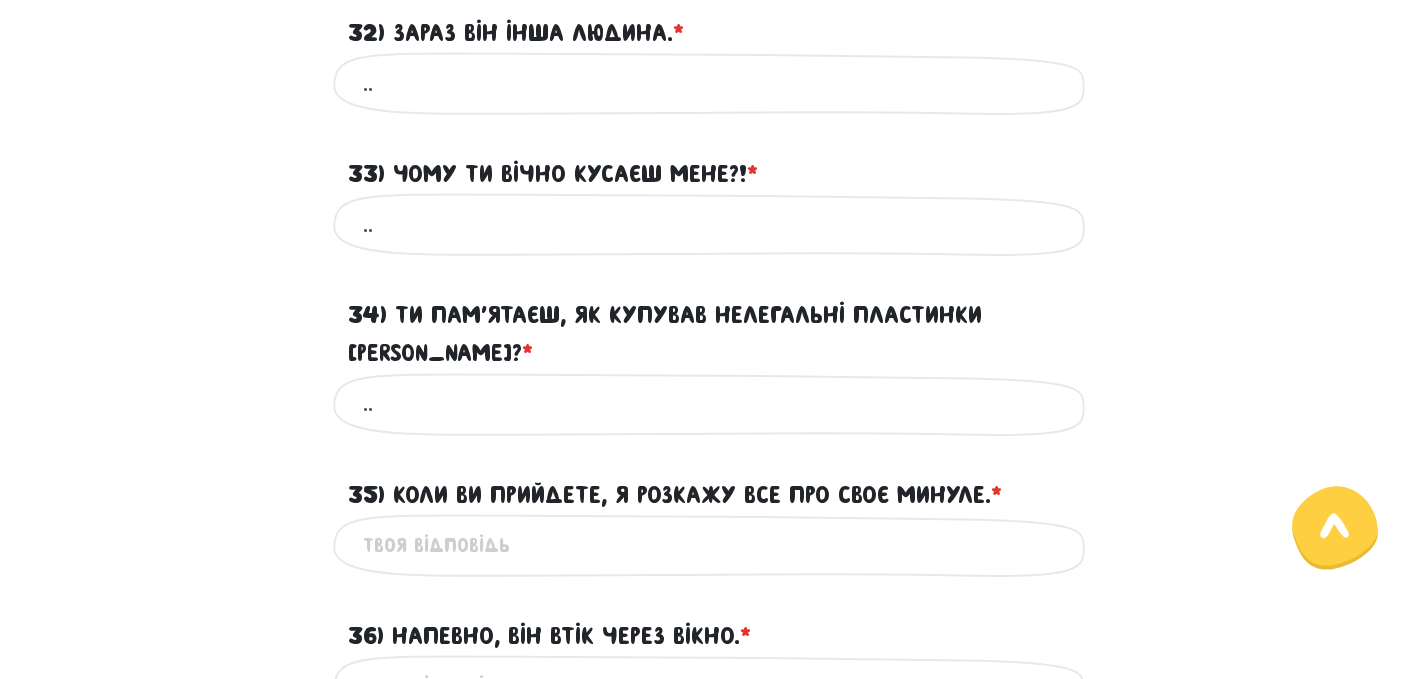 scroll, scrollTop: 1390, scrollLeft: 0, axis: vertical 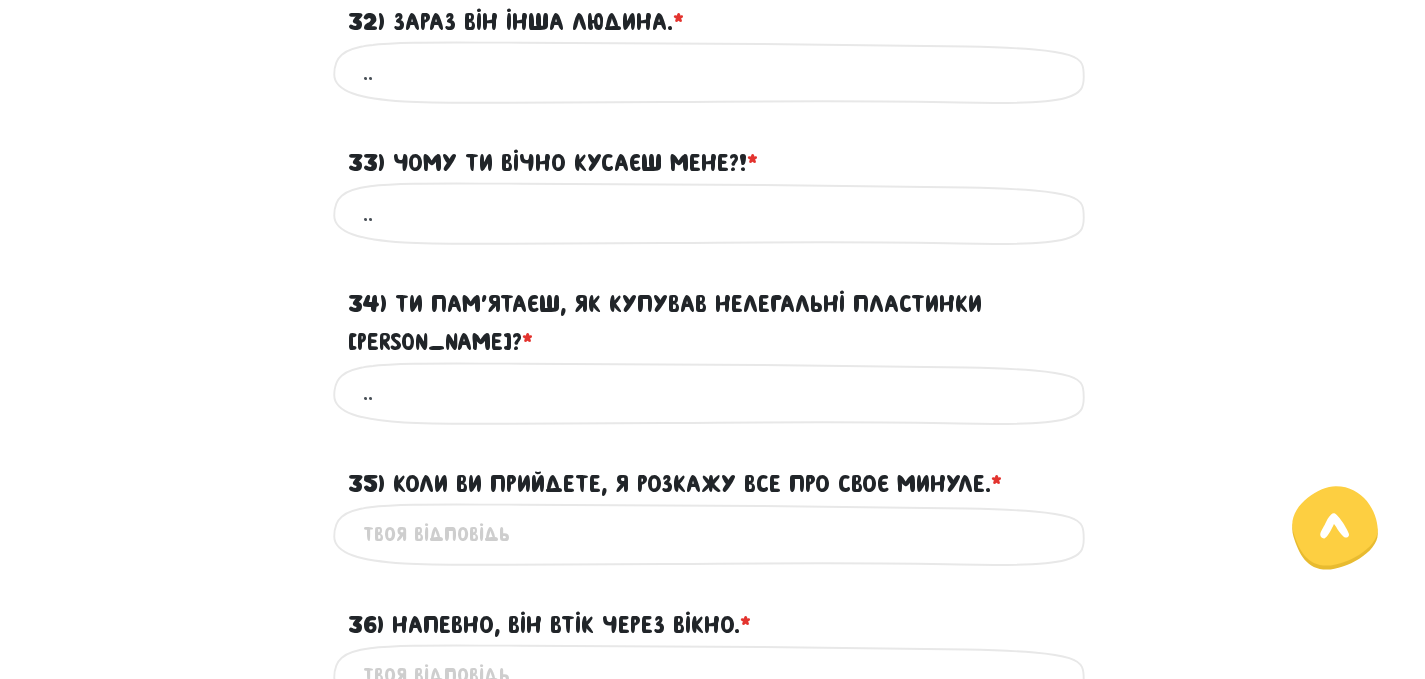 type on ".." 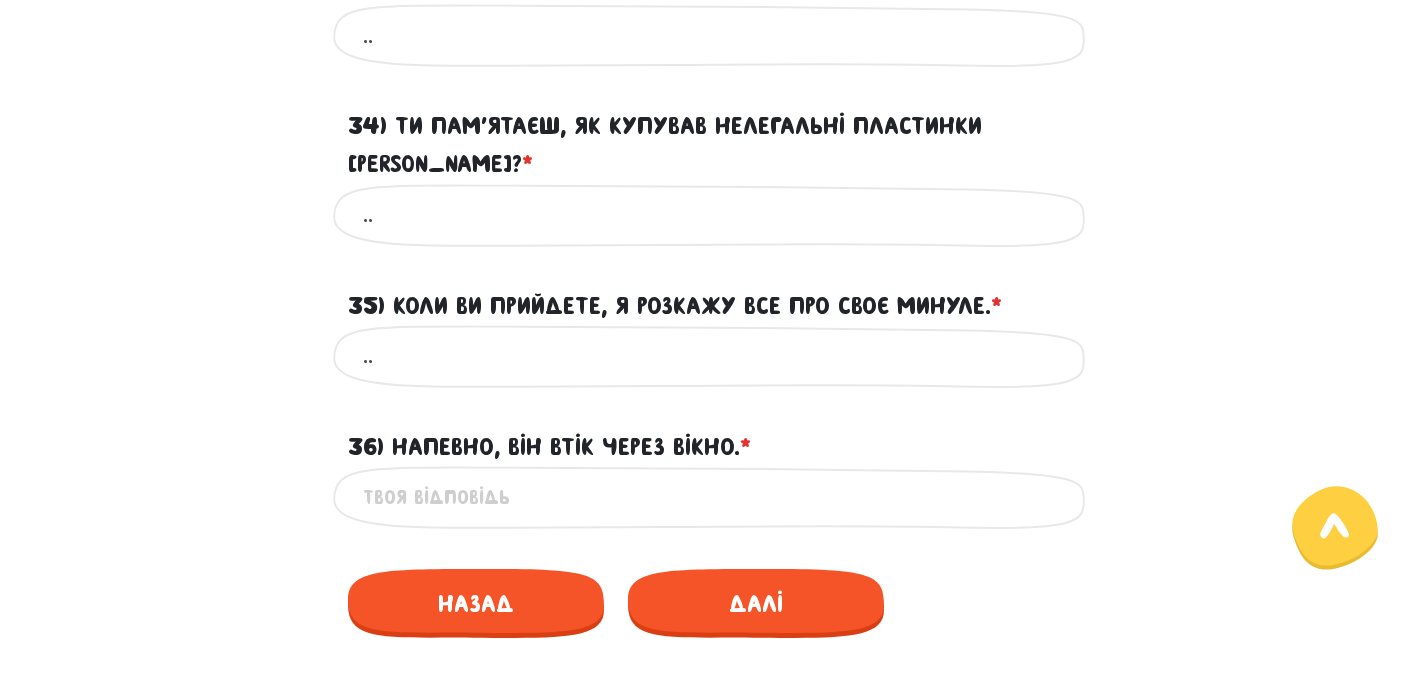 scroll, scrollTop: 1590, scrollLeft: 0, axis: vertical 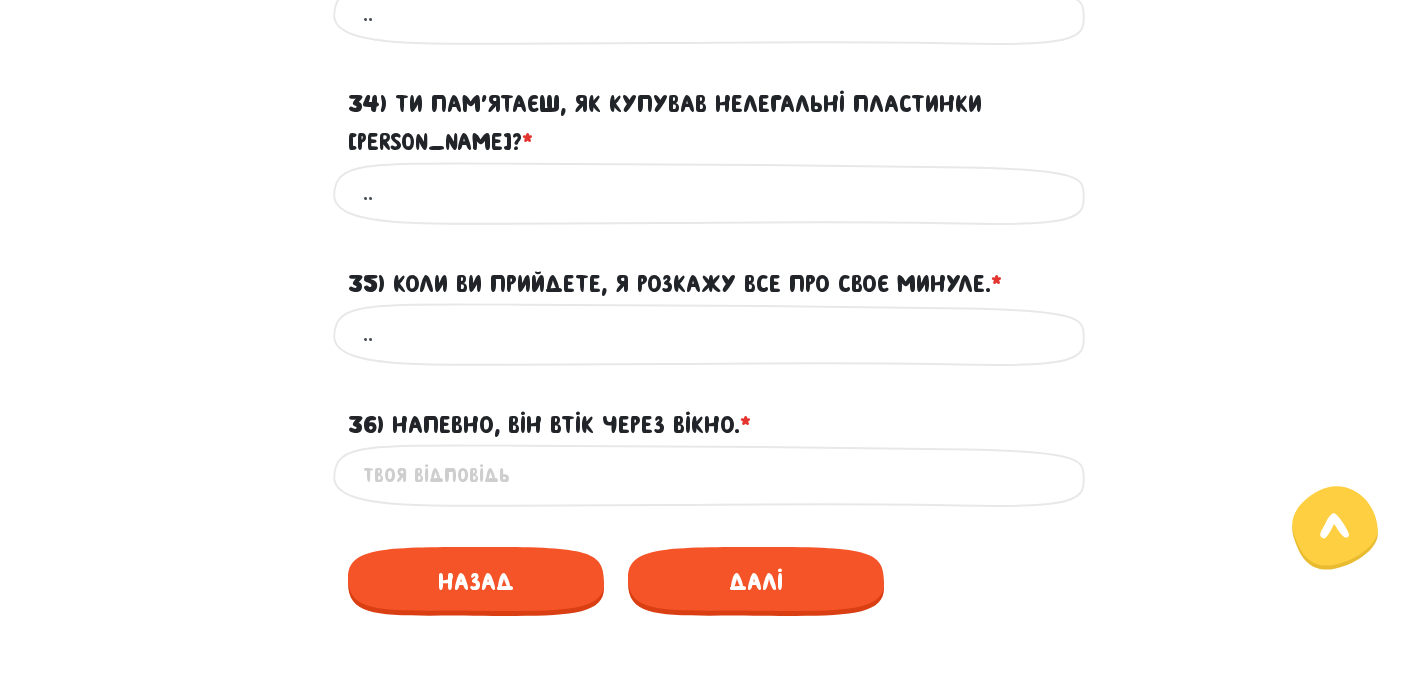 type on ".." 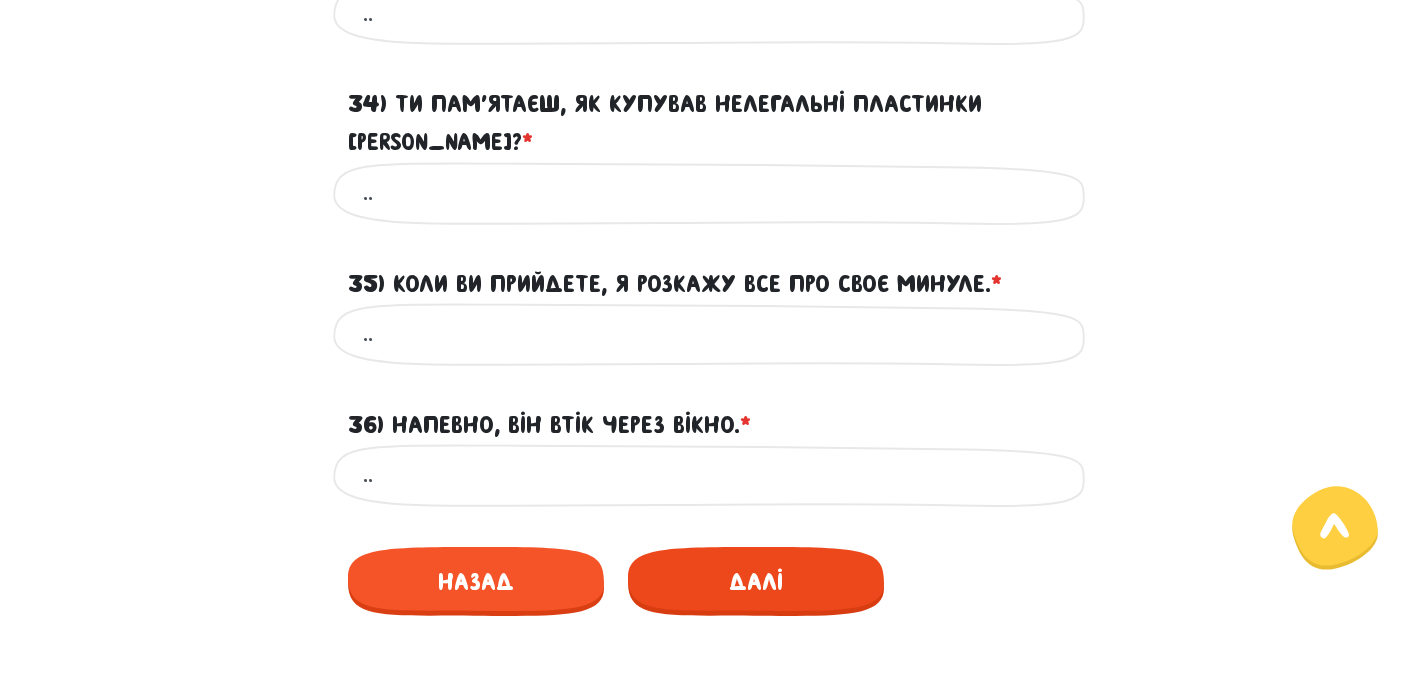 type on ".." 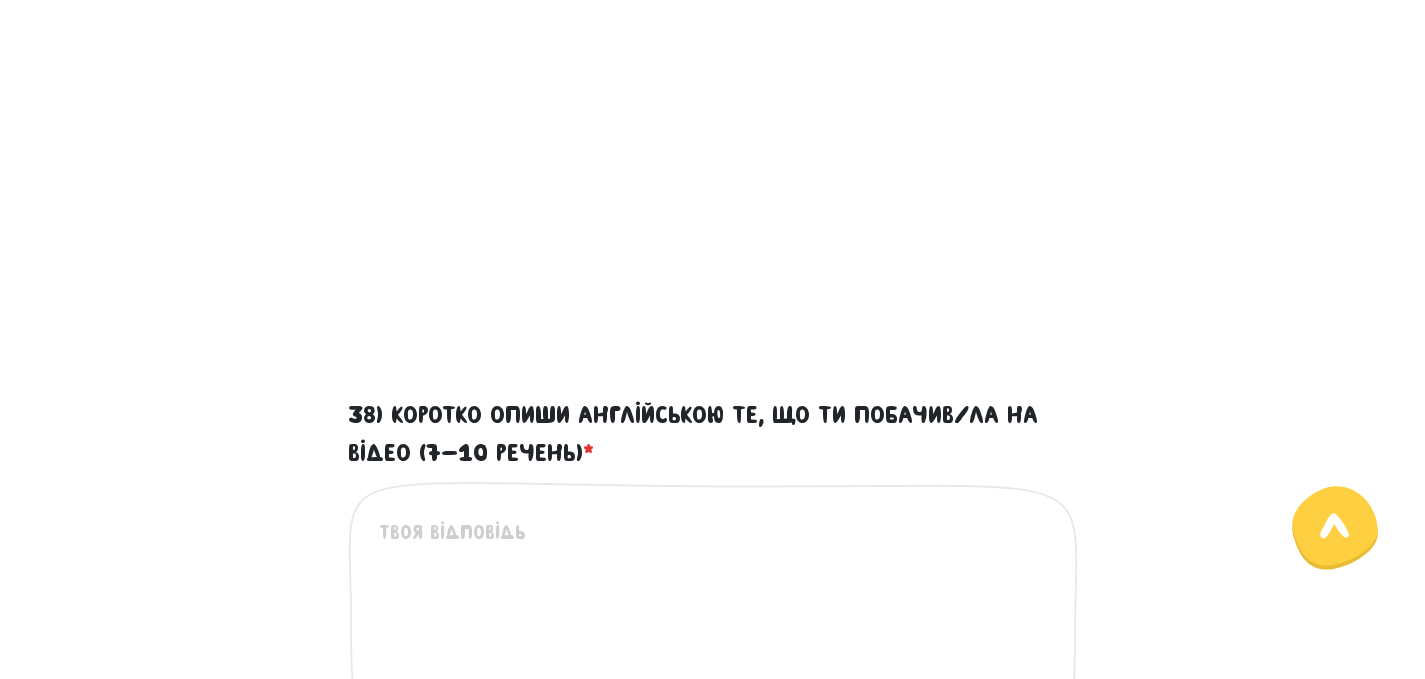 scroll, scrollTop: 873, scrollLeft: 0, axis: vertical 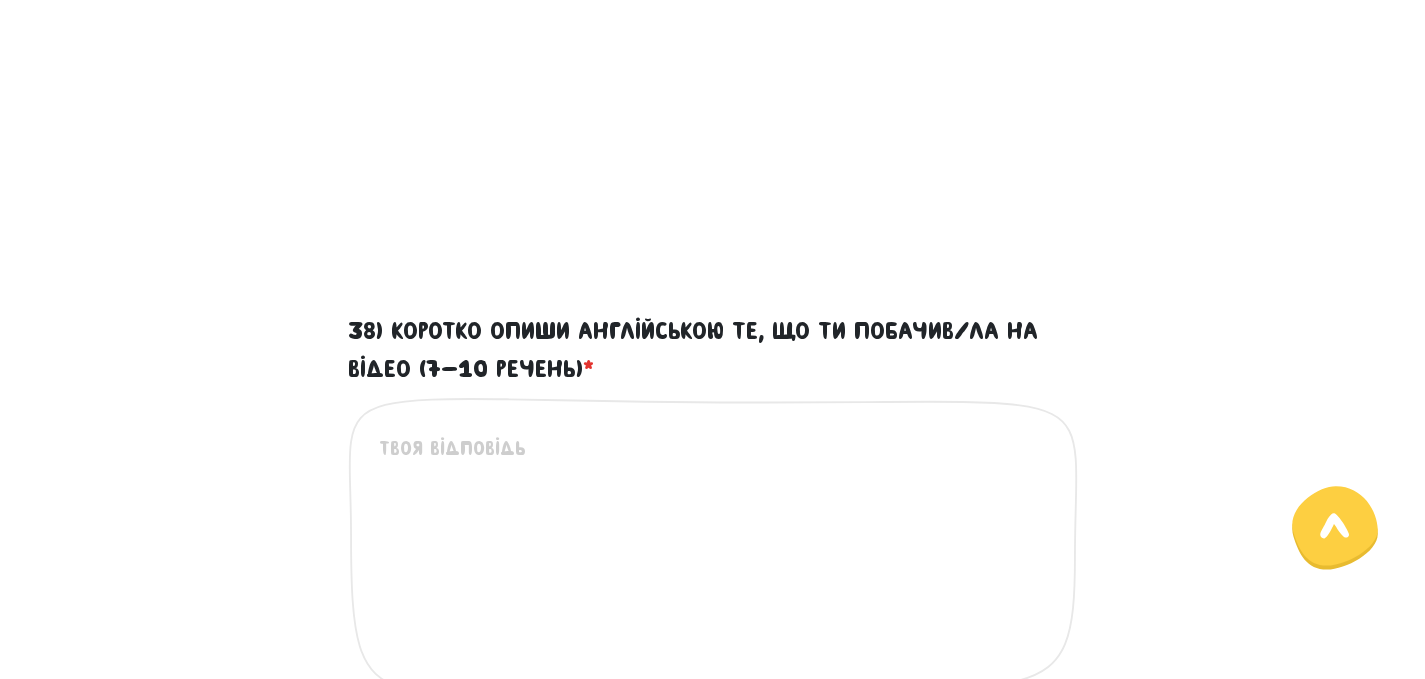 click on "38) Коротко опиши англійською те, що ти побачив/ла на відео (7-10 речень)
*" at bounding box center (714, 556) 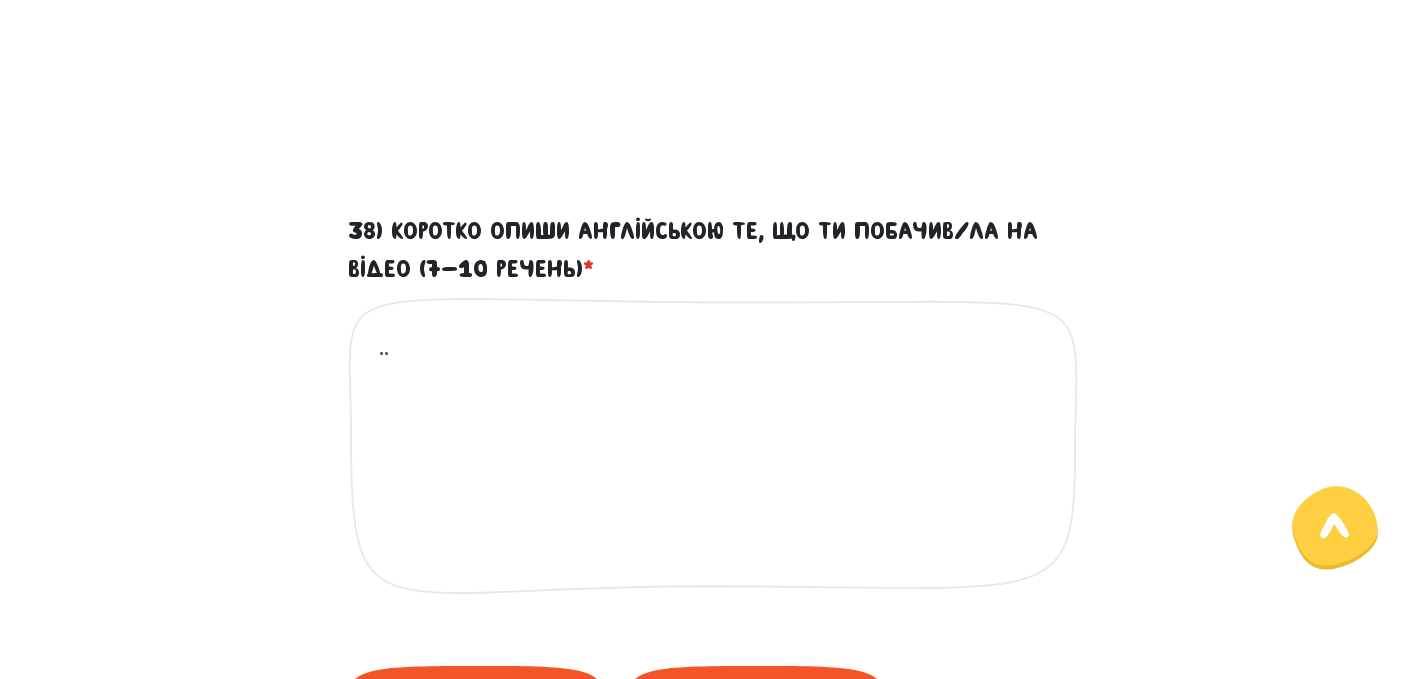 scroll, scrollTop: 1073, scrollLeft: 0, axis: vertical 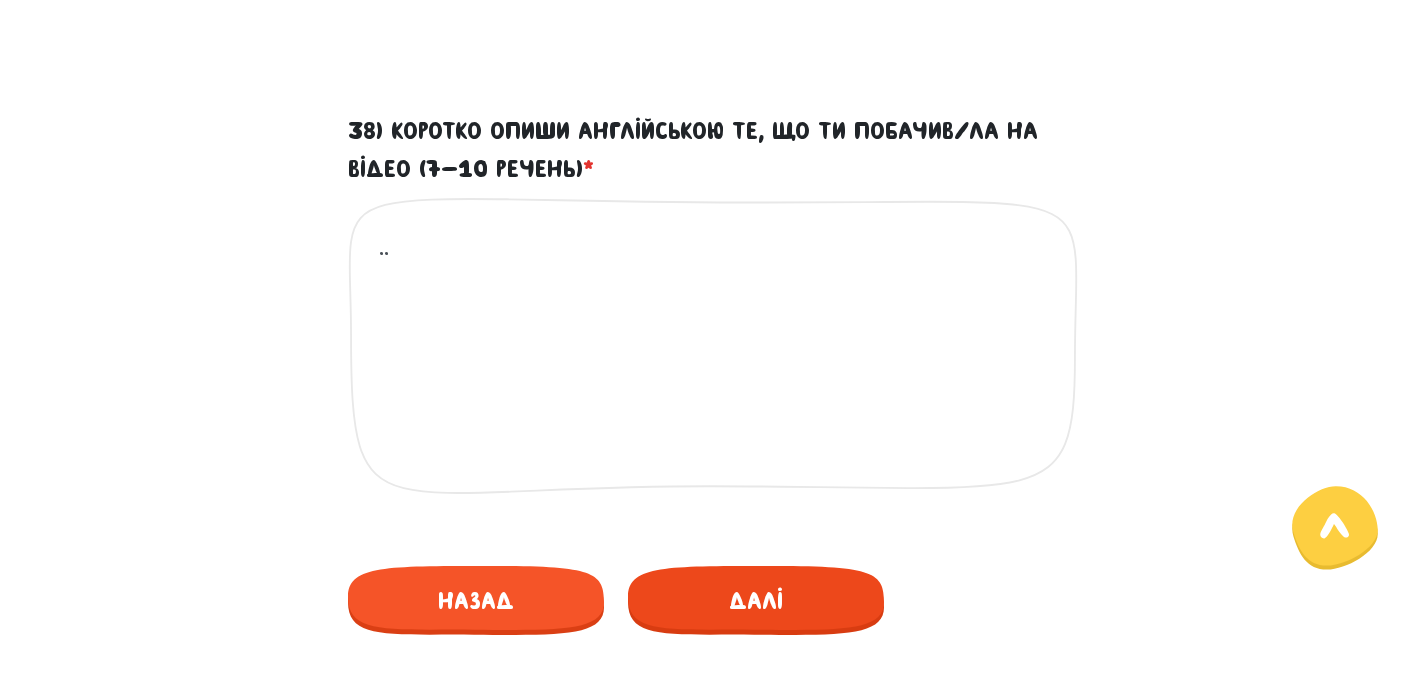 type on ".." 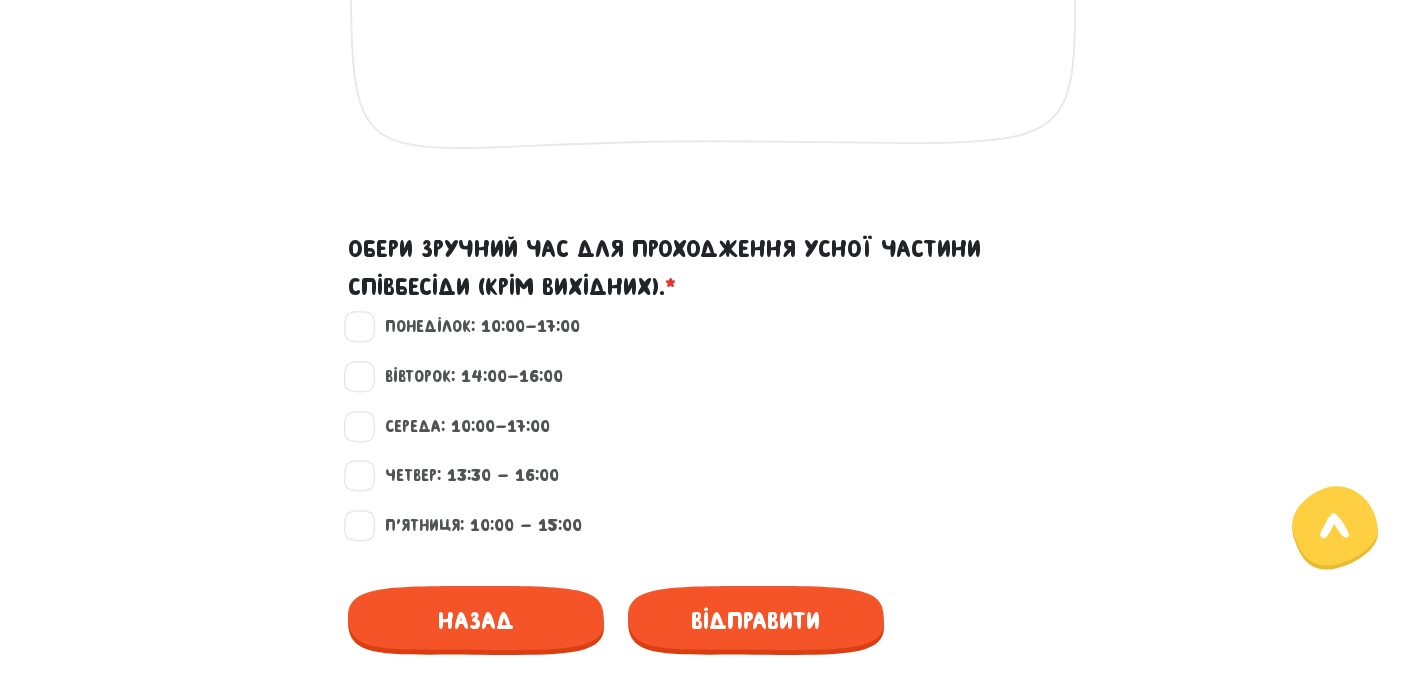 scroll, scrollTop: 1773, scrollLeft: 0, axis: vertical 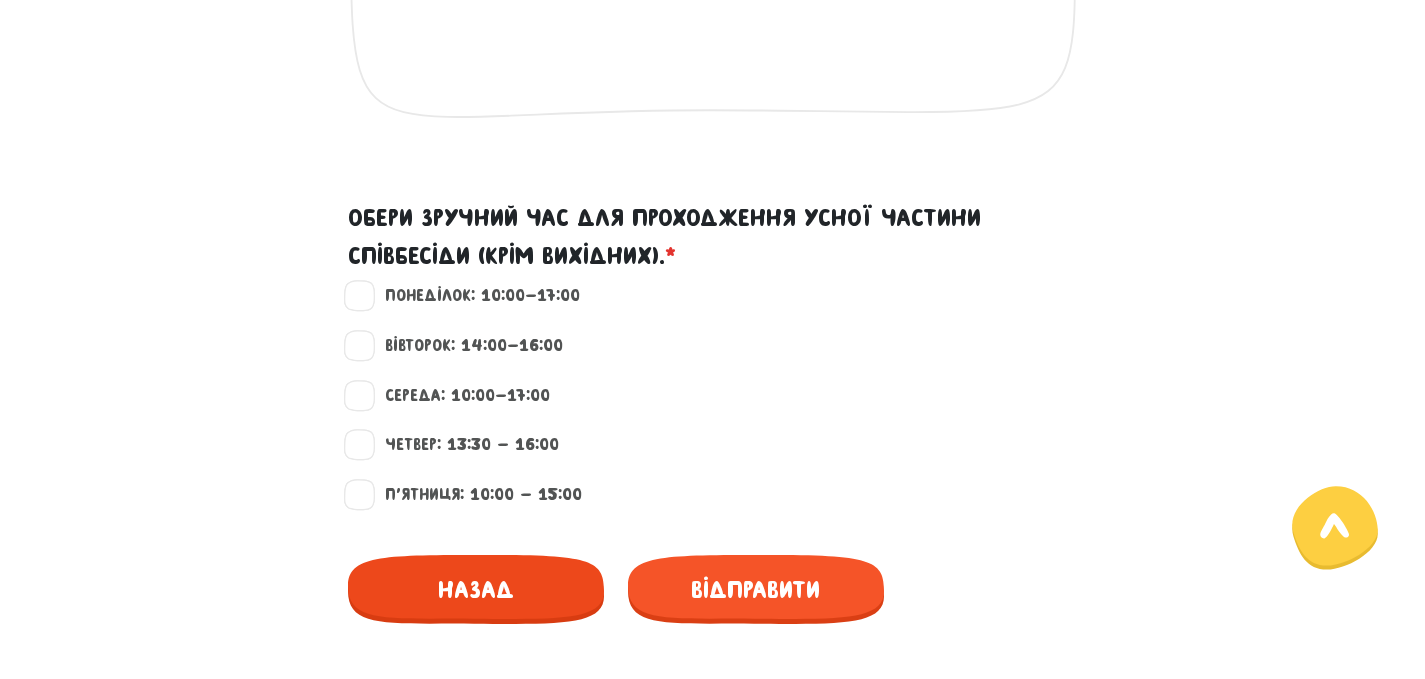 click on "Назад" at bounding box center (476, 589) 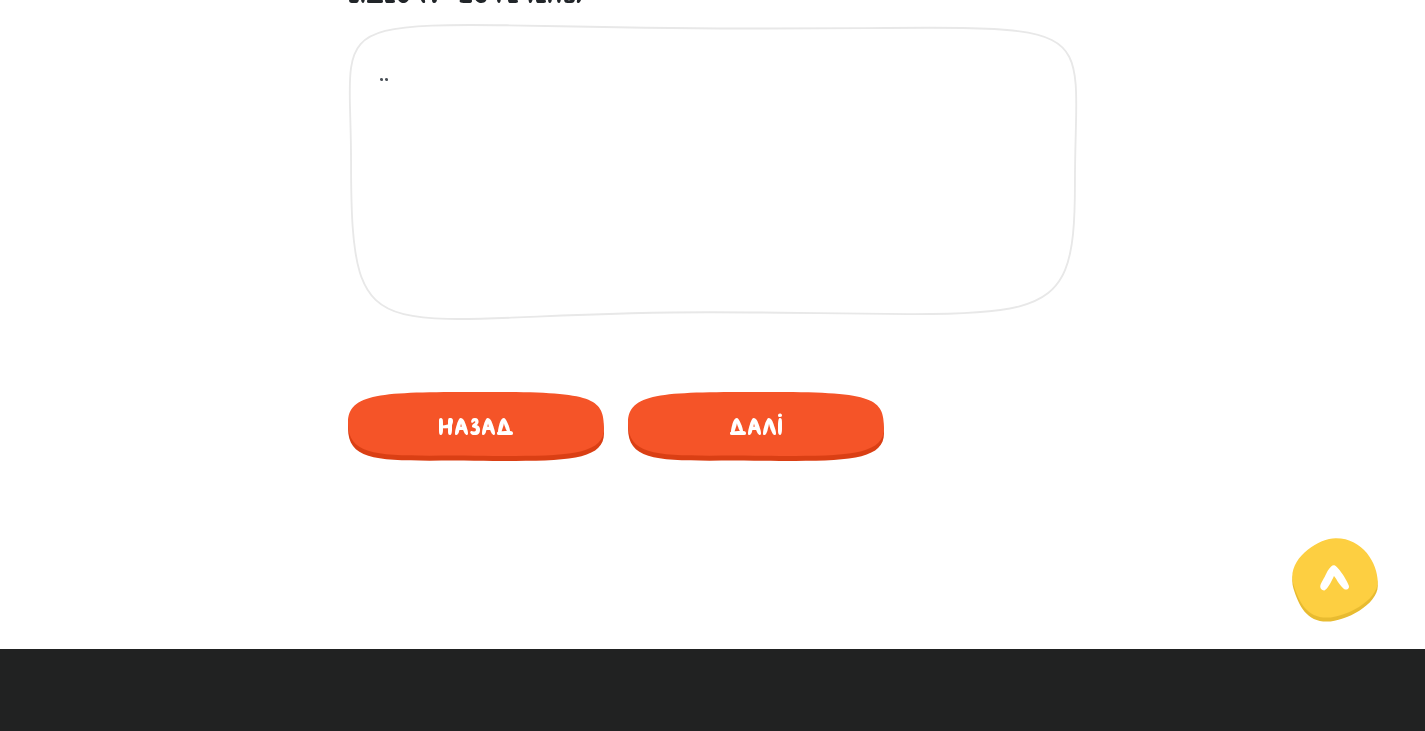 scroll, scrollTop: 1273, scrollLeft: 0, axis: vertical 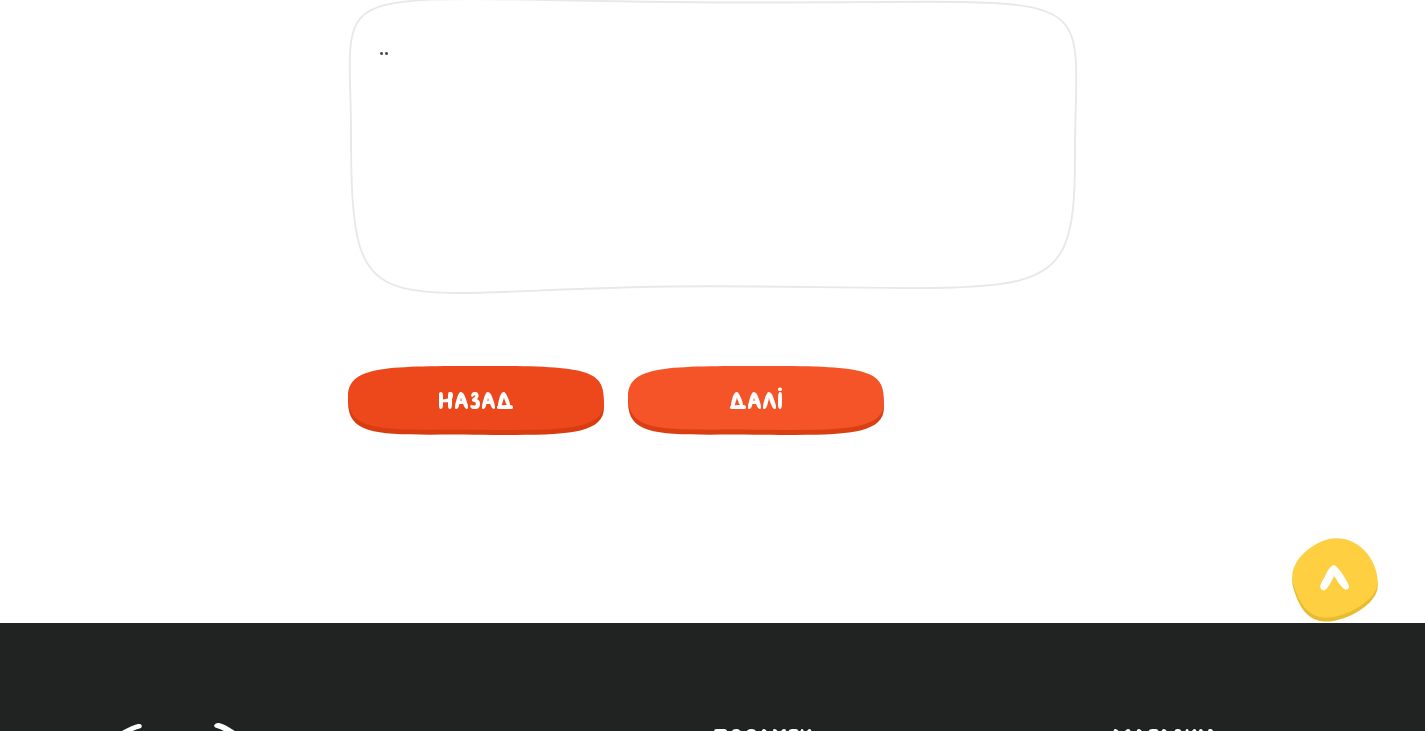 click on "Назад" at bounding box center [476, 400] 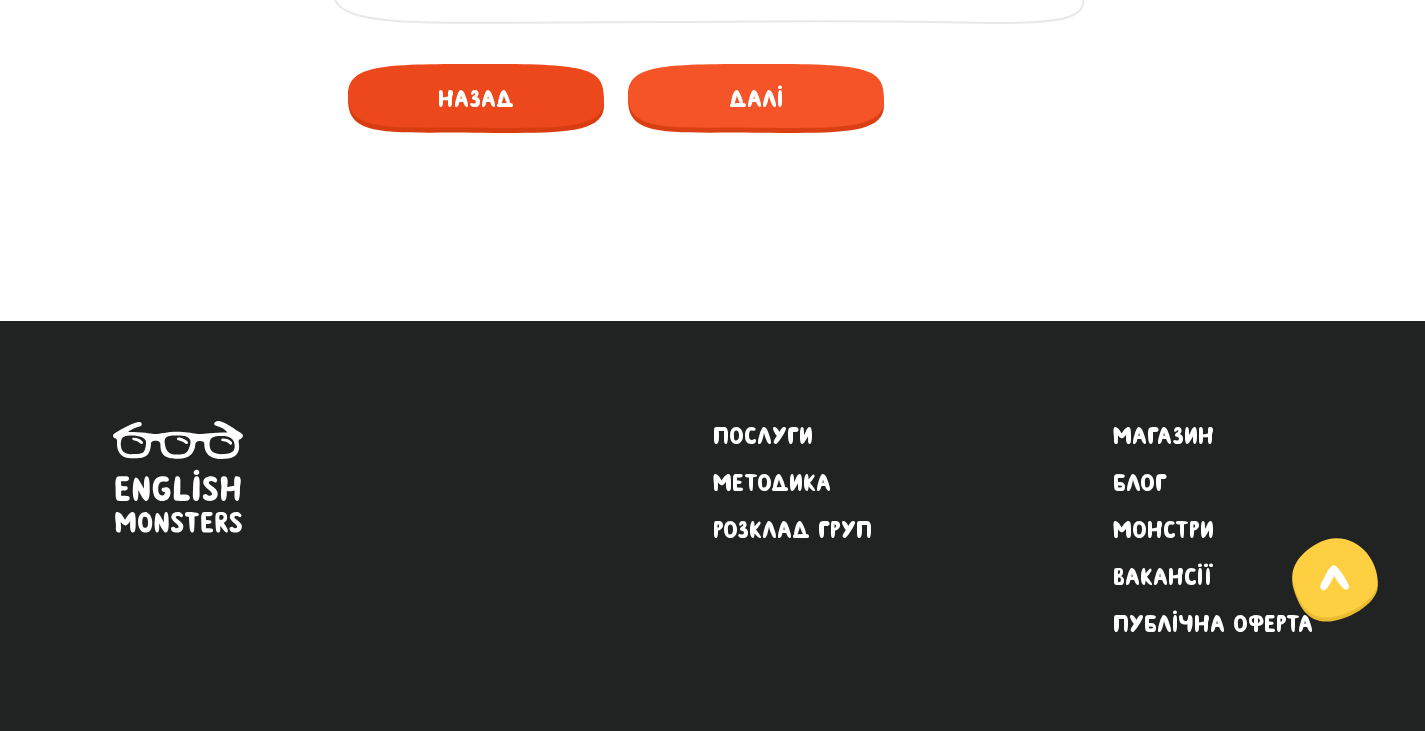 click on "Назад" at bounding box center (476, 98) 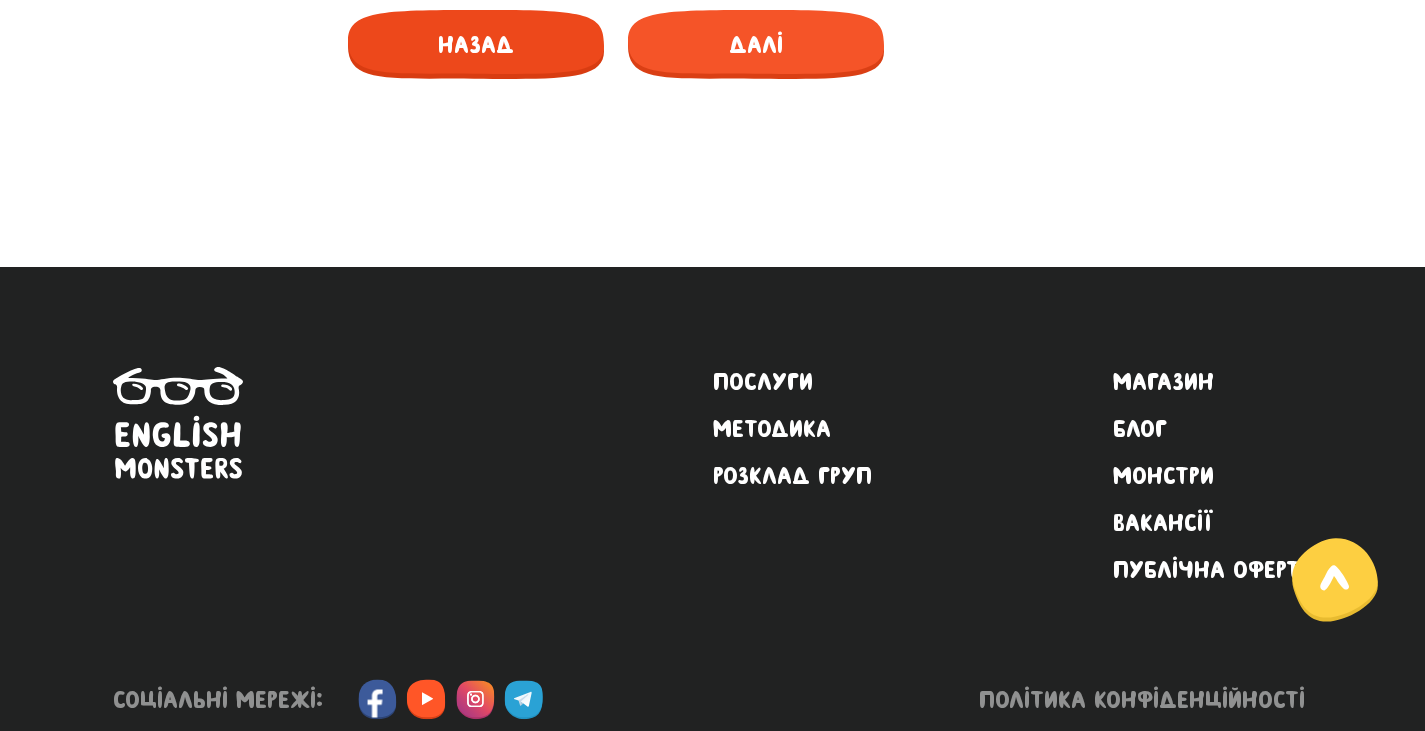 click on "Назад" at bounding box center (476, 44) 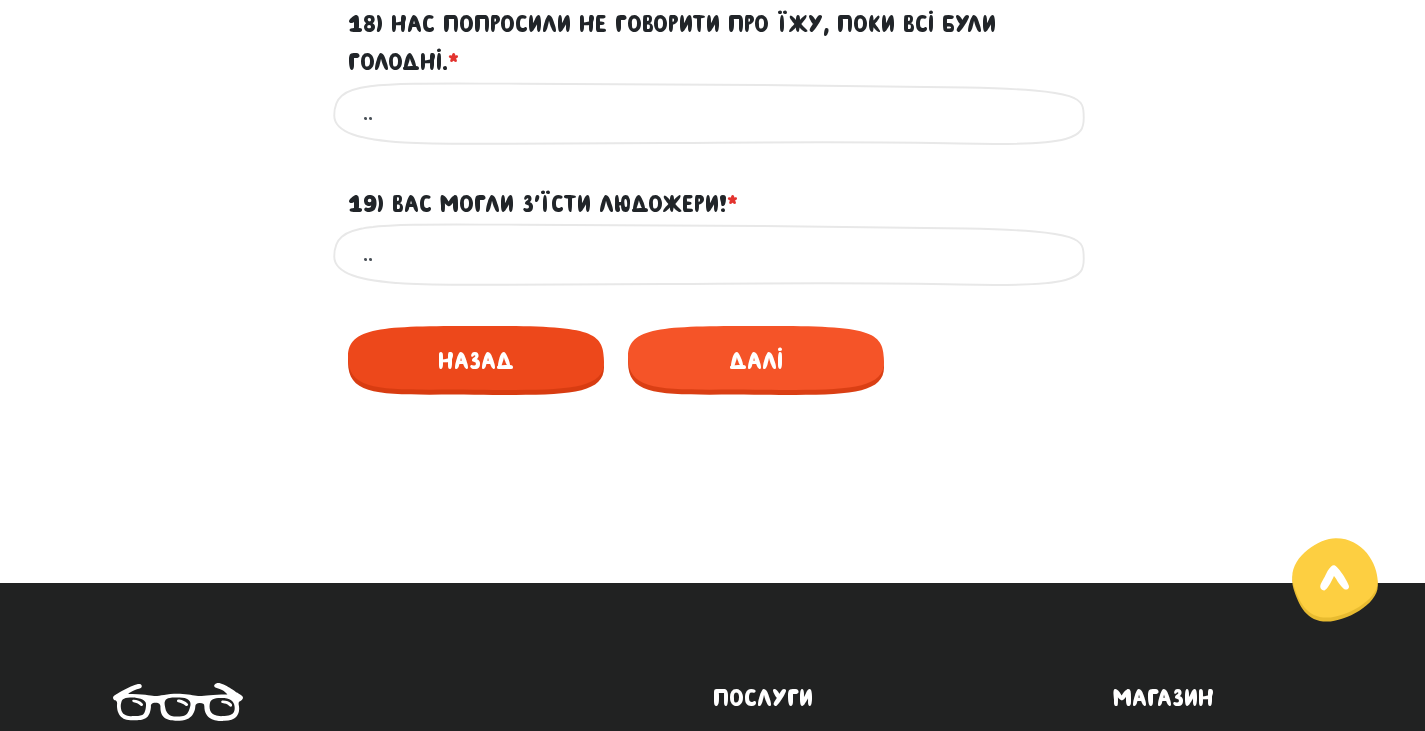 click on "Назад" at bounding box center (476, 360) 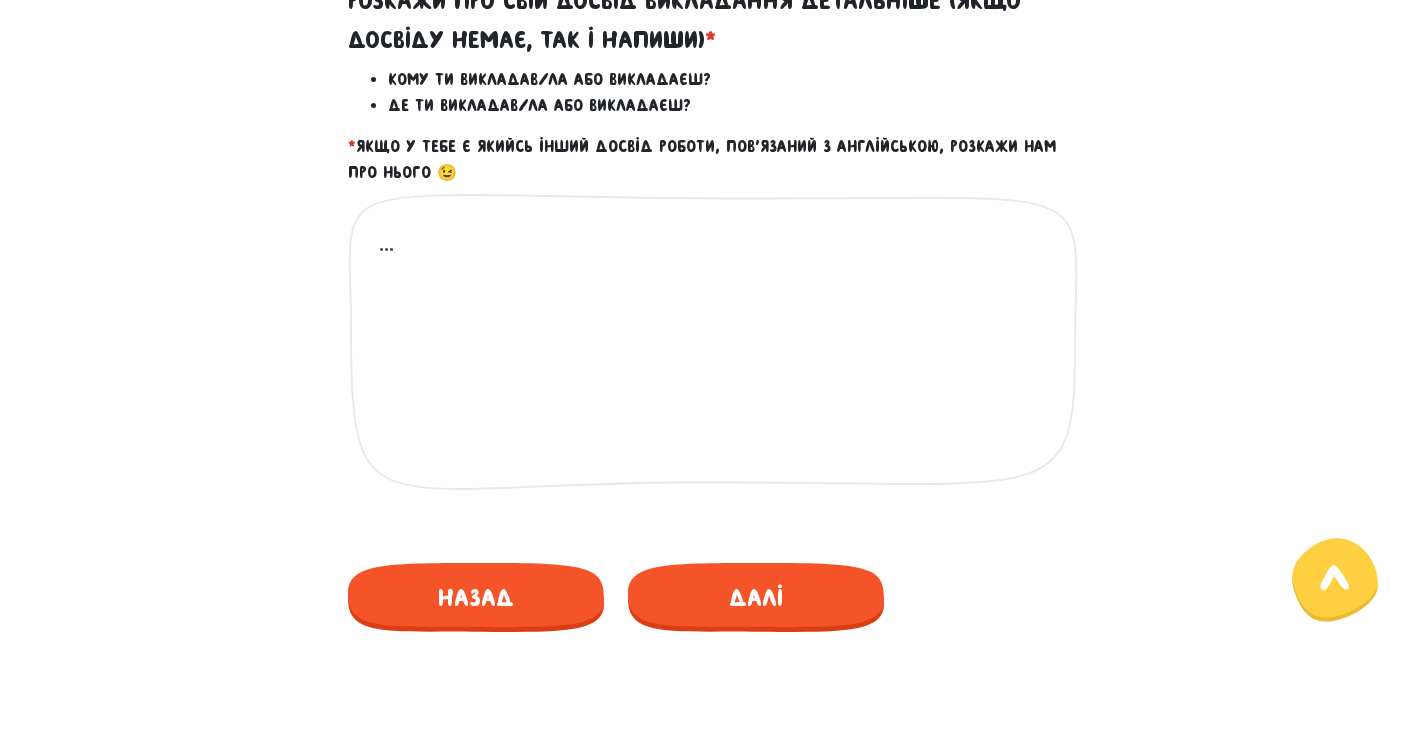 scroll, scrollTop: 1173, scrollLeft: 0, axis: vertical 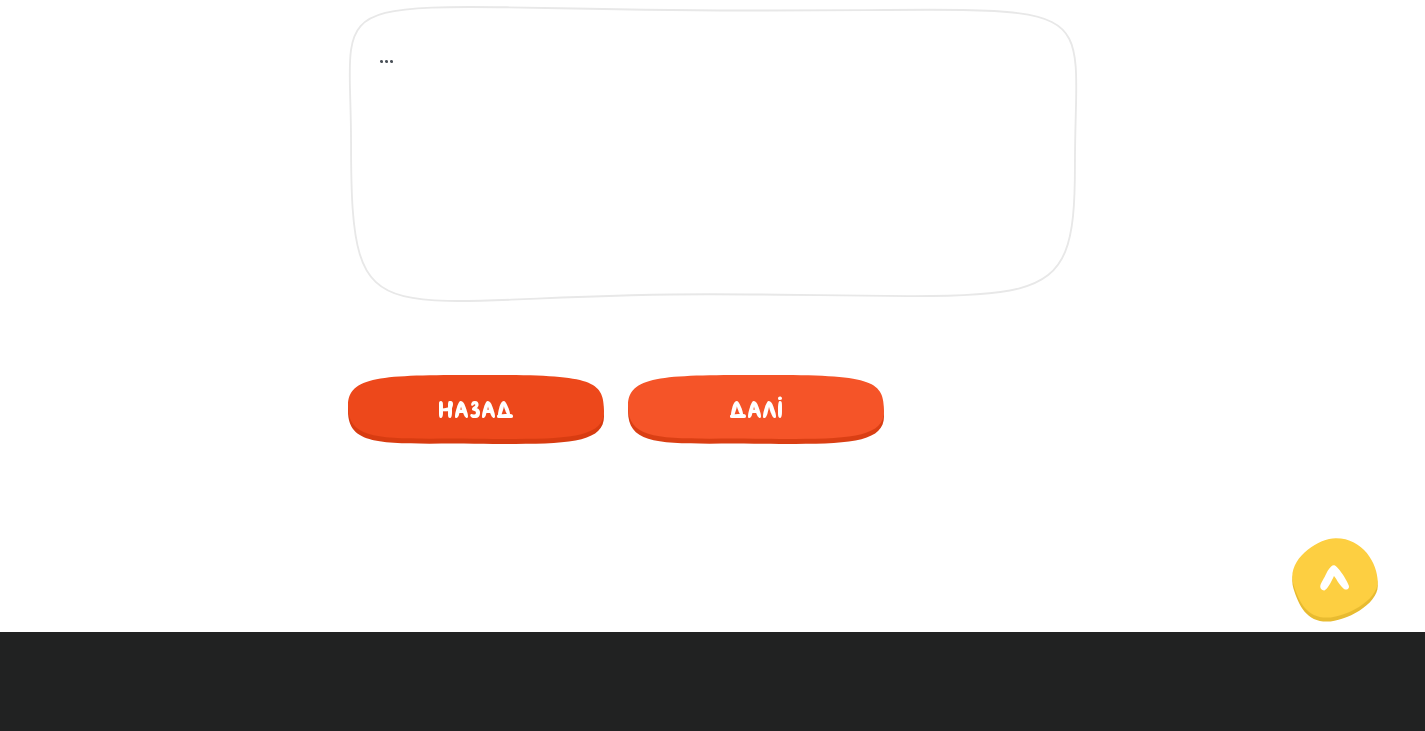 click on "Назад" at bounding box center (476, 409) 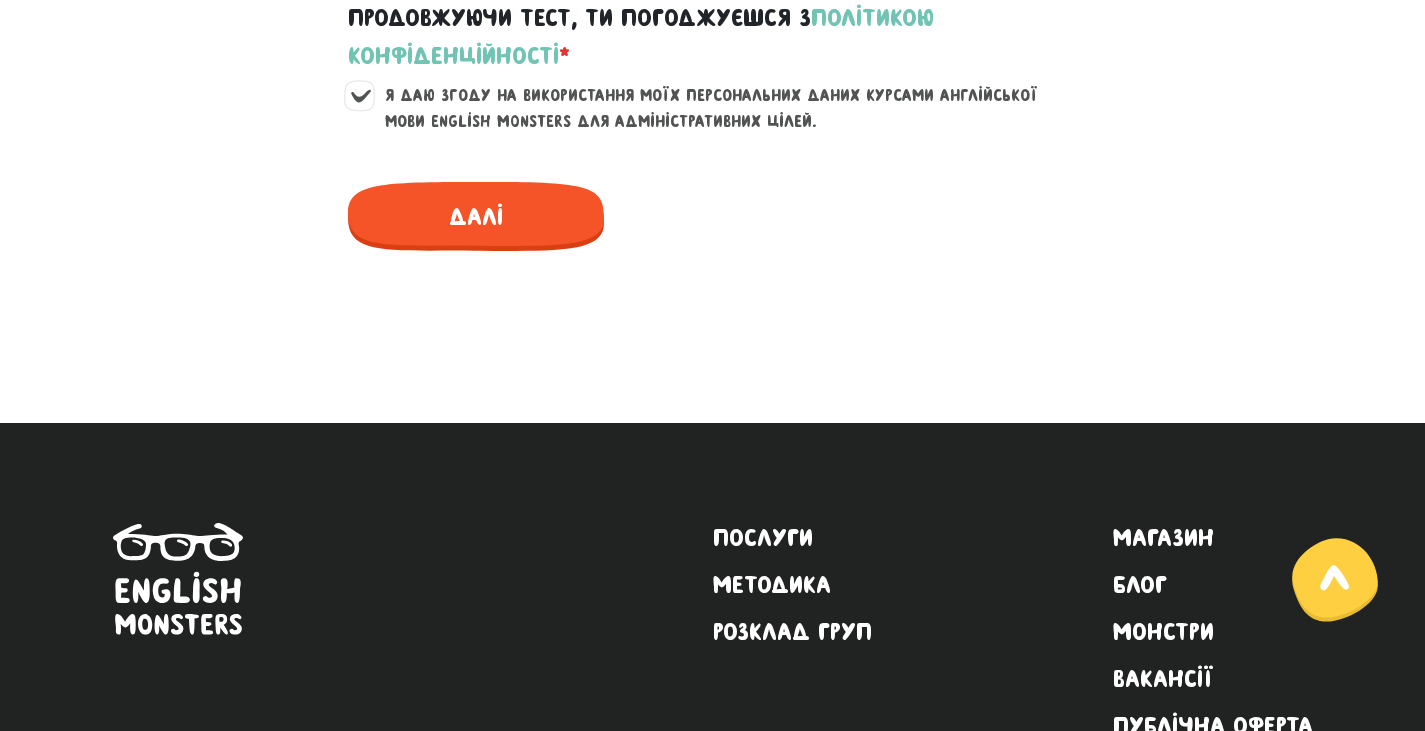 scroll, scrollTop: 1904, scrollLeft: 0, axis: vertical 